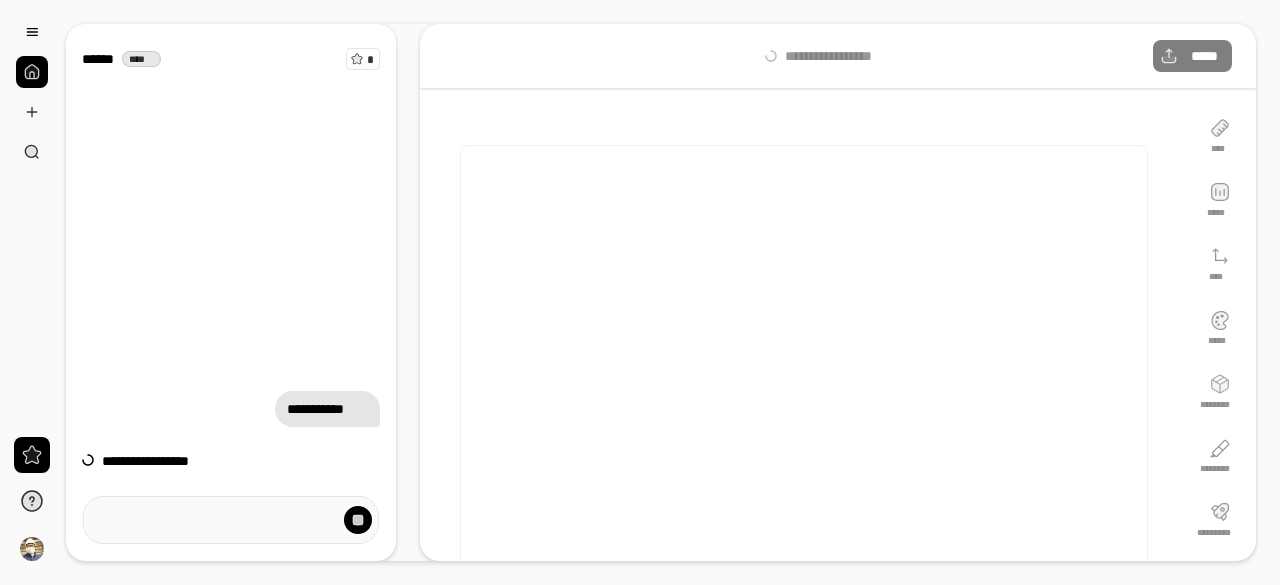 scroll, scrollTop: 0, scrollLeft: 0, axis: both 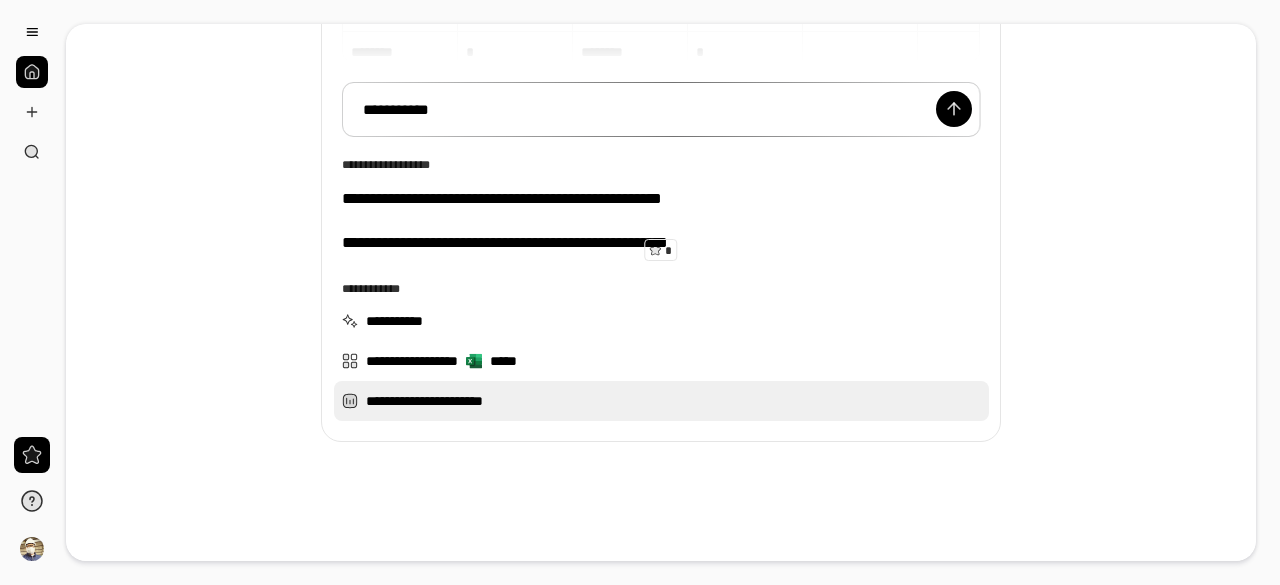 click on "[REDACTED]" at bounding box center (661, 401) 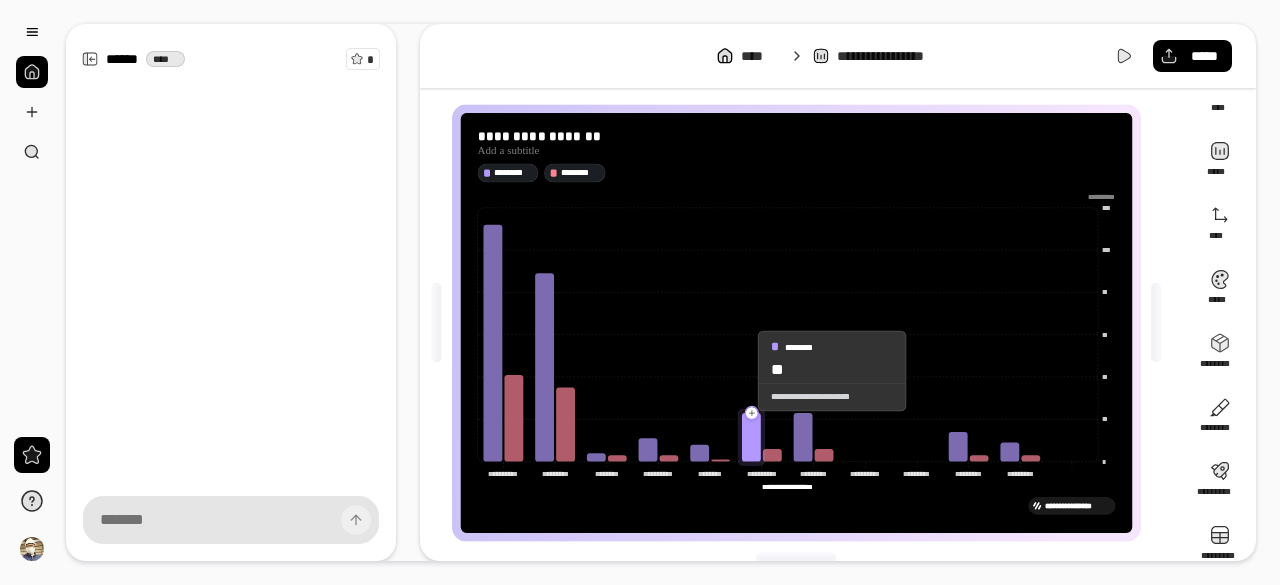 scroll, scrollTop: 62, scrollLeft: 0, axis: vertical 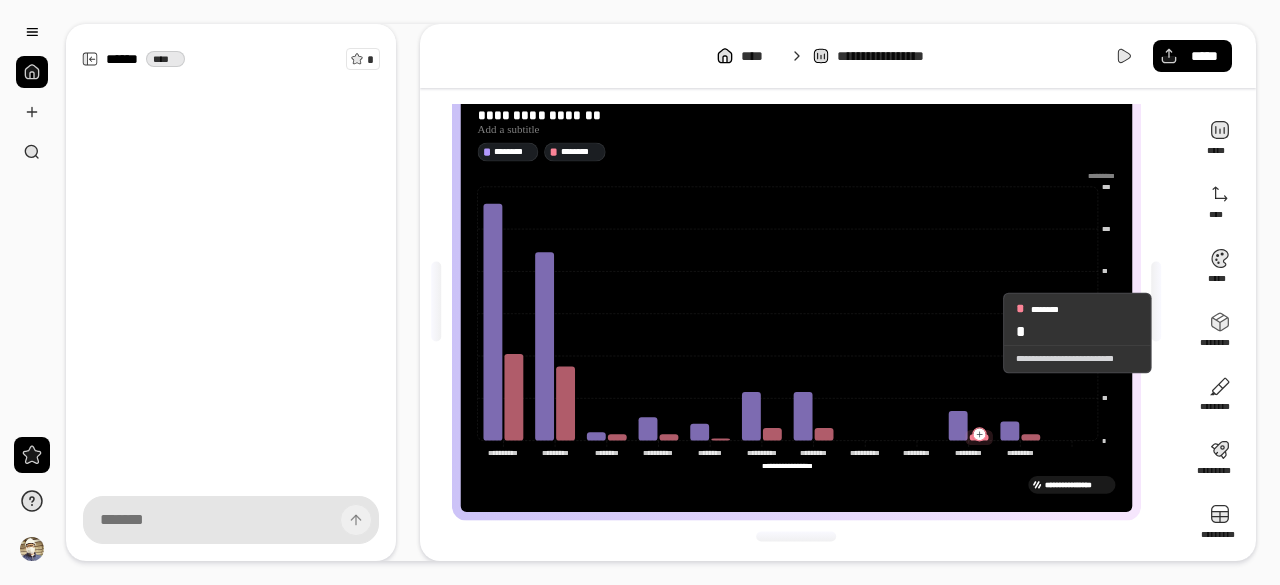 click 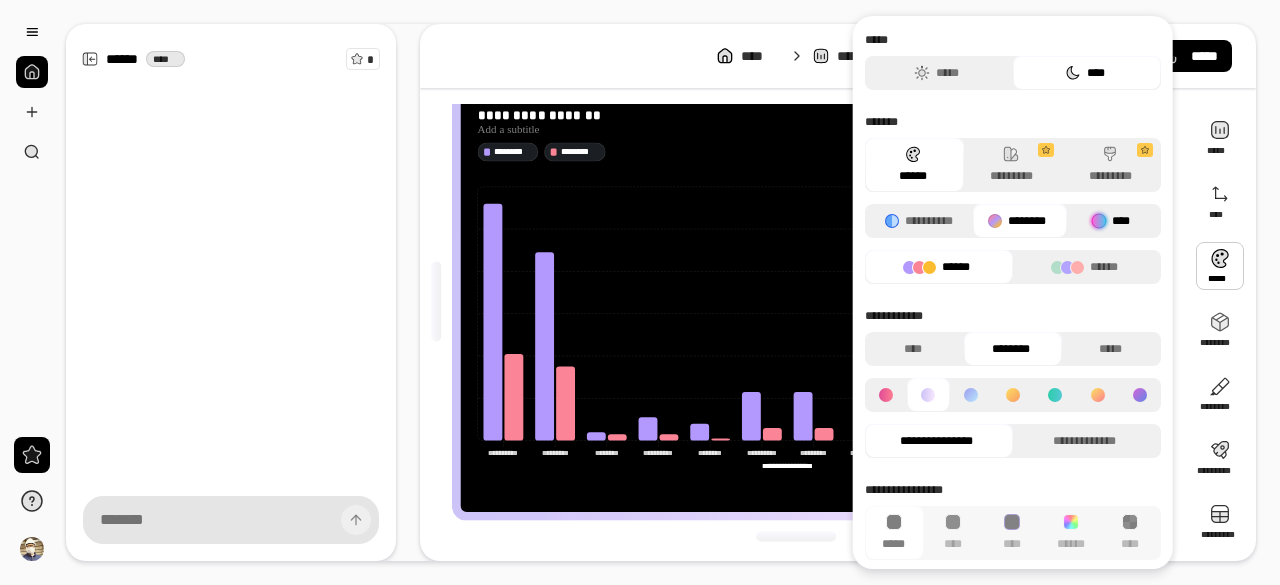 click at bounding box center (1099, 221) 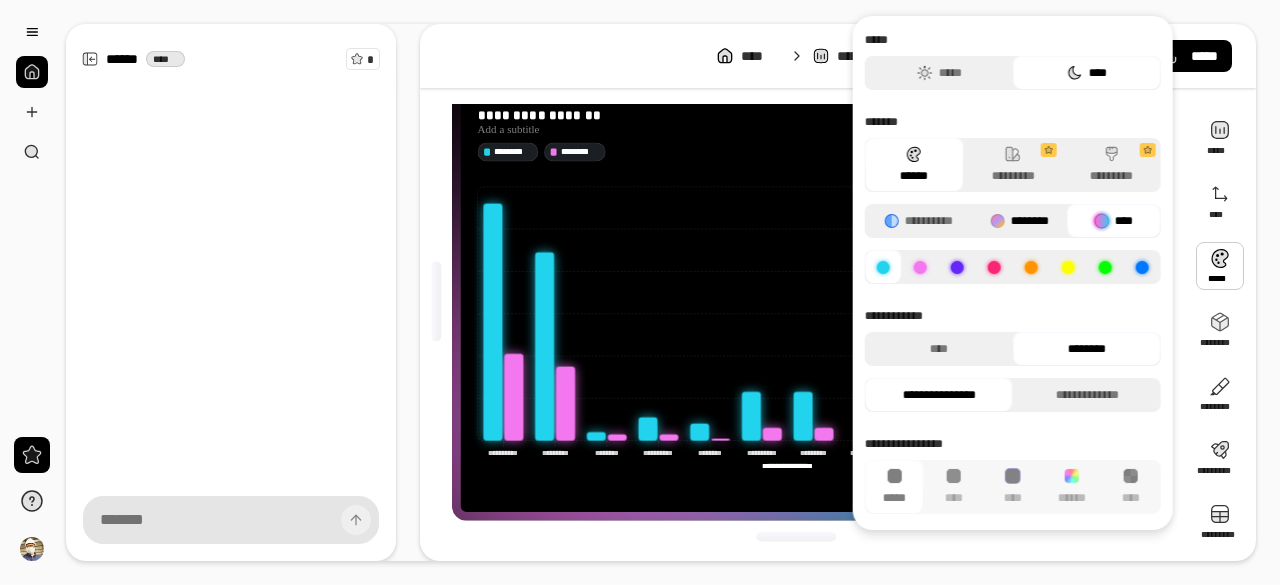 click on "********" at bounding box center [1019, 221] 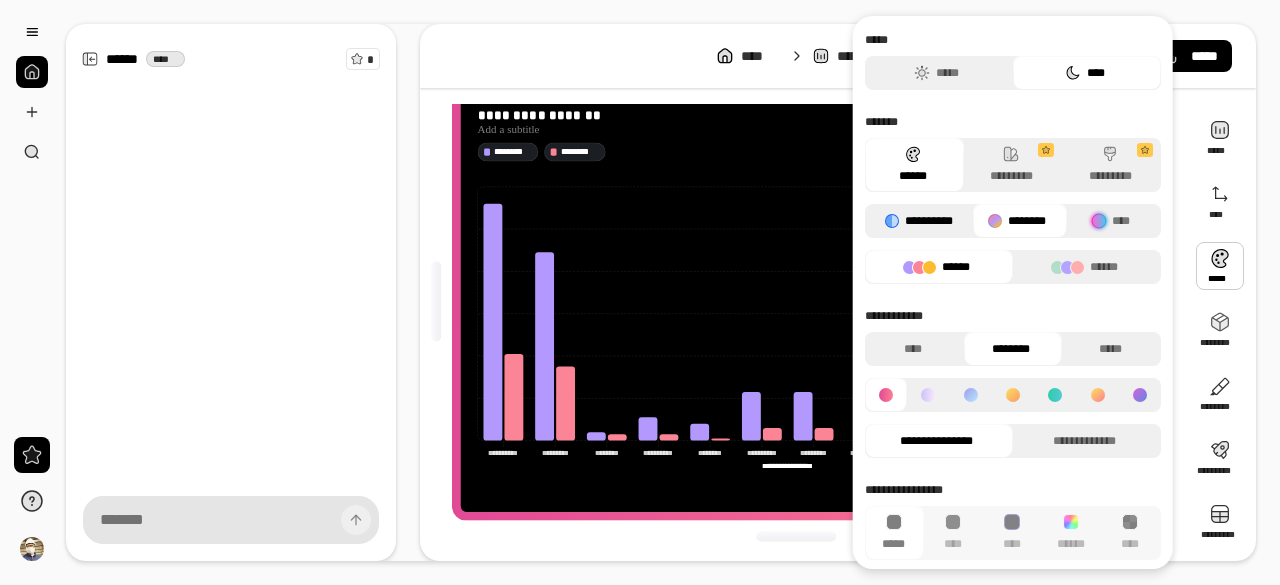 click on "**********" at bounding box center [919, 221] 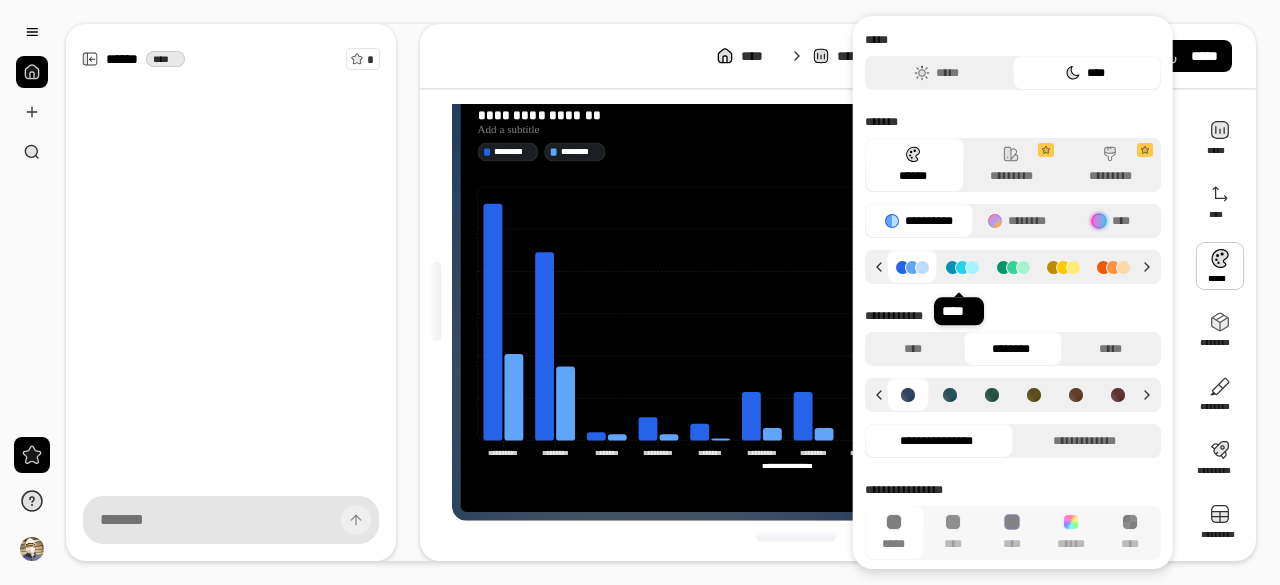 click 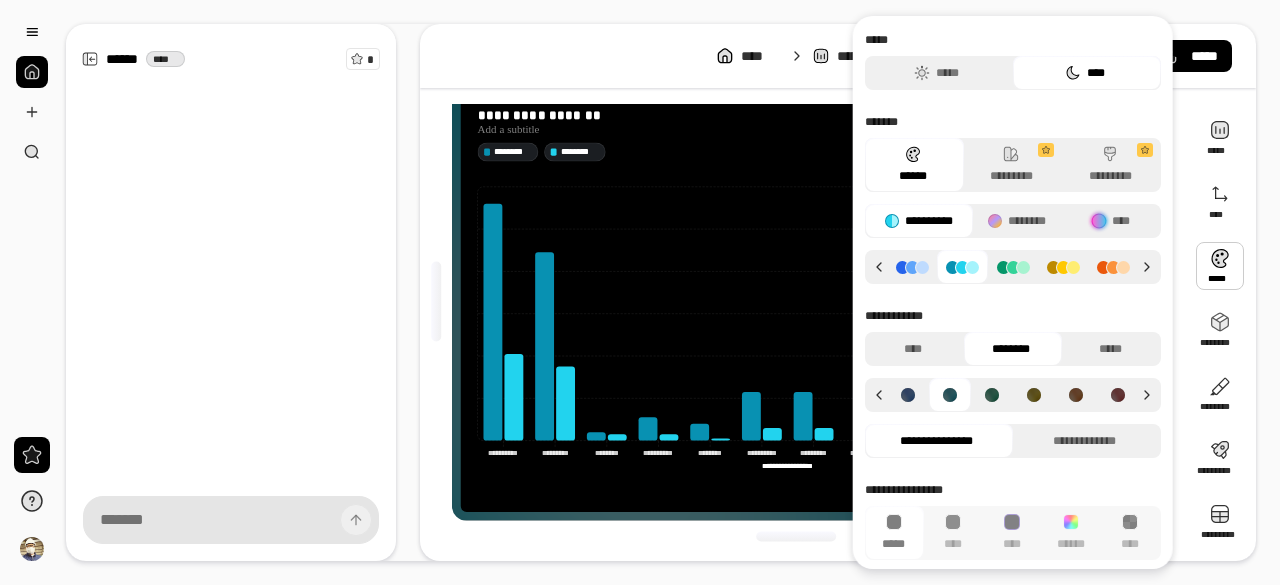 click 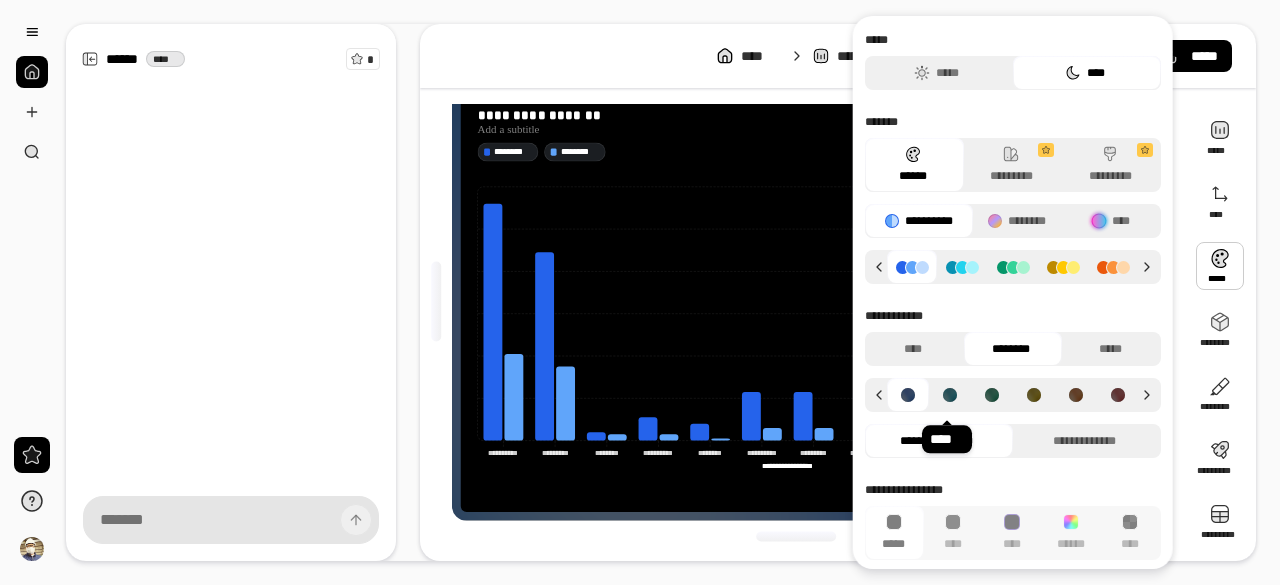 click at bounding box center (950, 395) 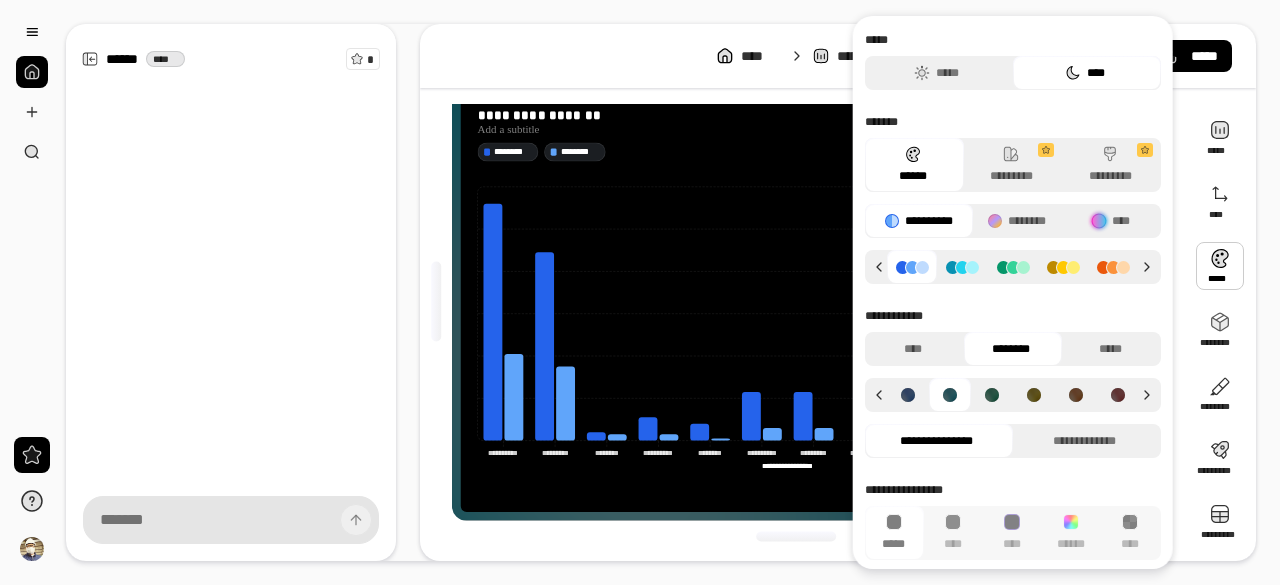 click at bounding box center [908, 395] 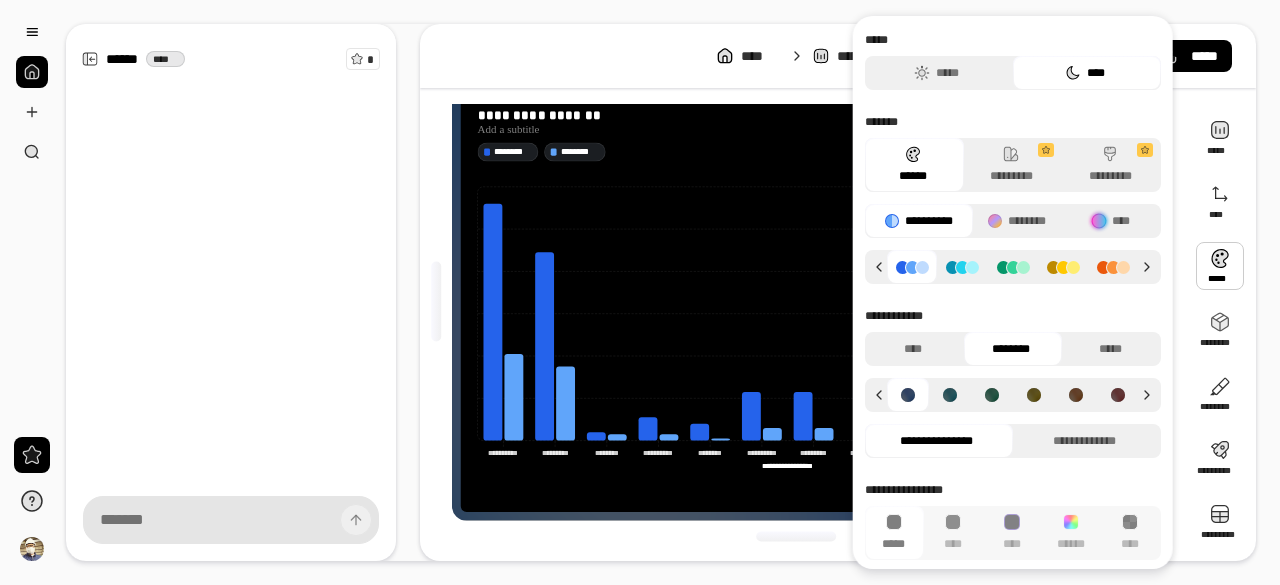 click at bounding box center (908, 395) 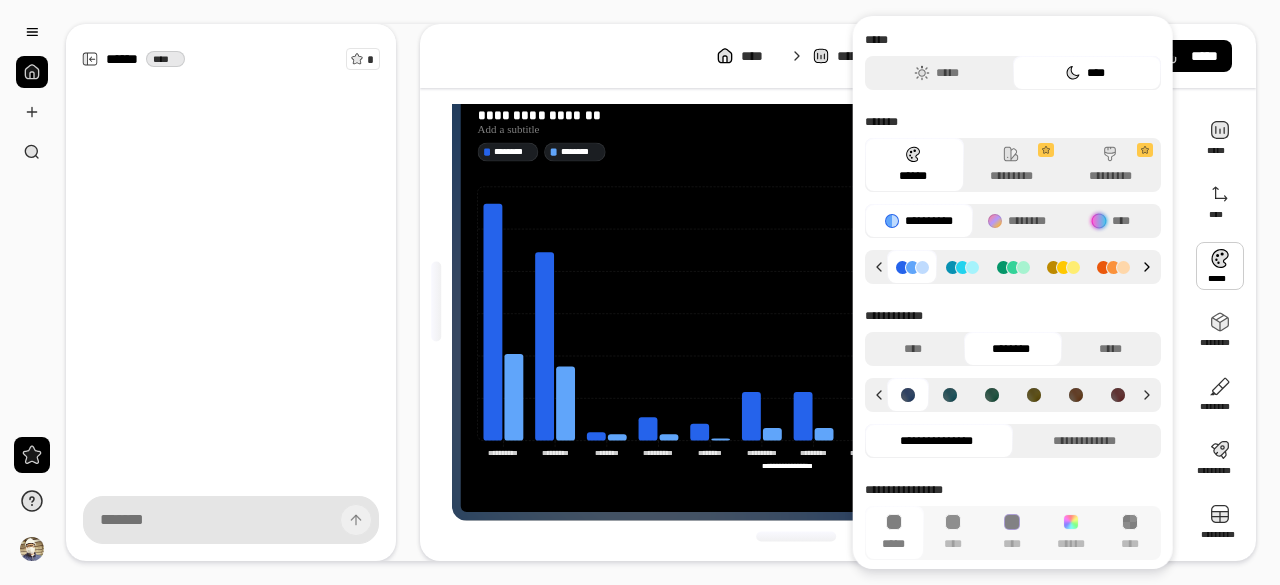 click 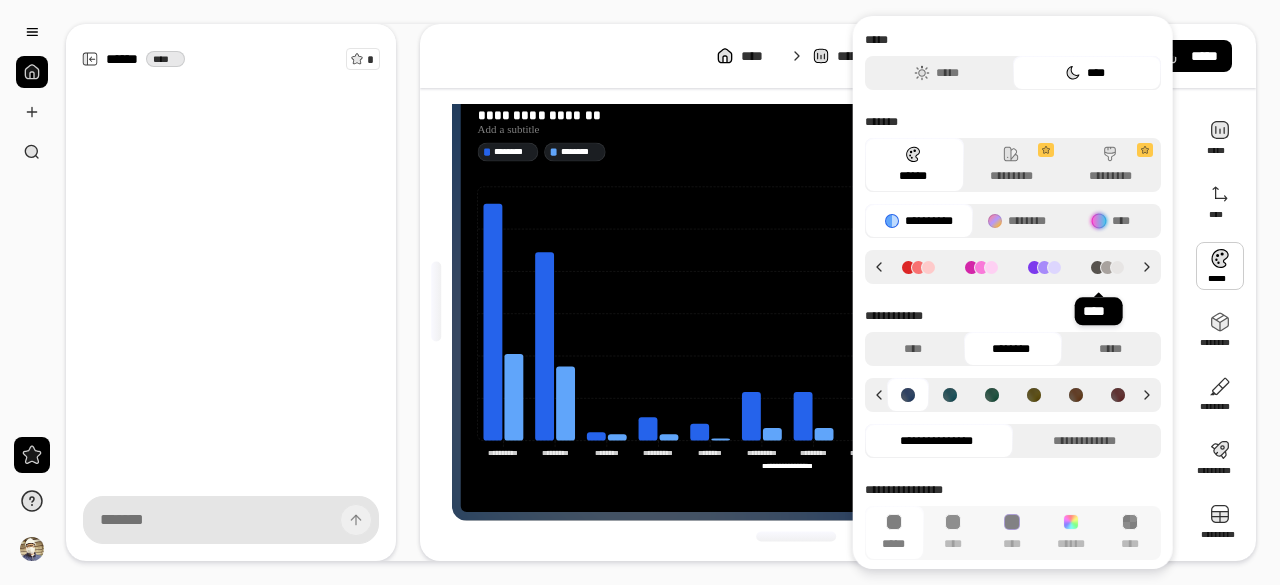 click 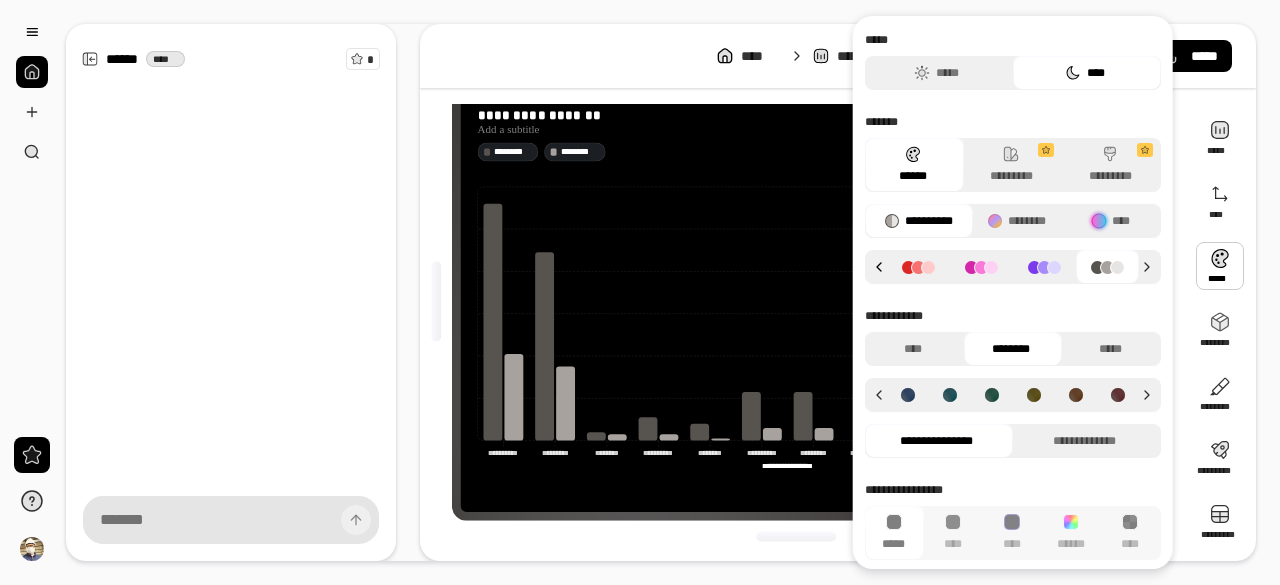 click 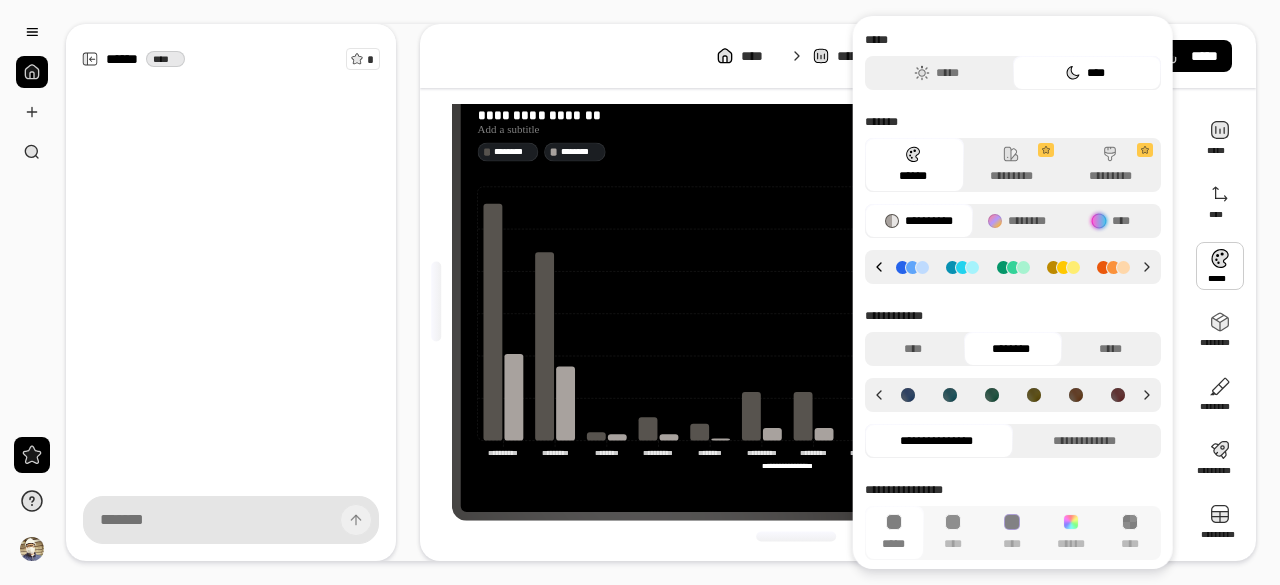 click 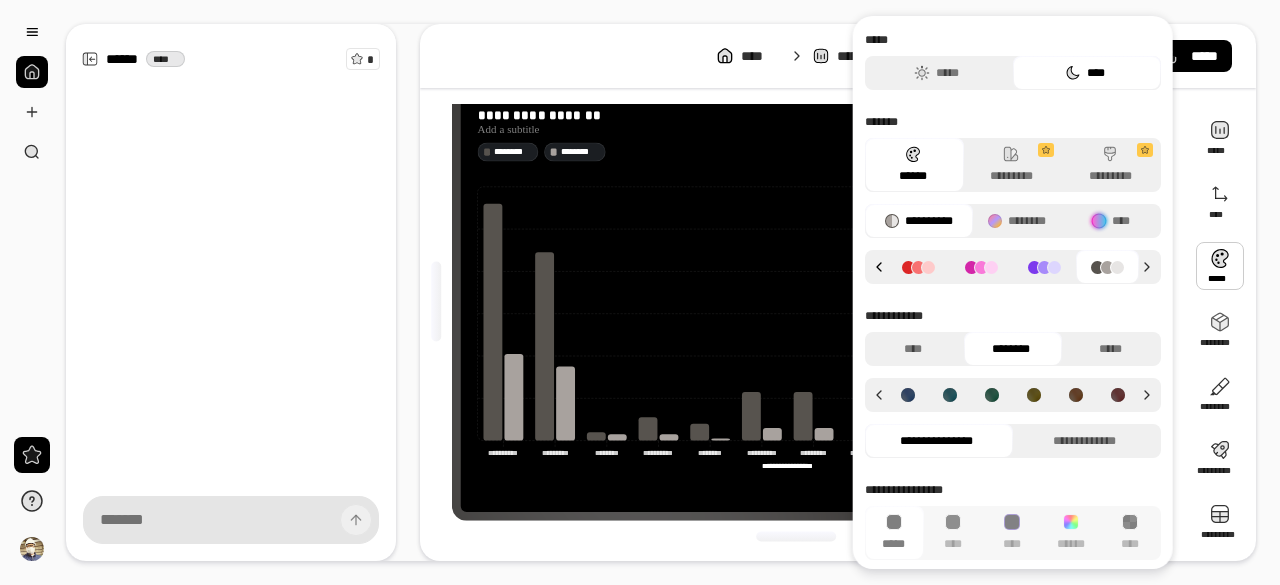 click 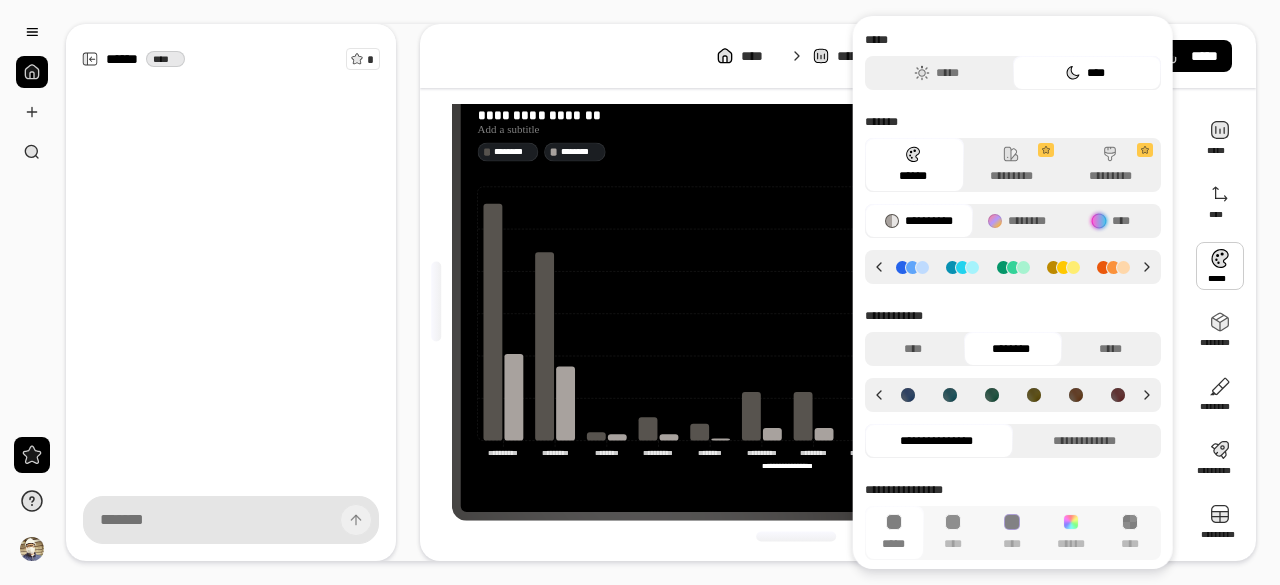 click 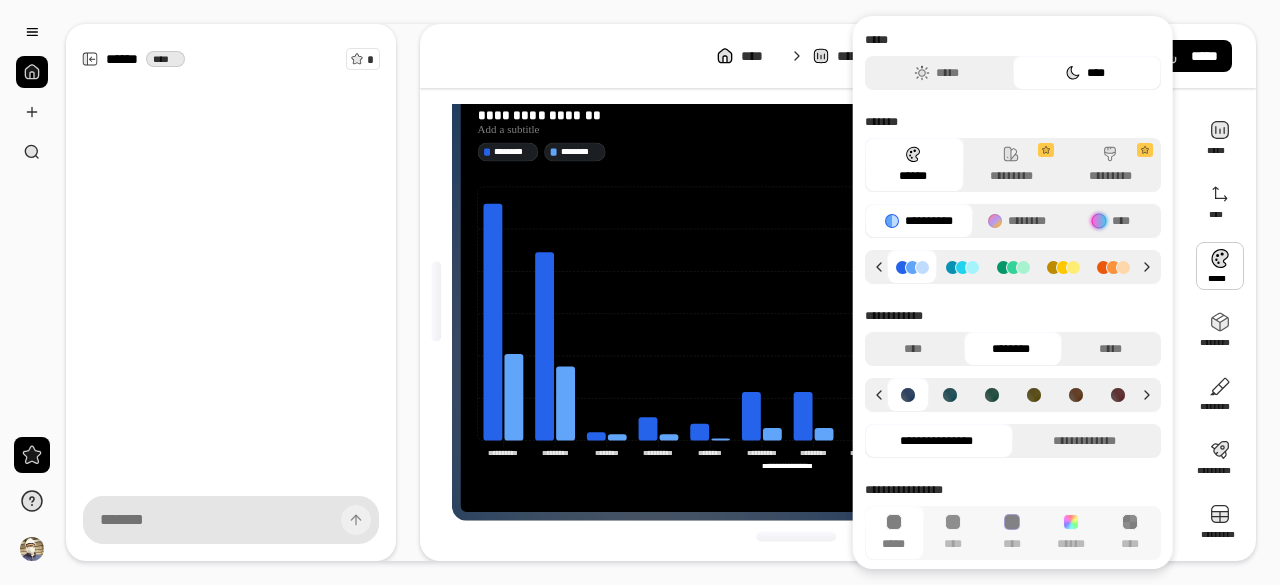 scroll, scrollTop: 6, scrollLeft: 0, axis: vertical 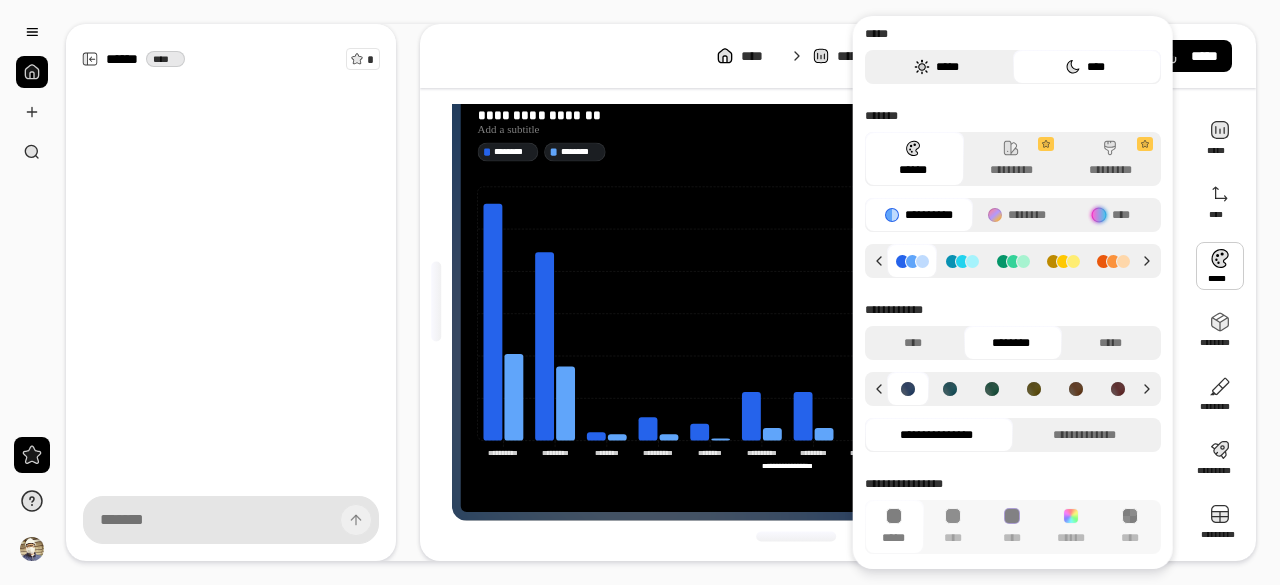 click on "*****" at bounding box center [936, 67] 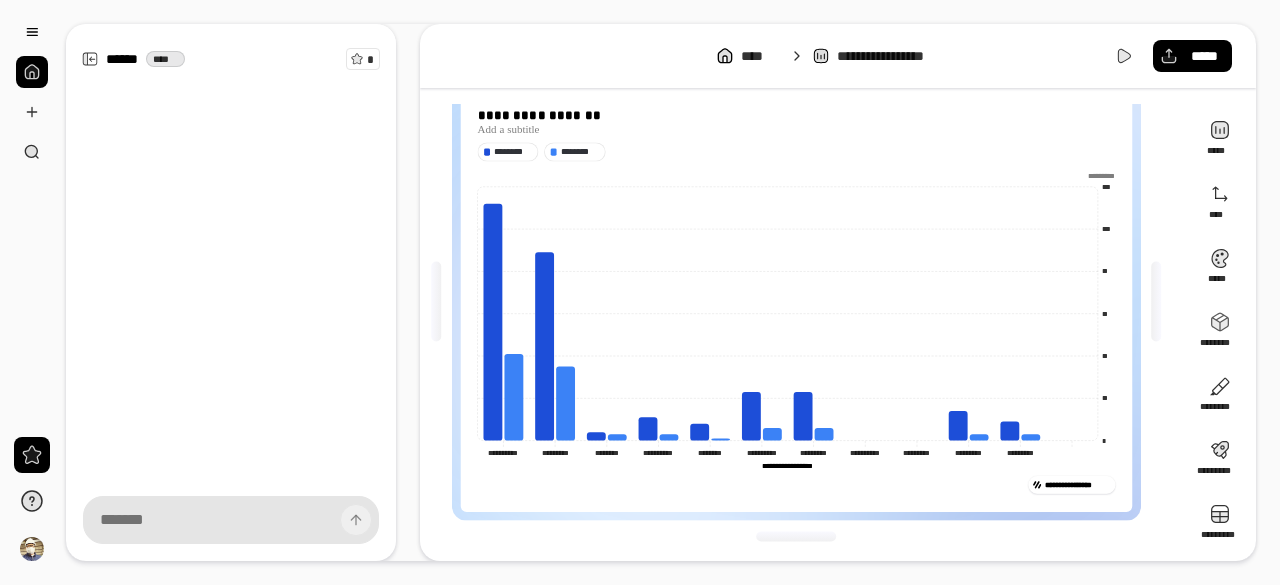 click on "**********" at bounding box center (838, 56) 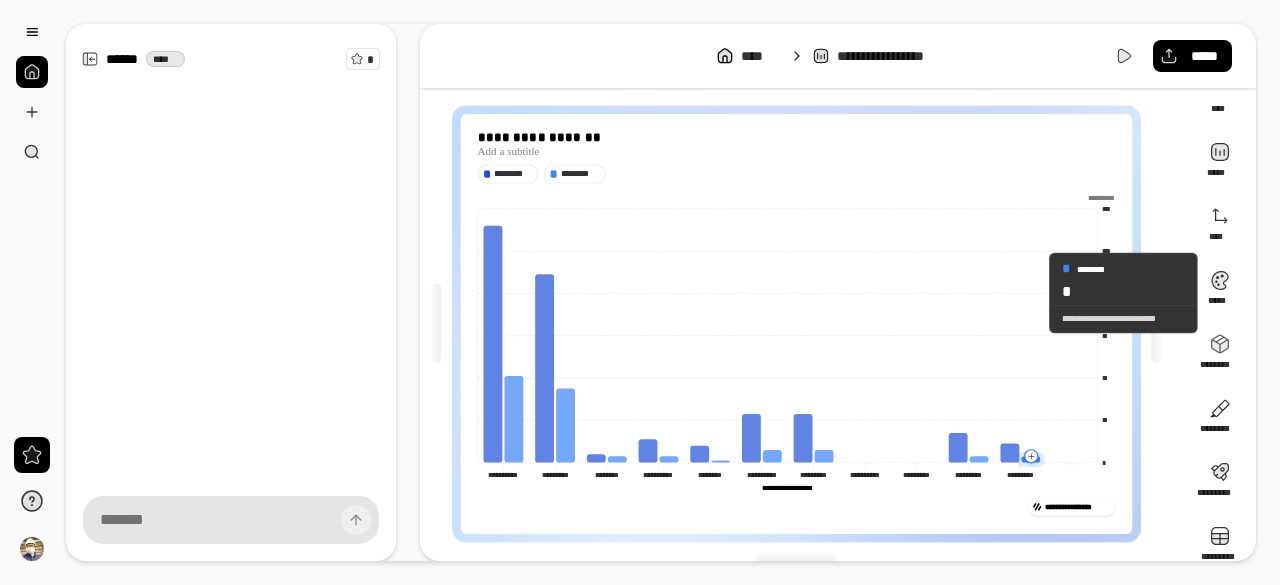 scroll, scrollTop: 62, scrollLeft: 0, axis: vertical 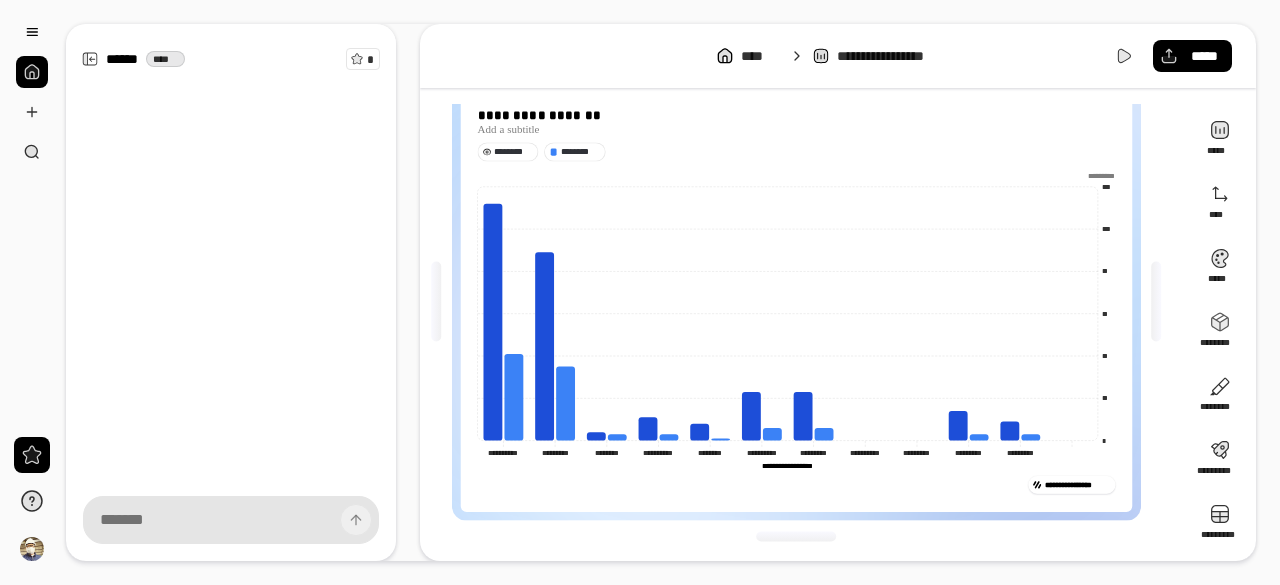 click on "********" at bounding box center (513, 152) 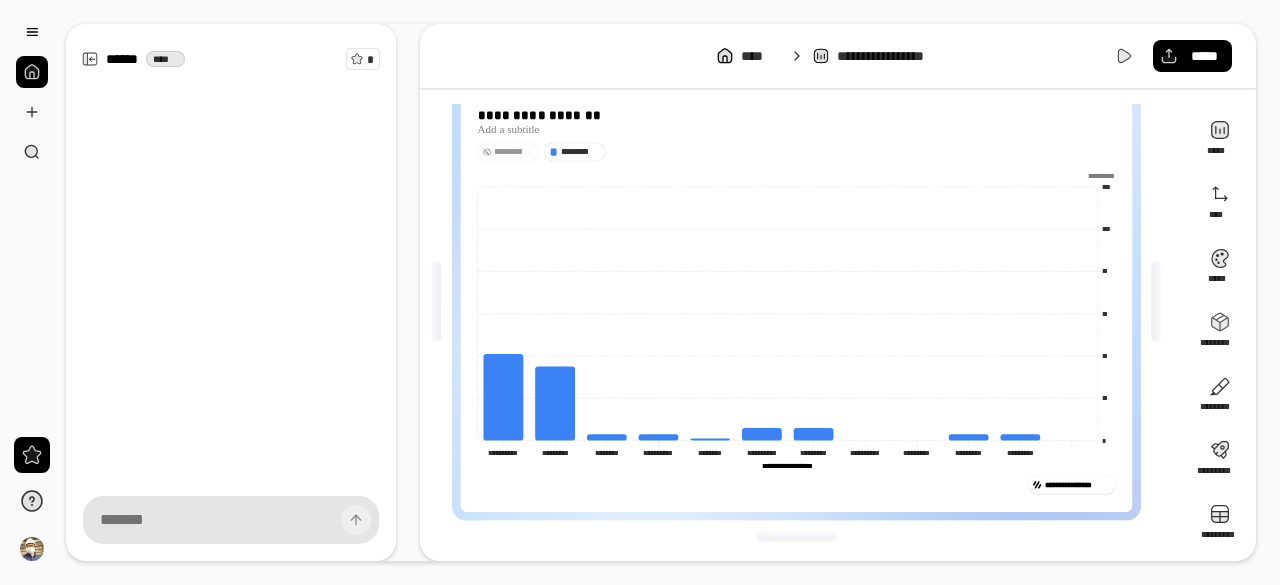 click on "********" at bounding box center [513, 152] 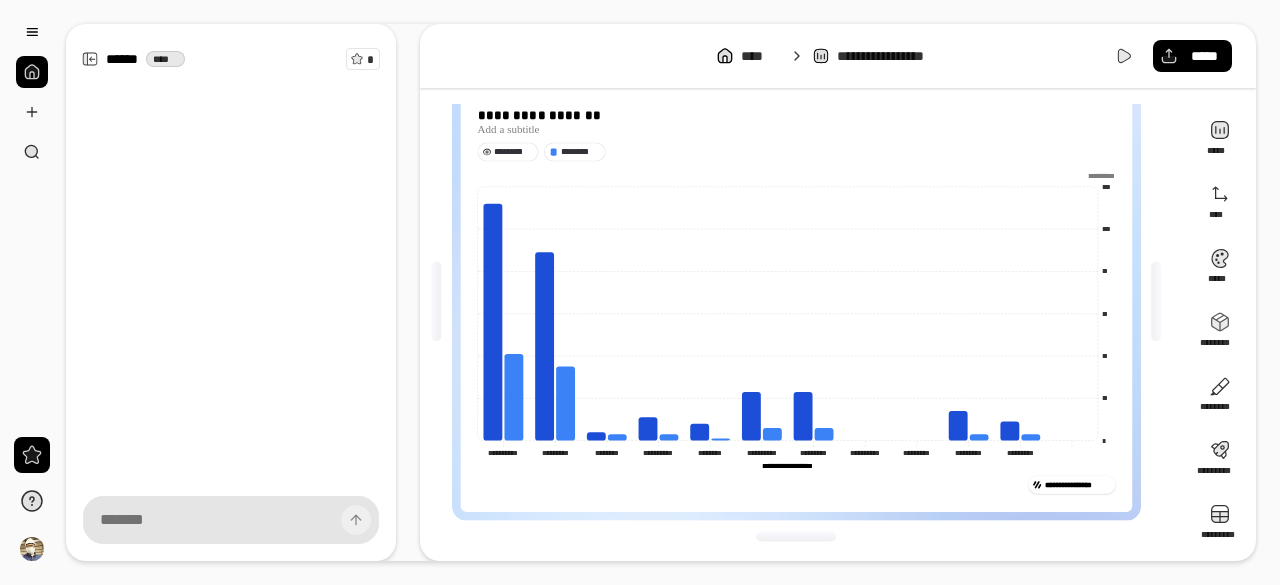 click on "********" at bounding box center (513, 152) 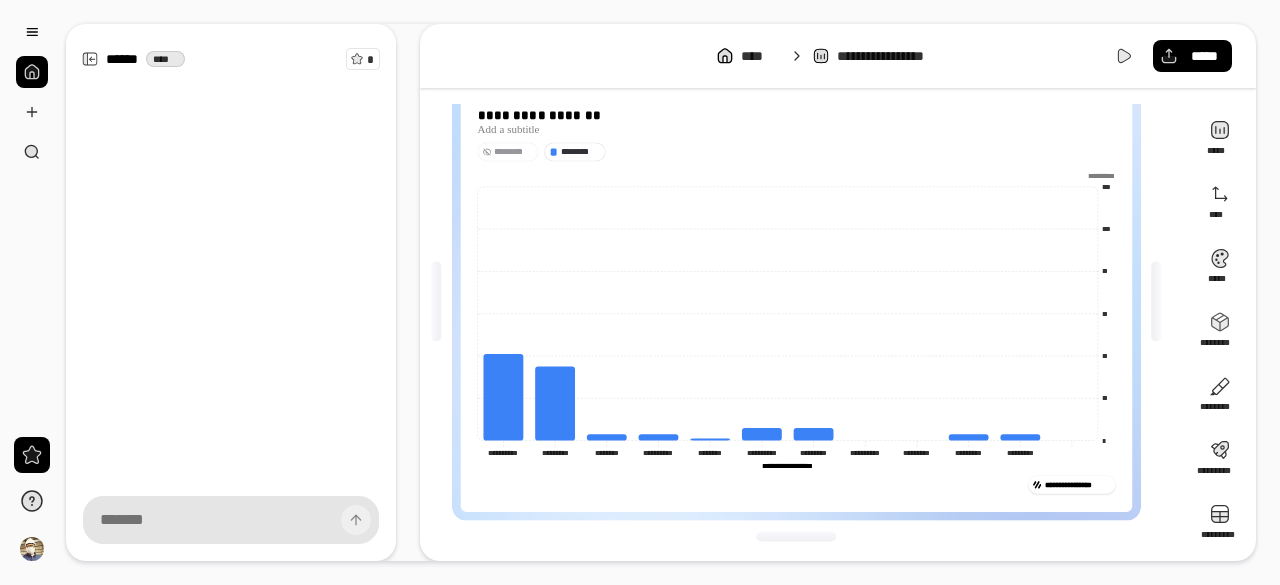 click on "********" at bounding box center [513, 152] 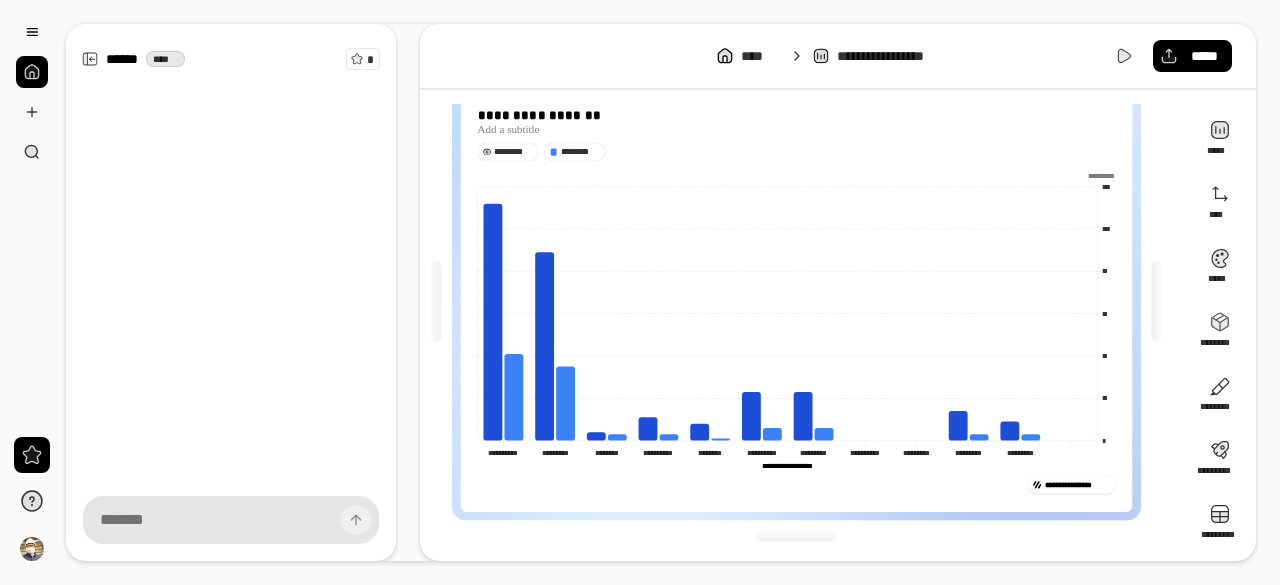 drag, startPoint x: 515, startPoint y: 151, endPoint x: 505, endPoint y: 149, distance: 10.198039 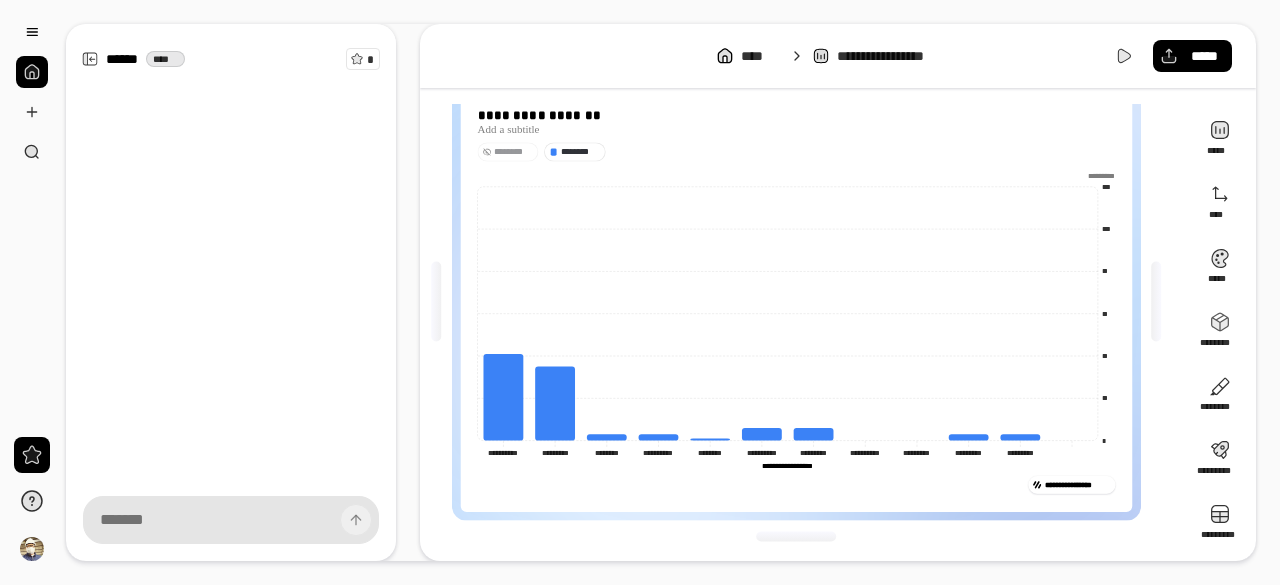 click on "********" at bounding box center (513, 152) 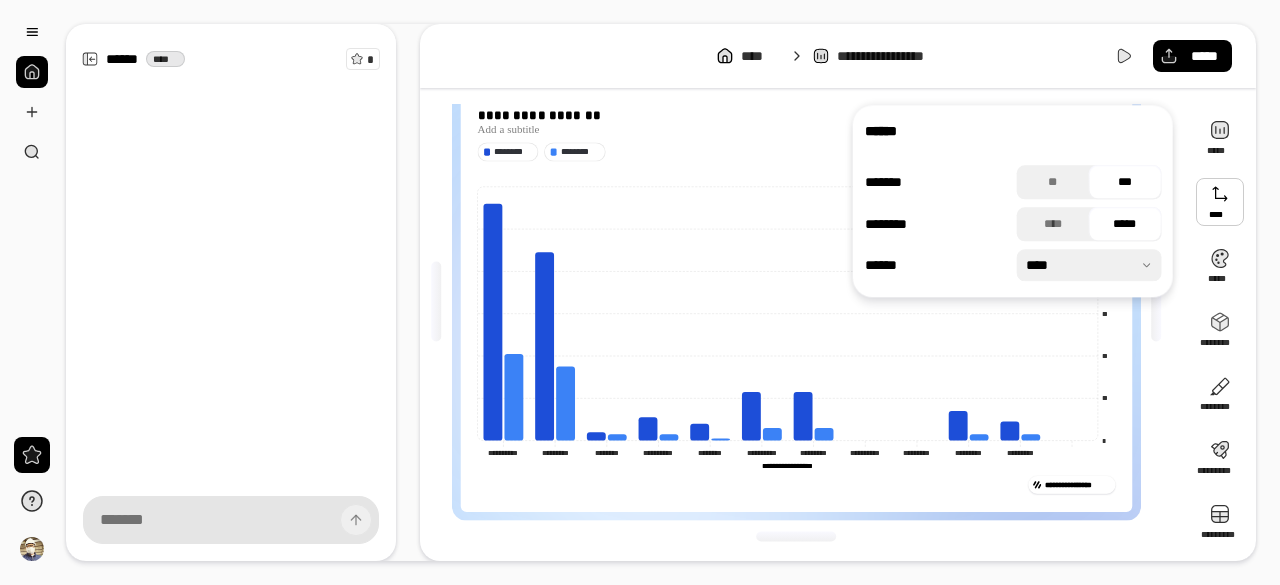 click at bounding box center (1089, 265) 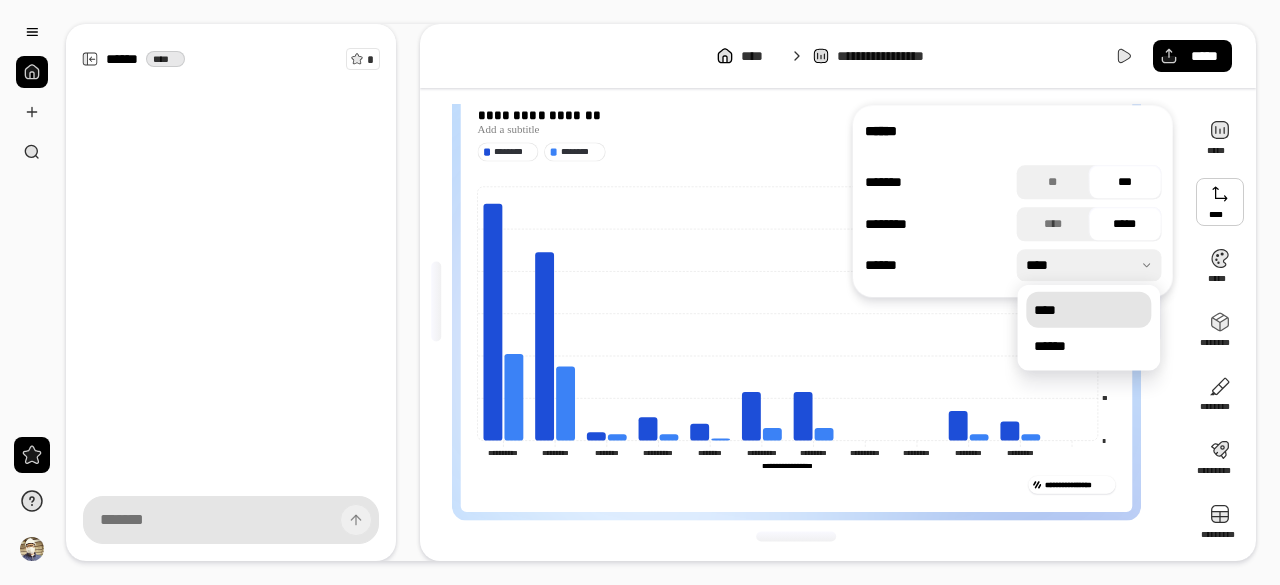 click at bounding box center (1089, 265) 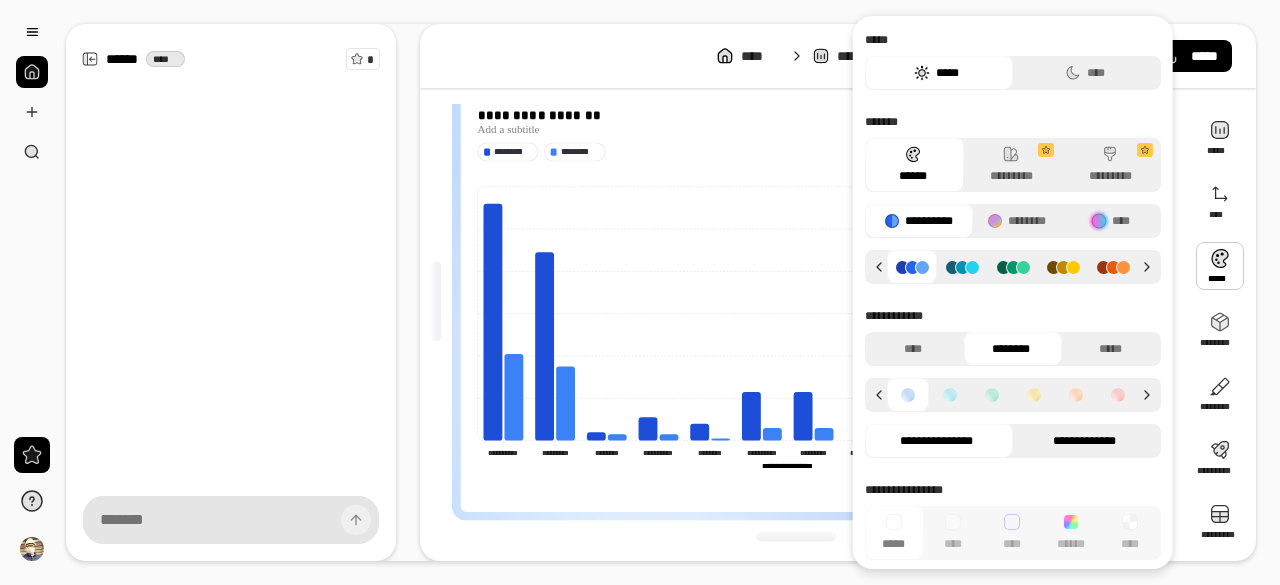 click on "**********" at bounding box center (1084, 441) 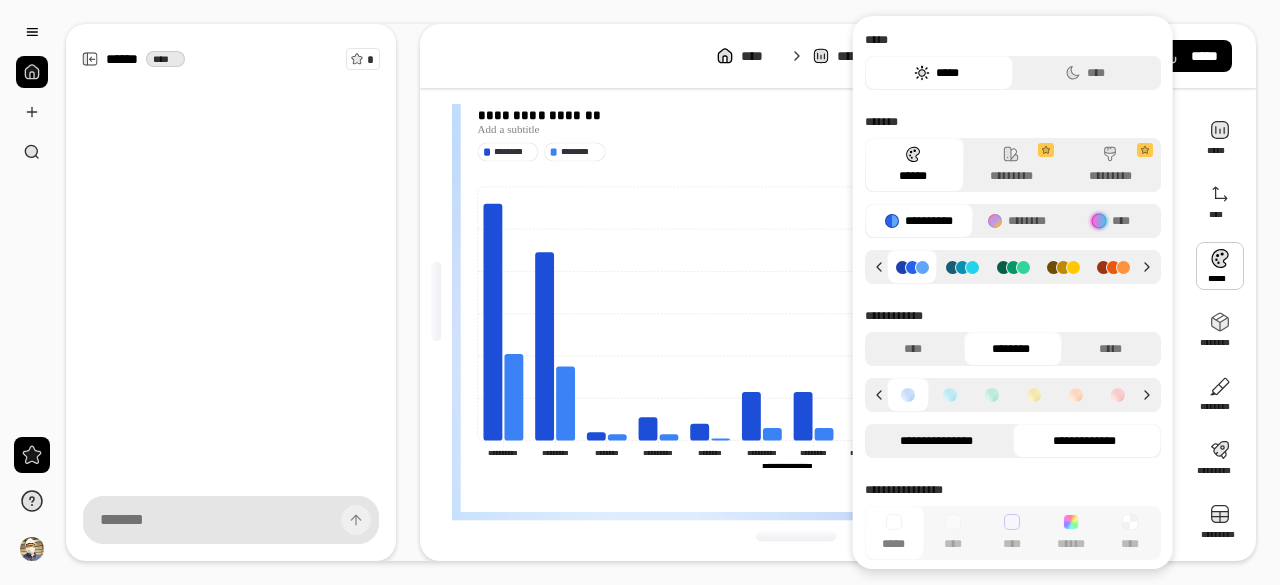 click on "**********" at bounding box center [936, 441] 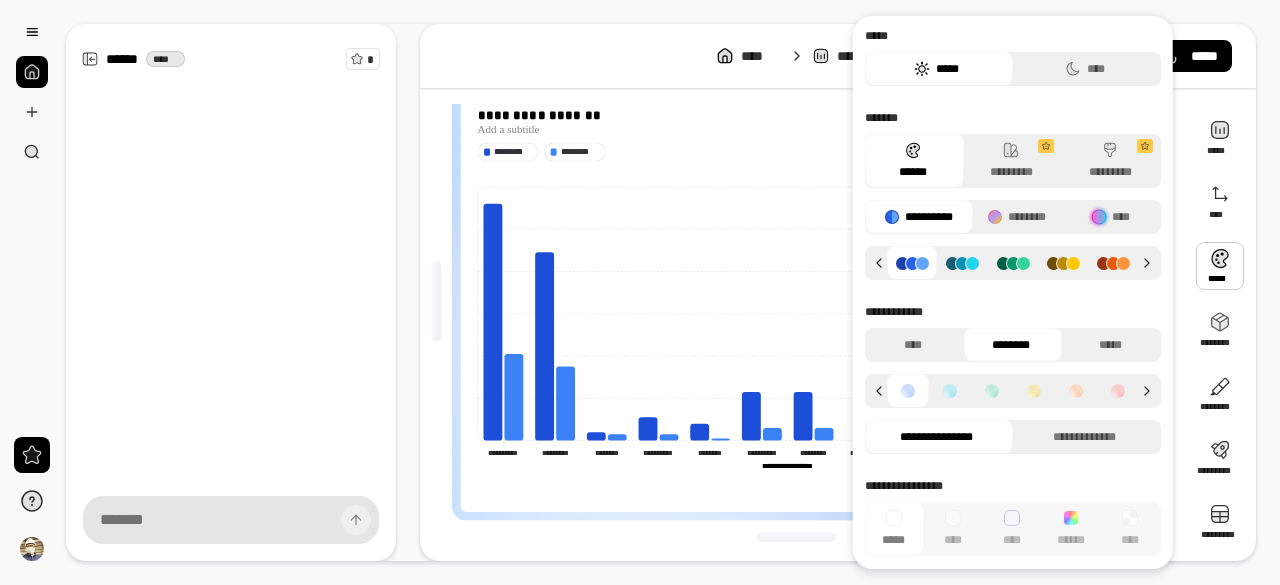 scroll, scrollTop: 6, scrollLeft: 0, axis: vertical 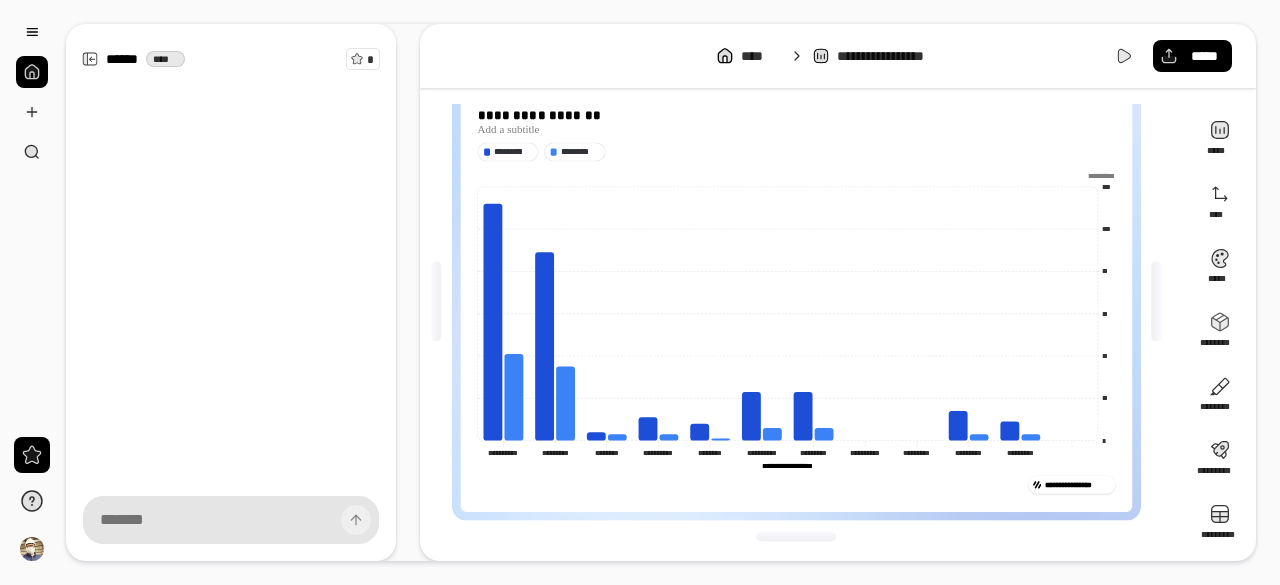 click on "**********" at bounding box center (838, 56) 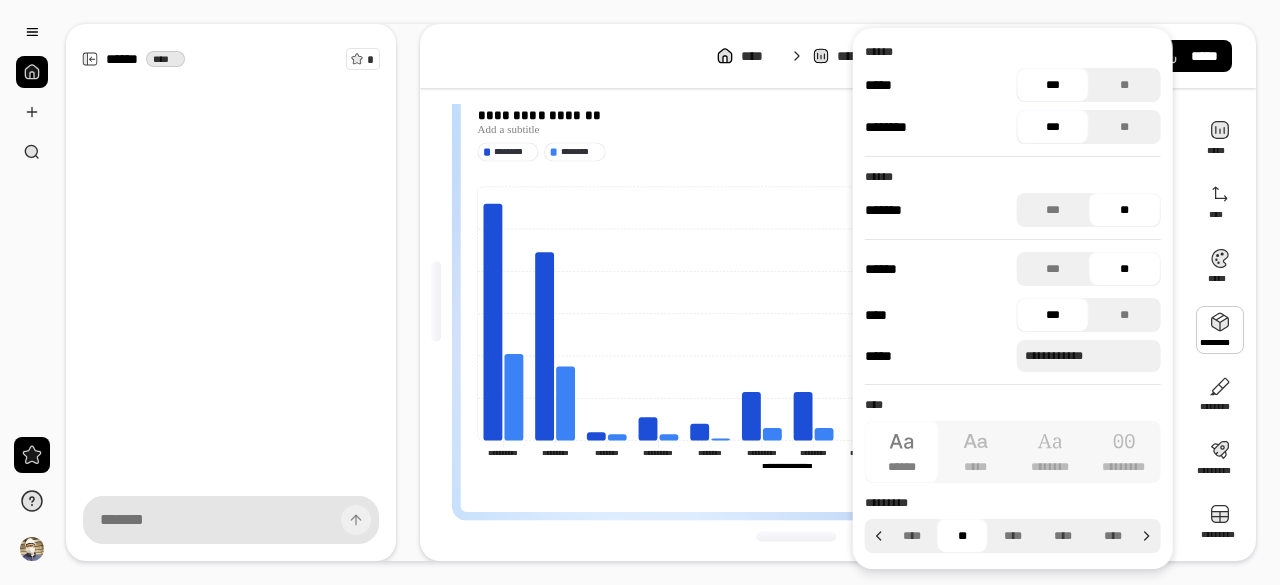 click on "**********" at bounding box center [796, 485] 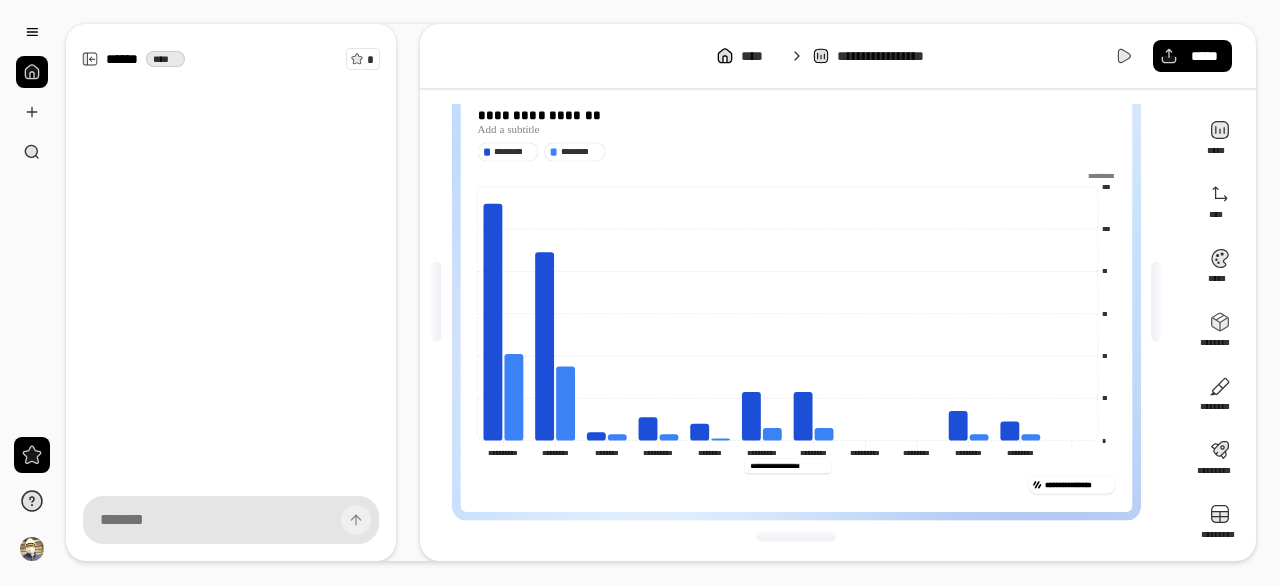 click on "**********" at bounding box center (787, 466) 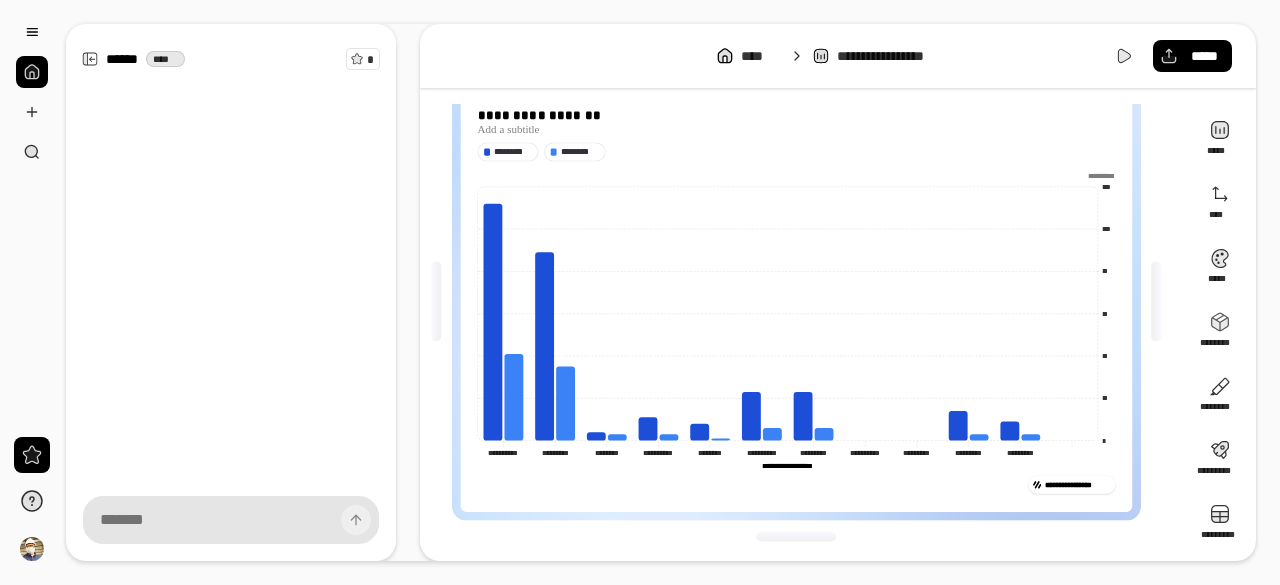 click on "**********" at bounding box center [796, 485] 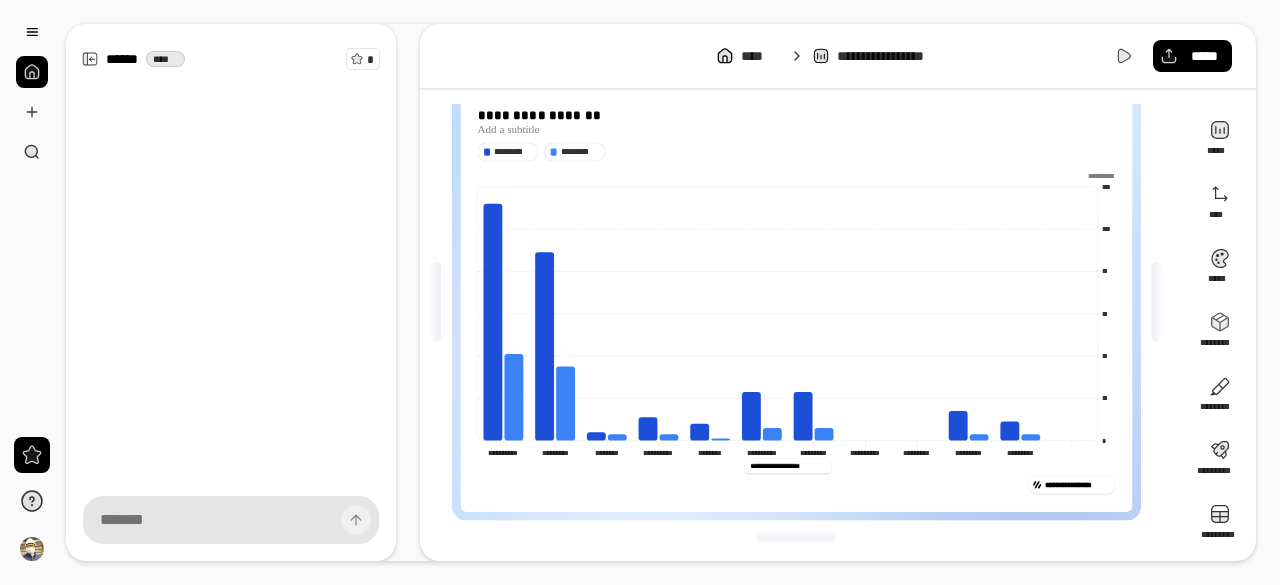 click on "**********" at bounding box center (787, 466) 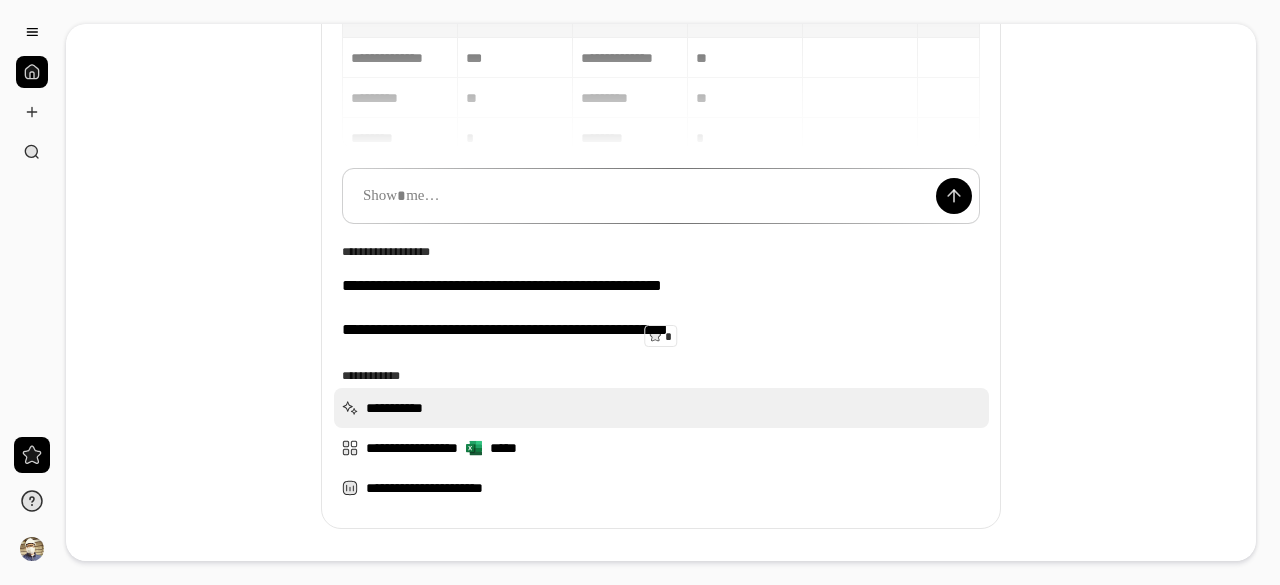 scroll, scrollTop: 200, scrollLeft: 0, axis: vertical 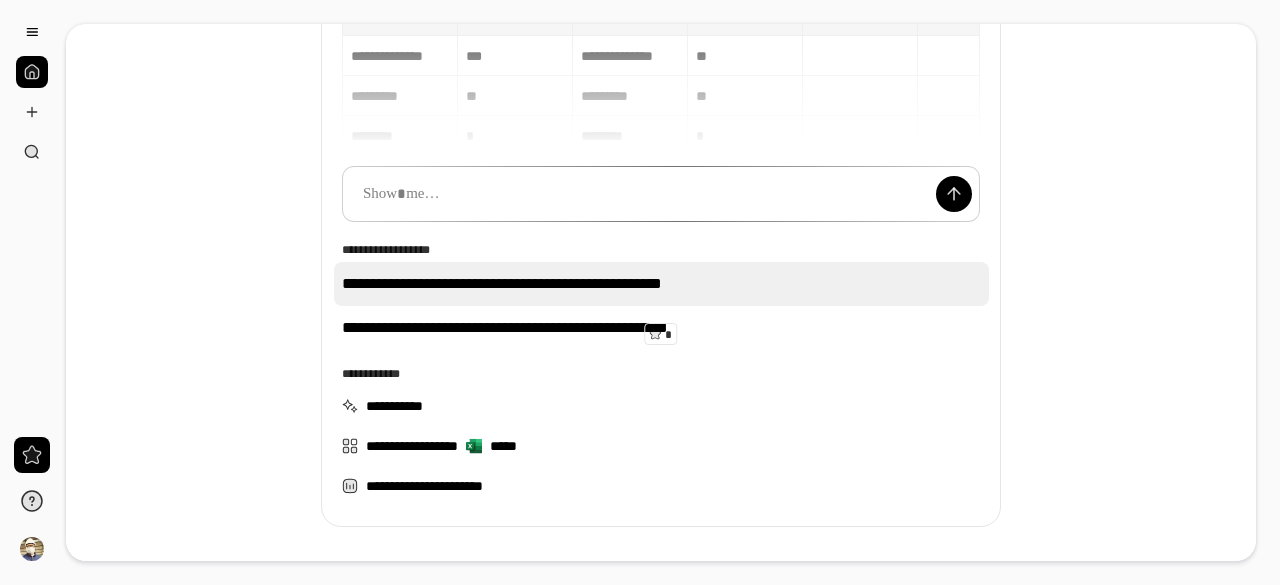 click on "**********" at bounding box center (661, 284) 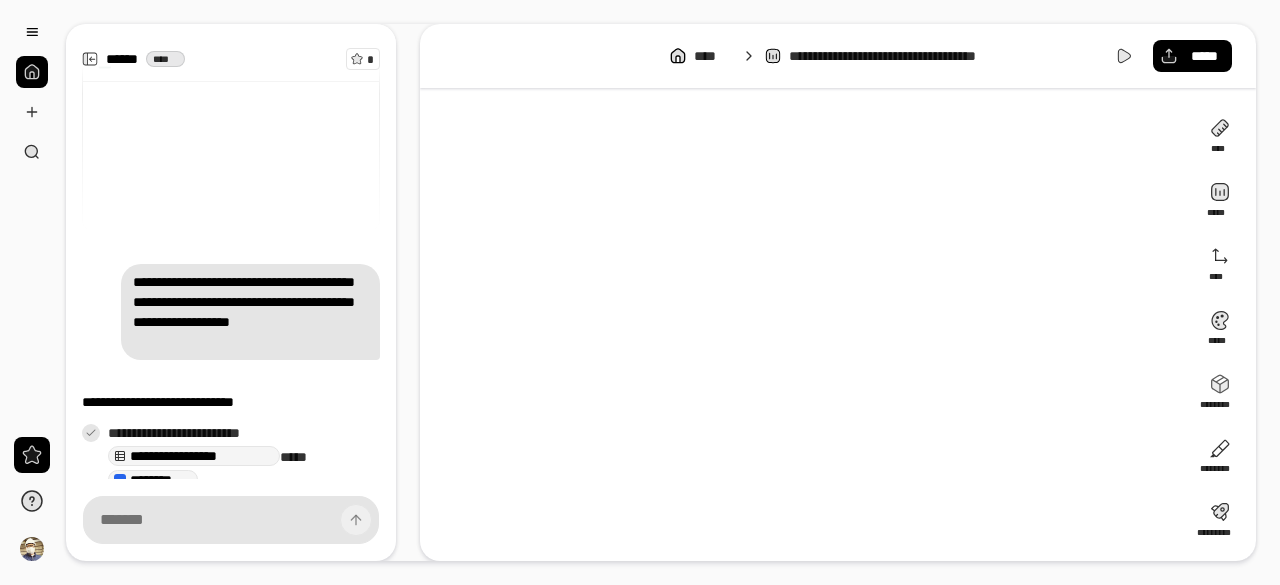 scroll, scrollTop: 207, scrollLeft: 0, axis: vertical 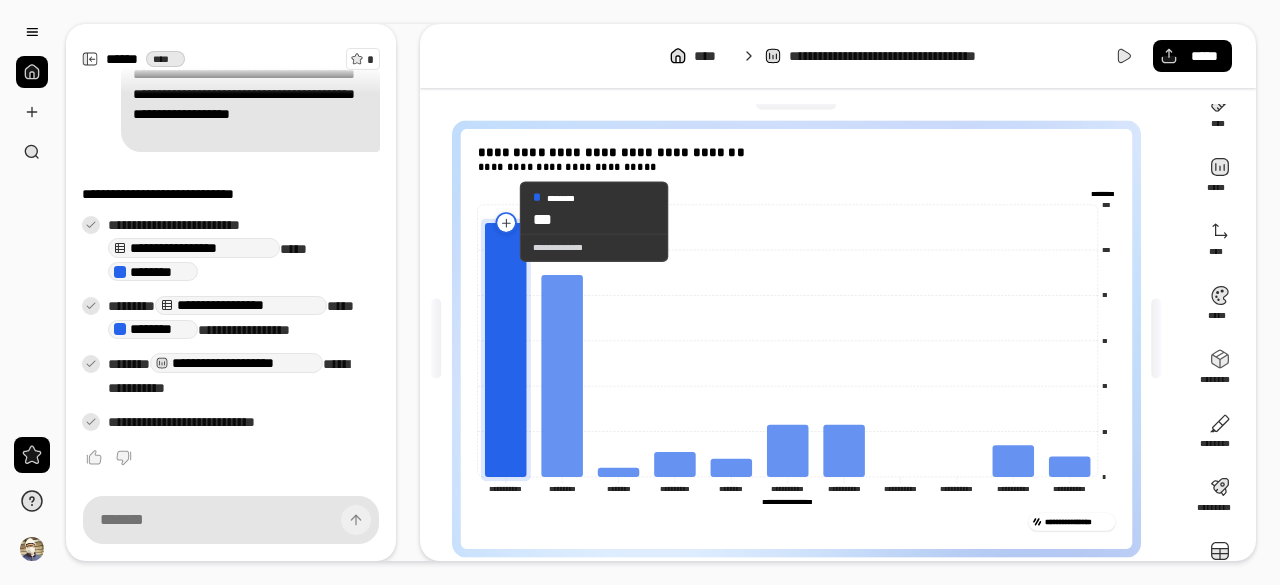 click 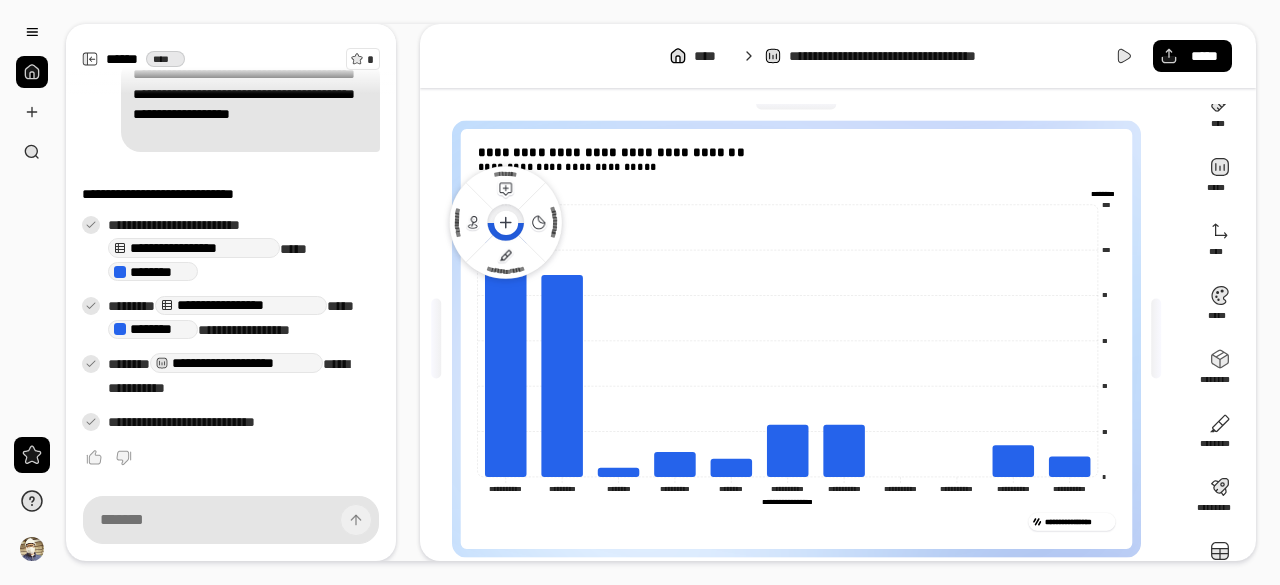 click on "[REDACTED]" at bounding box center [804, 339] 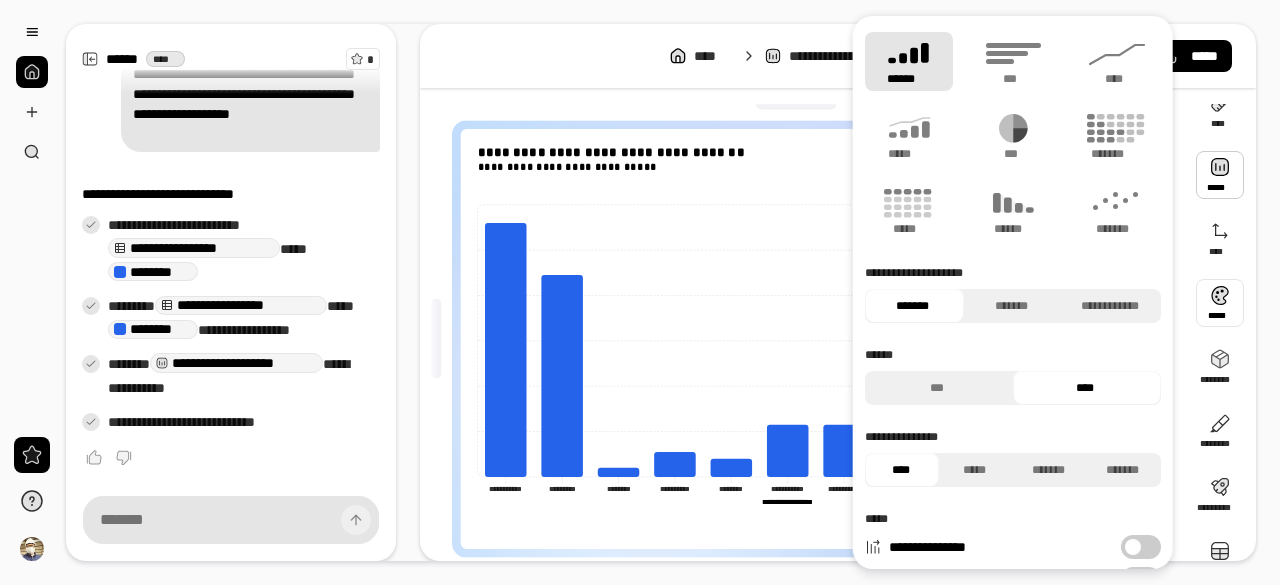 scroll, scrollTop: 0, scrollLeft: 0, axis: both 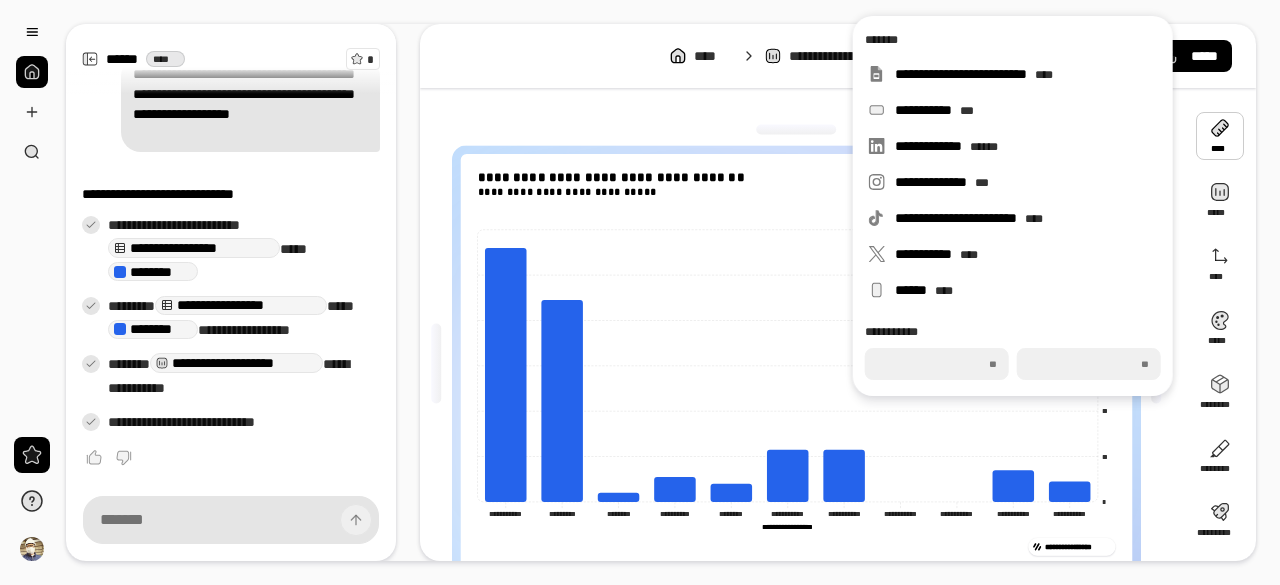 click on "[REDACTED]" at bounding box center (838, 56) 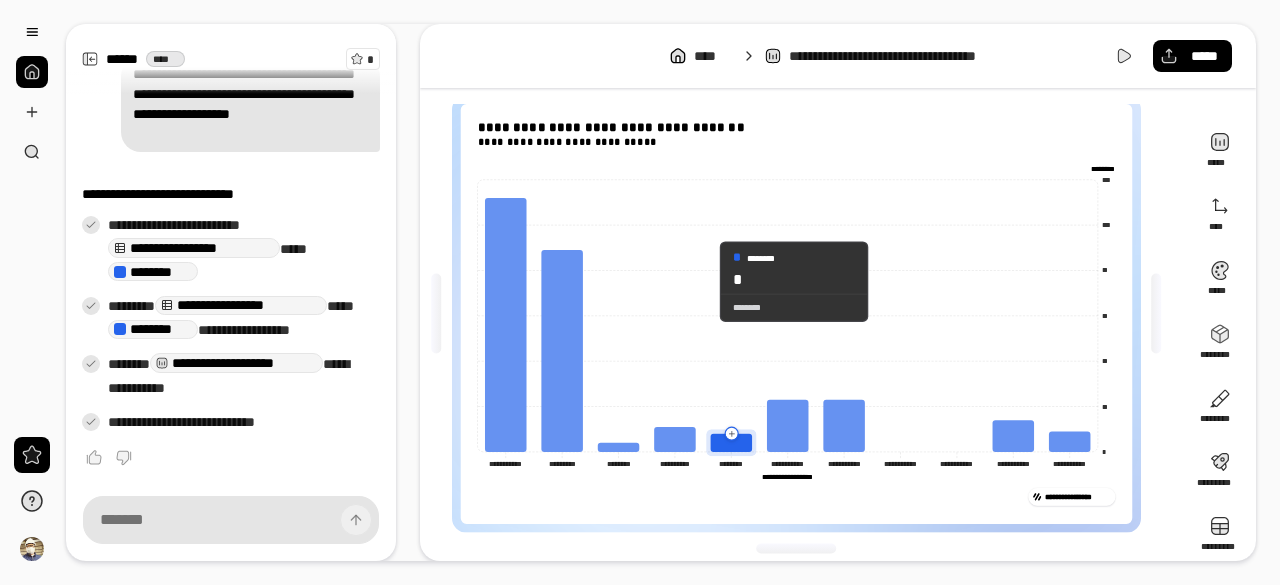 scroll, scrollTop: 62, scrollLeft: 0, axis: vertical 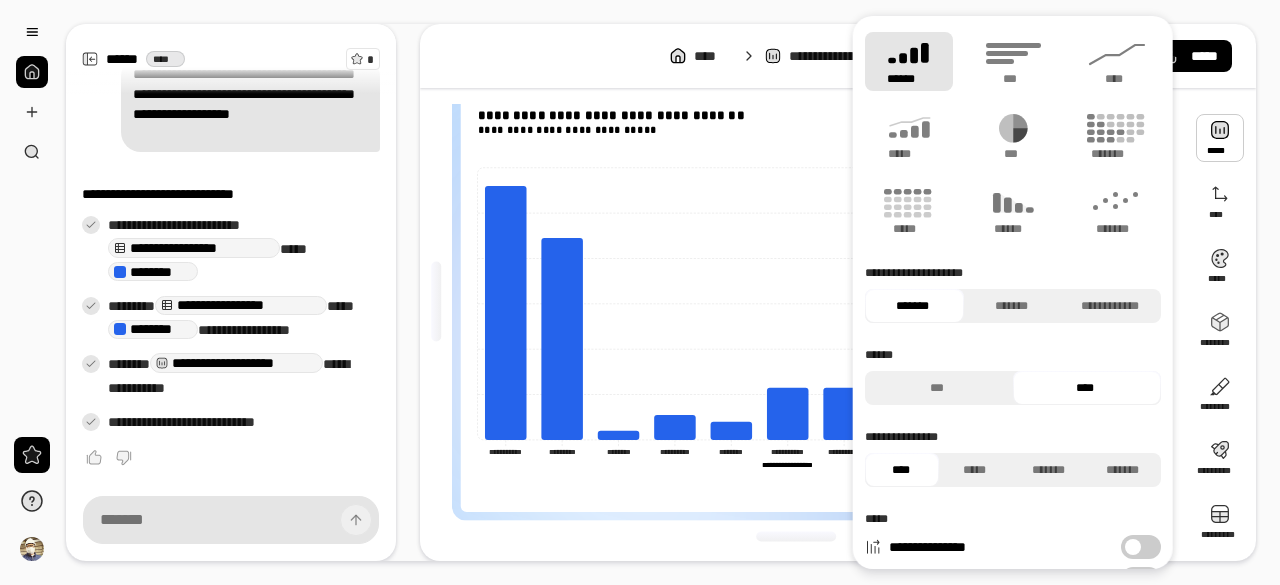 click on "Data Sale | Graphy" at bounding box center [640, 292] 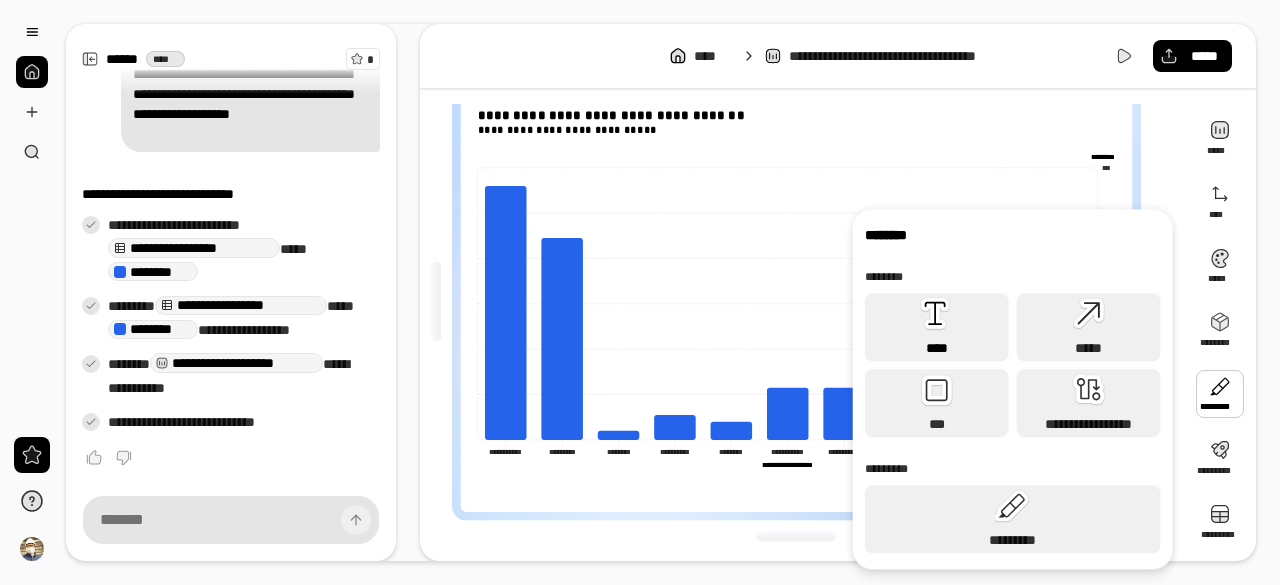 click on "****" at bounding box center (937, 327) 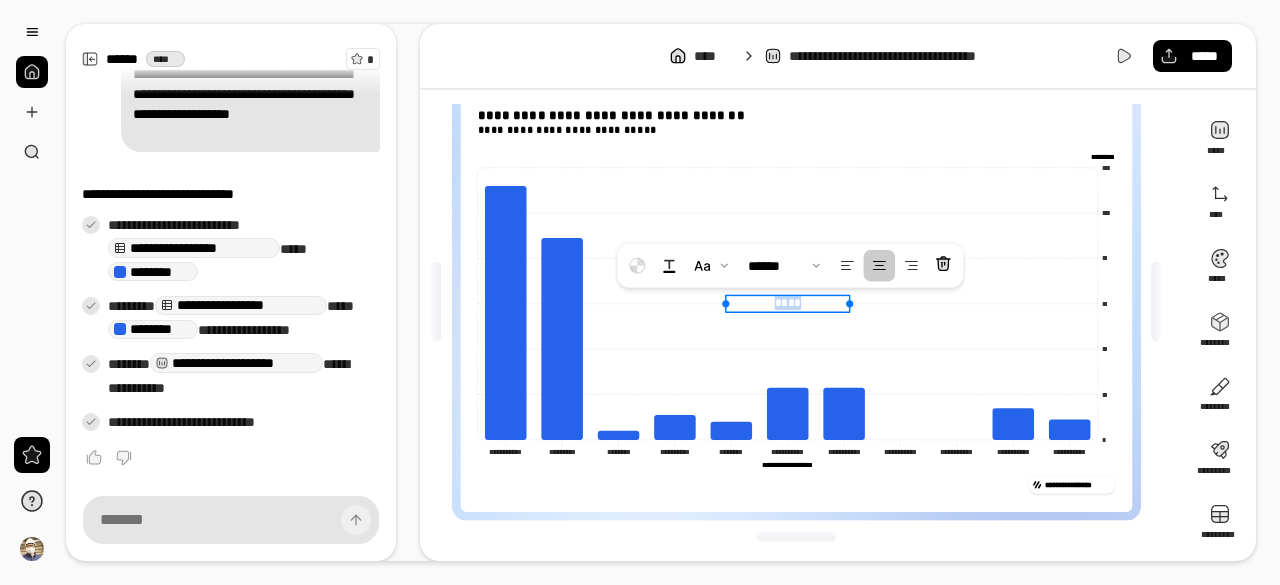 click on "****" at bounding box center [786, 303] 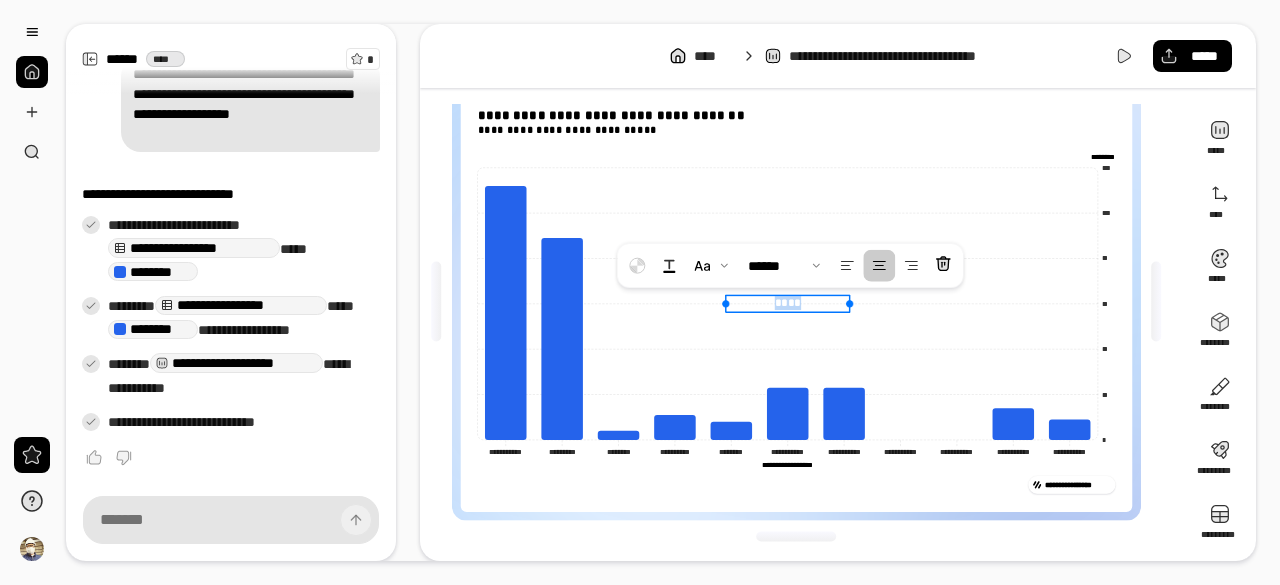 click on "****" at bounding box center [786, 303] 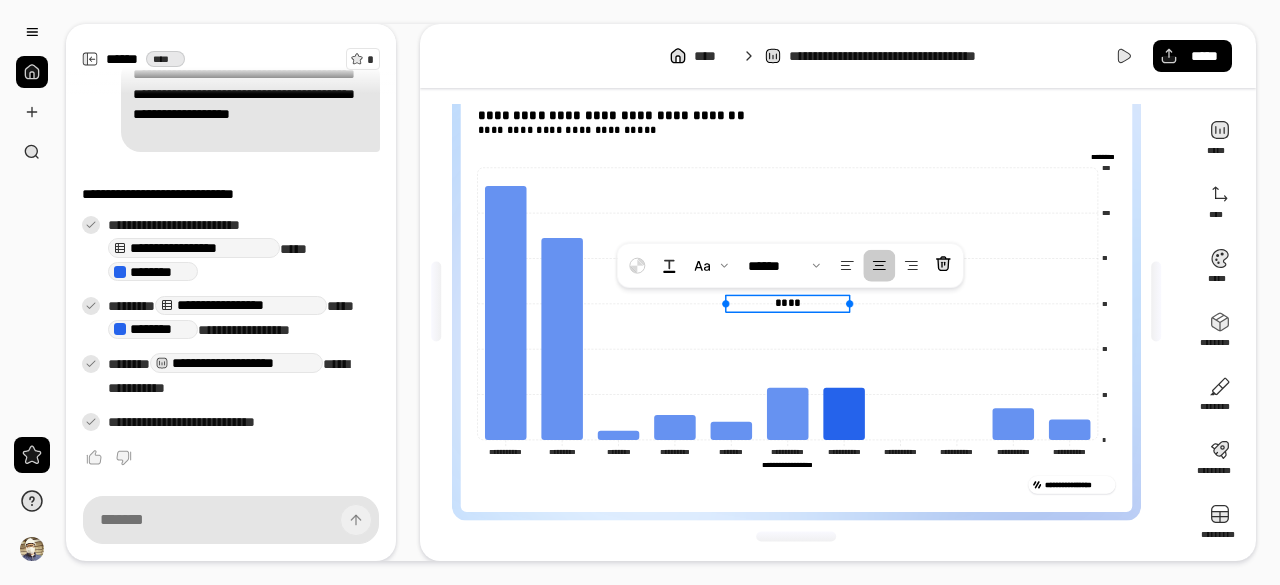 click 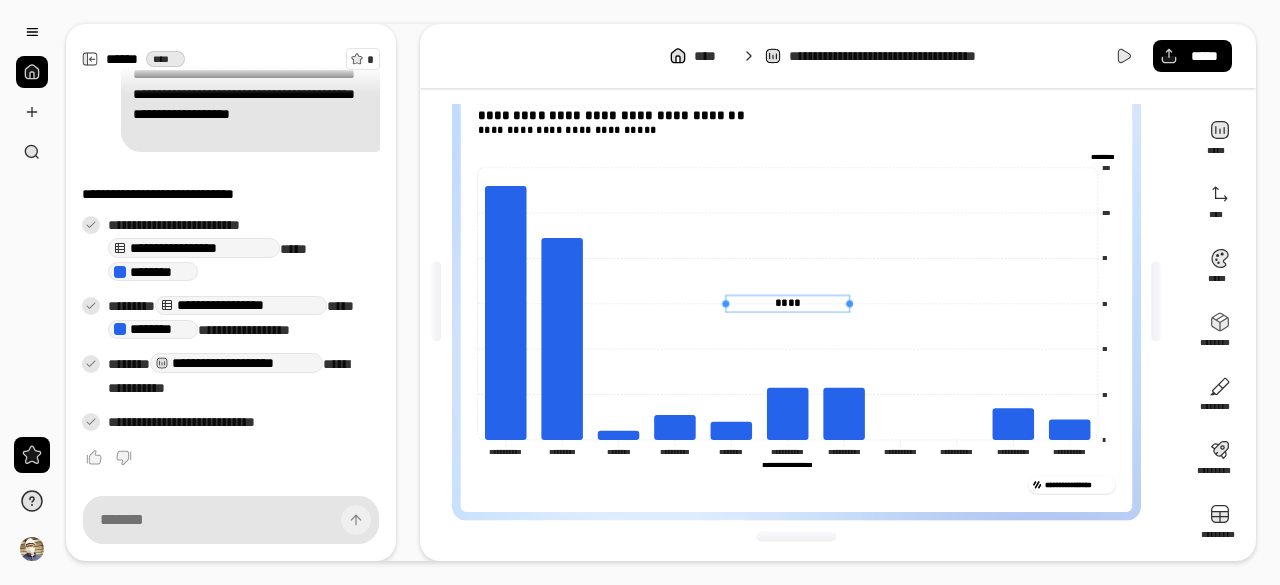 click on "****" at bounding box center [787, 303] 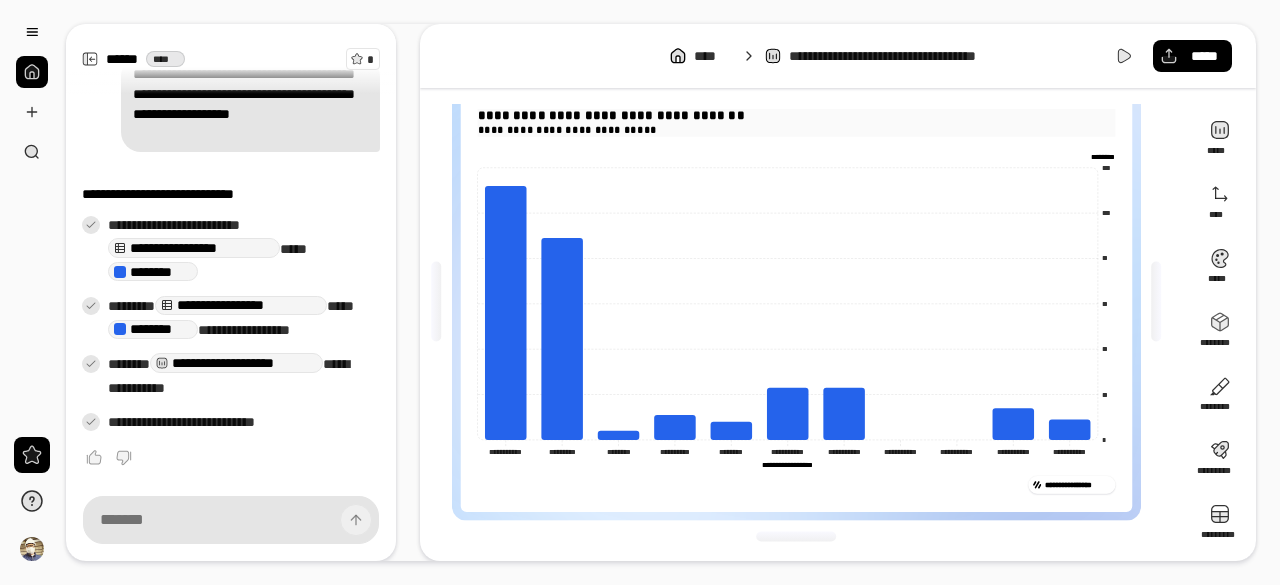 click on "**********" at bounding box center (796, 116) 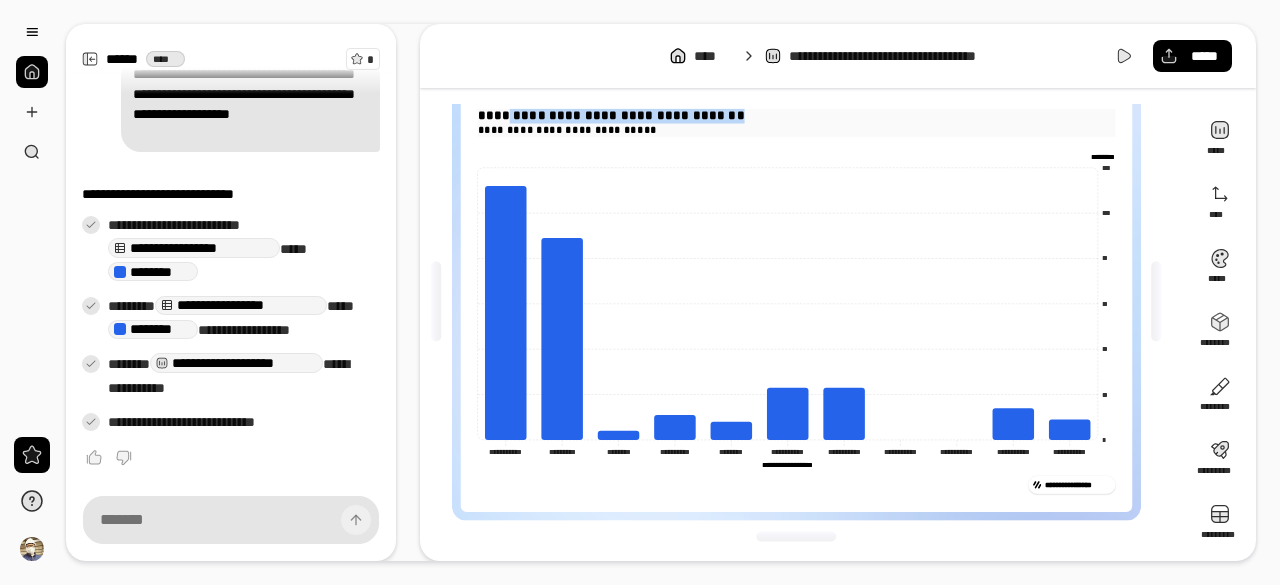 scroll, scrollTop: 56, scrollLeft: 0, axis: vertical 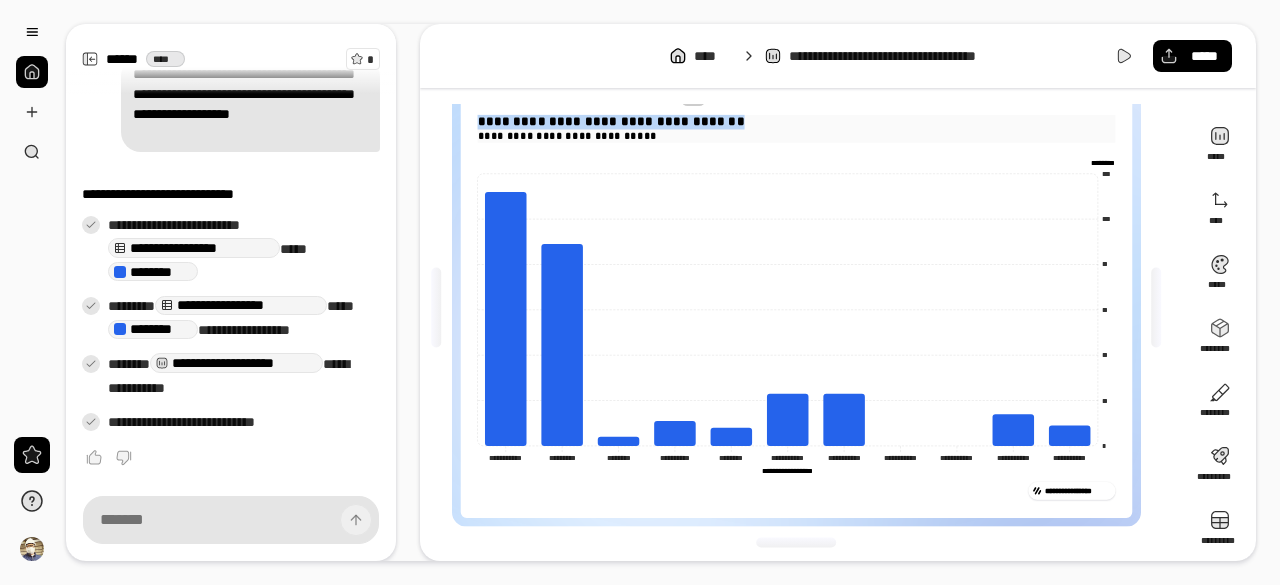 drag, startPoint x: 722, startPoint y: 111, endPoint x: 460, endPoint y: 123, distance: 262.27466 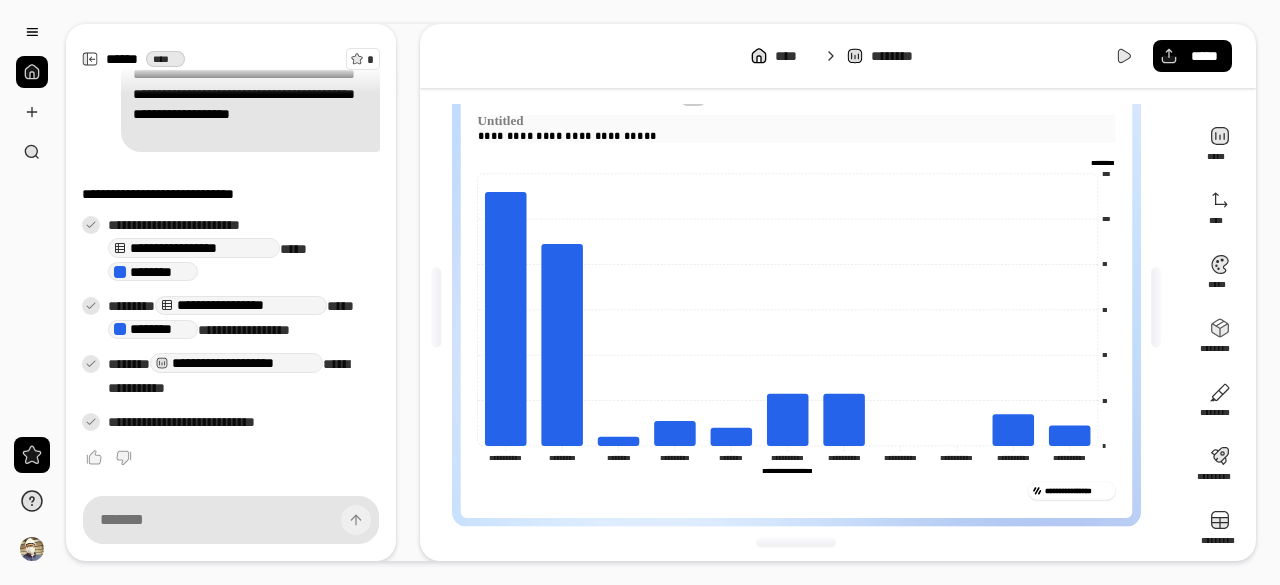 type 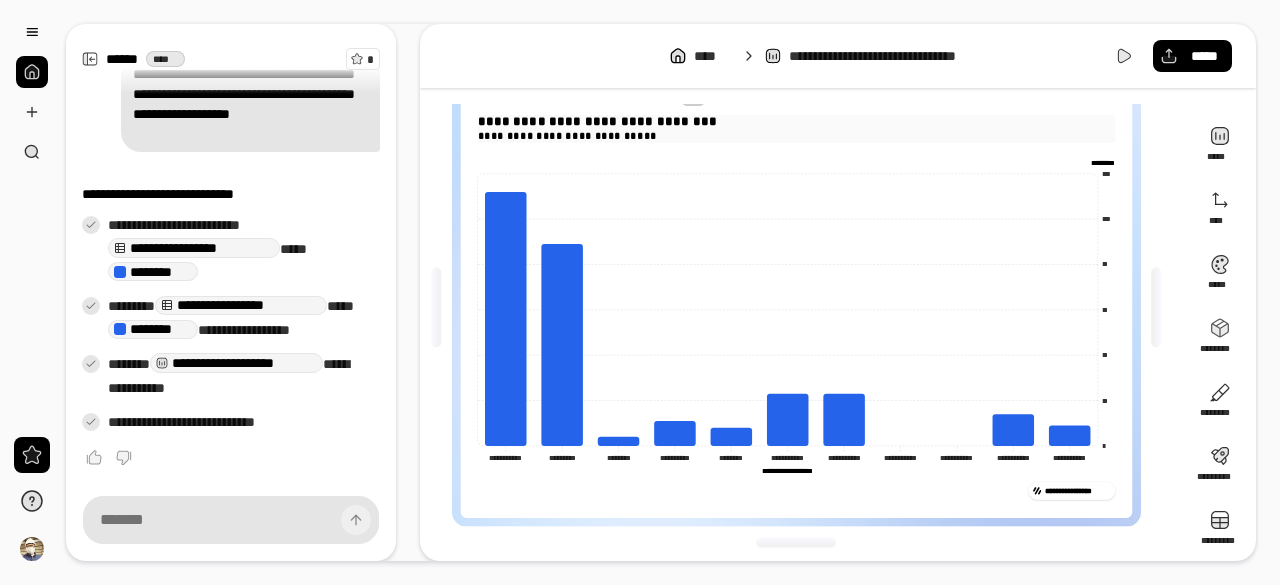 click on "**********" at bounding box center [796, 122] 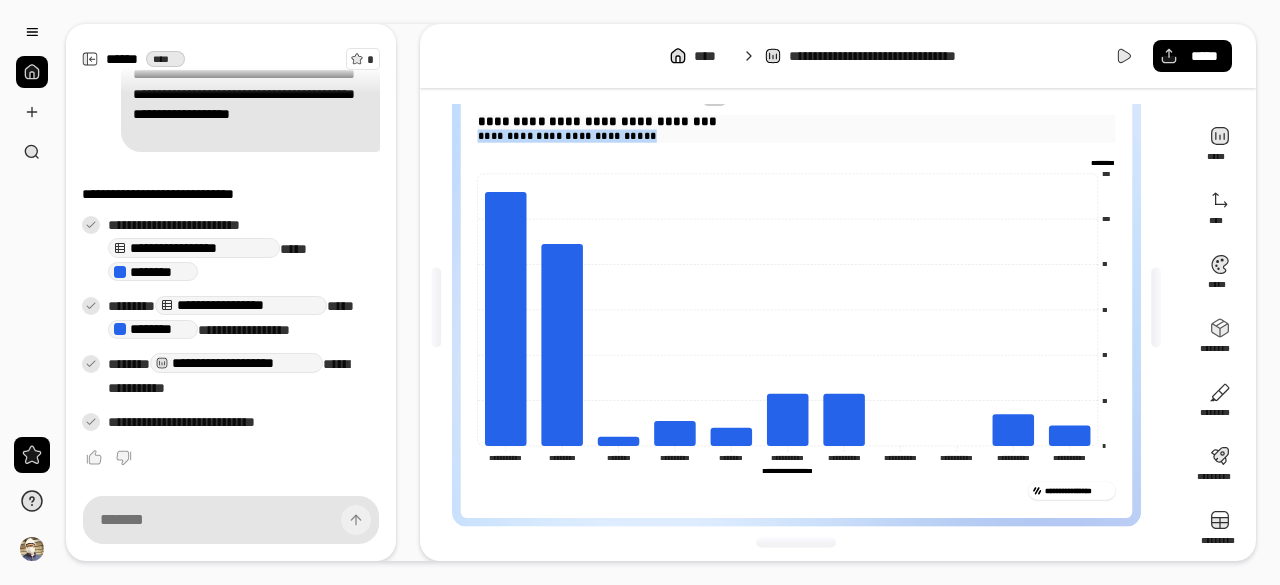 drag, startPoint x: 632, startPoint y: 138, endPoint x: 450, endPoint y: 137, distance: 182.00275 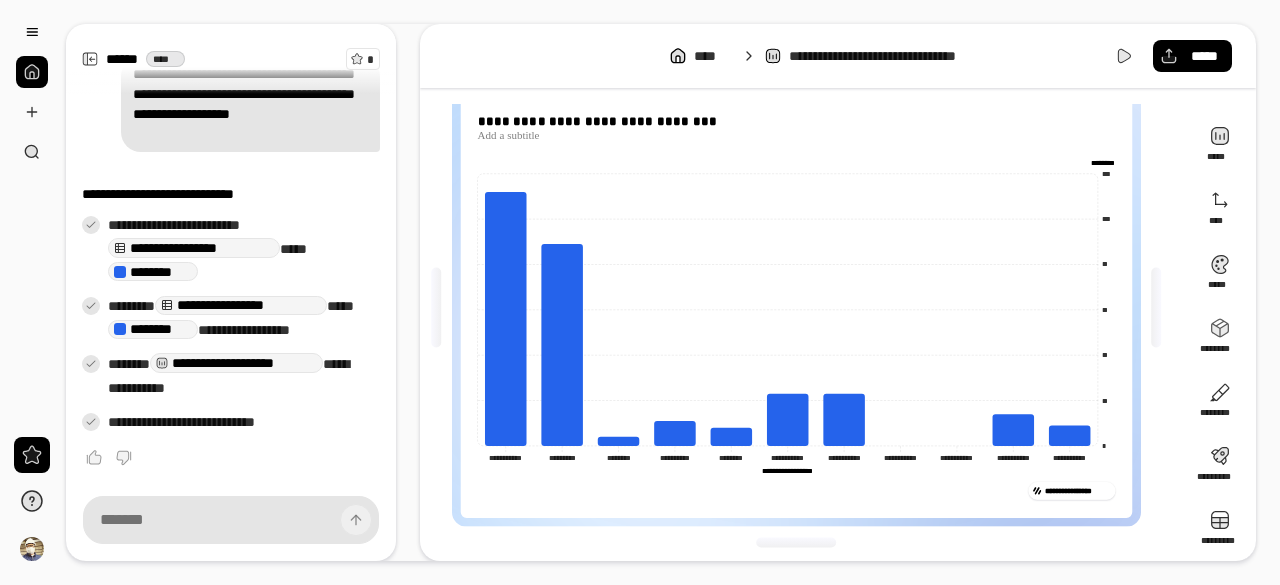 click on "[REDACTED]" at bounding box center (640, 292) 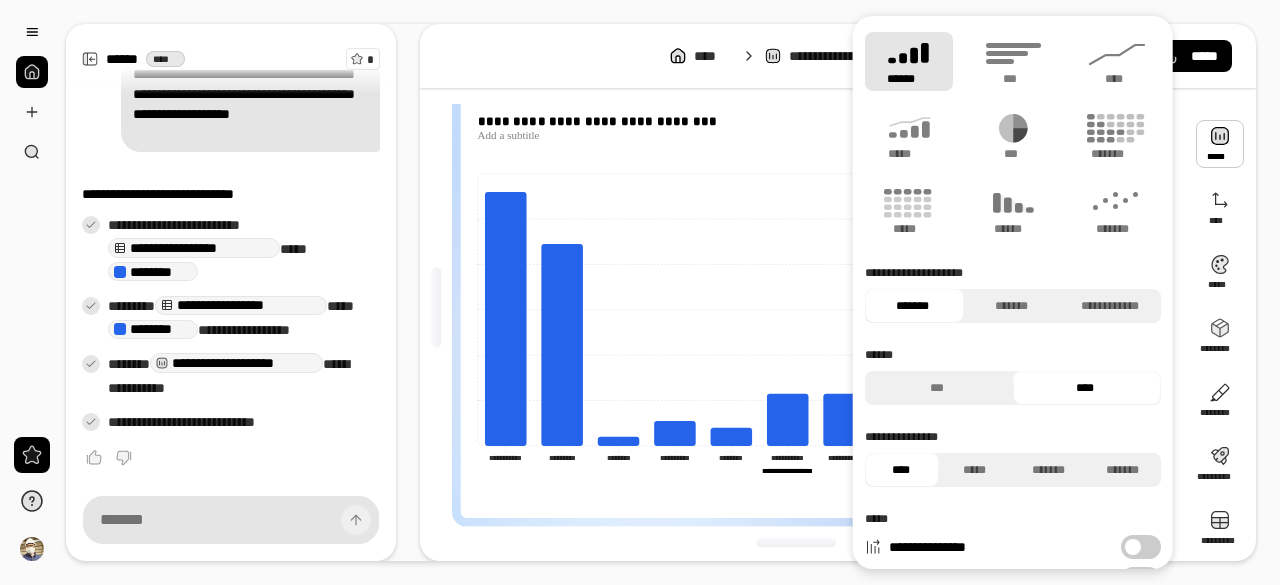 click on "[REDACTED]" at bounding box center (640, 292) 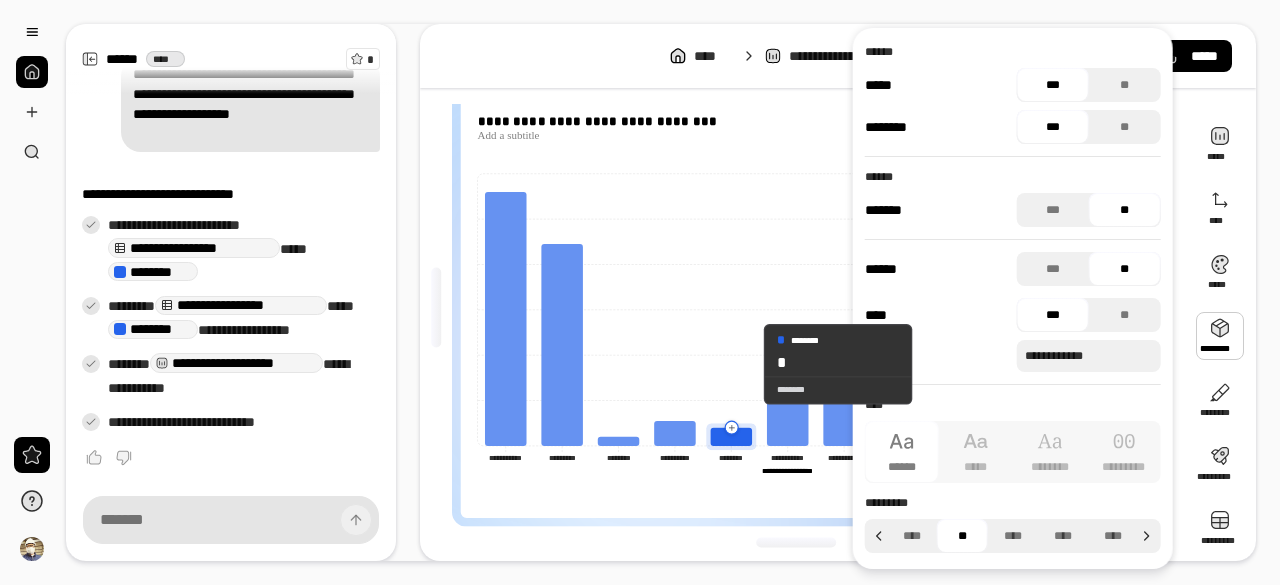 click 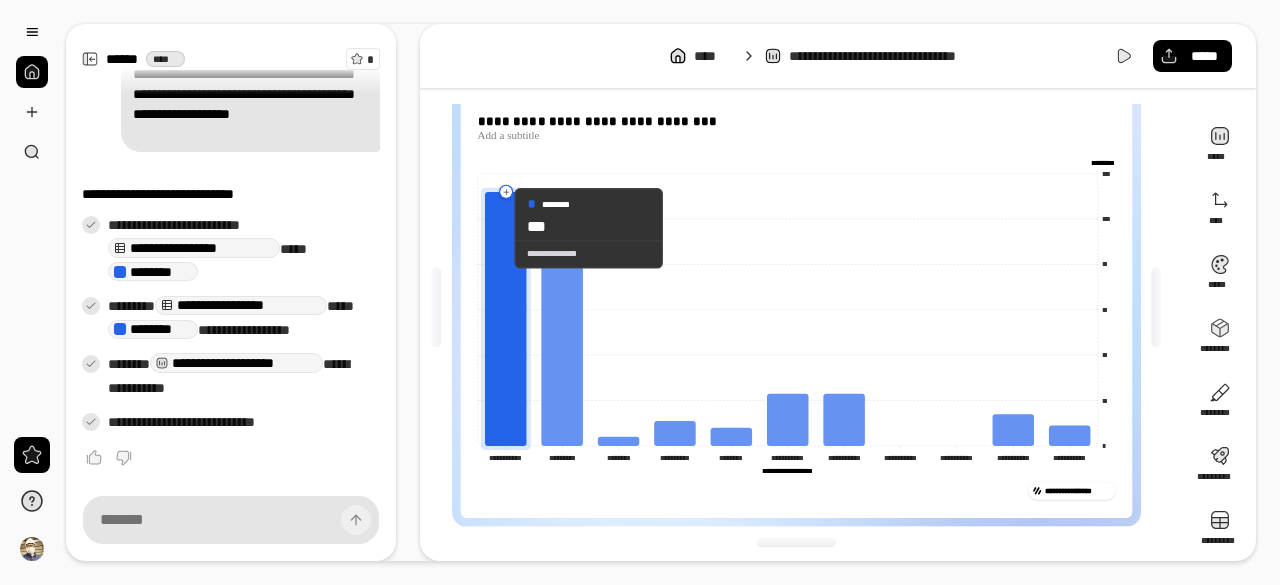click 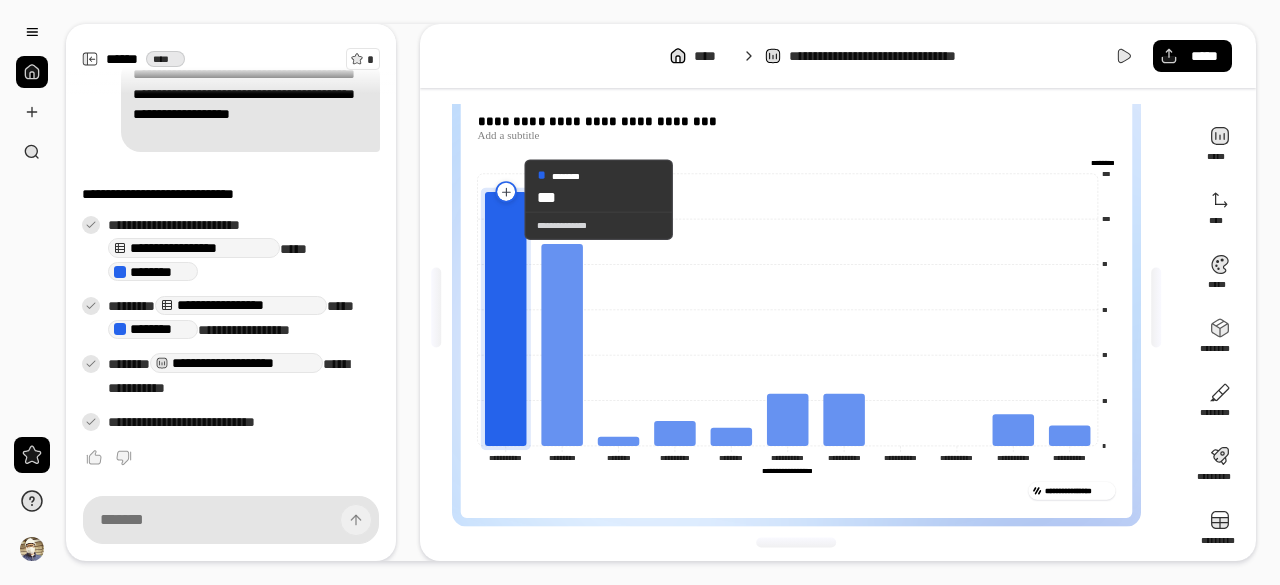 click 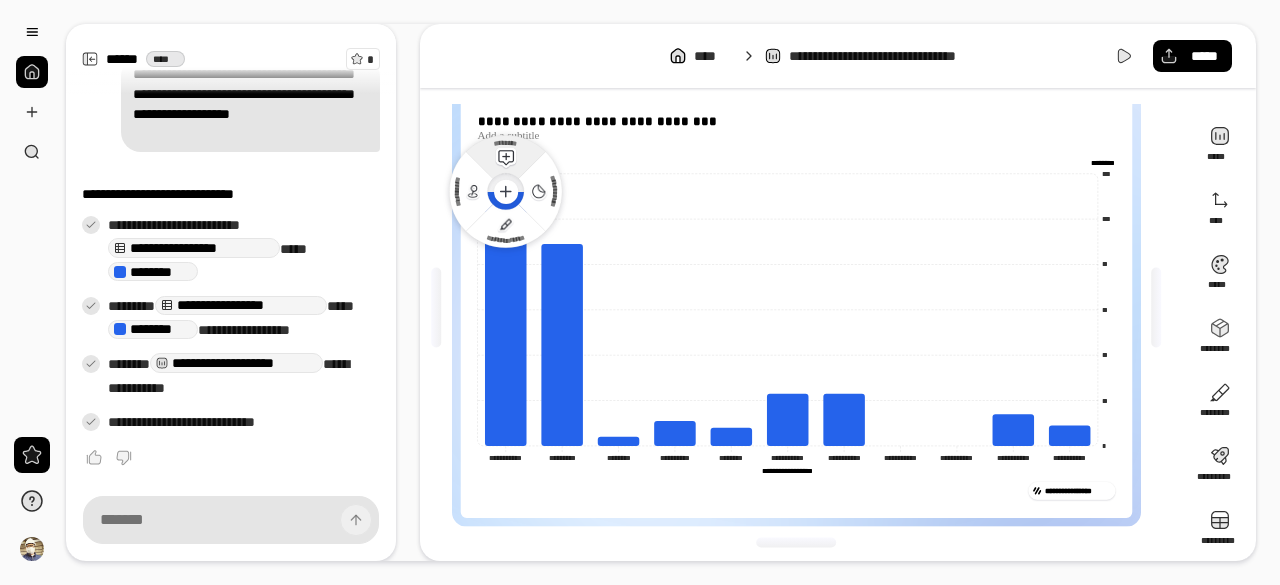 click on "********" 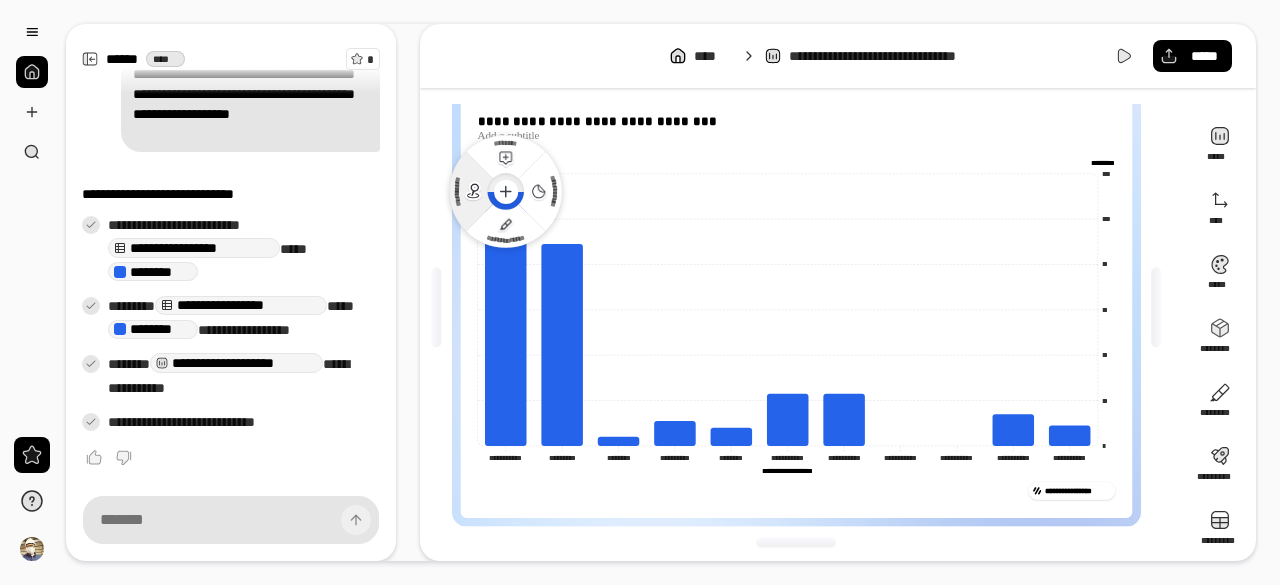 click 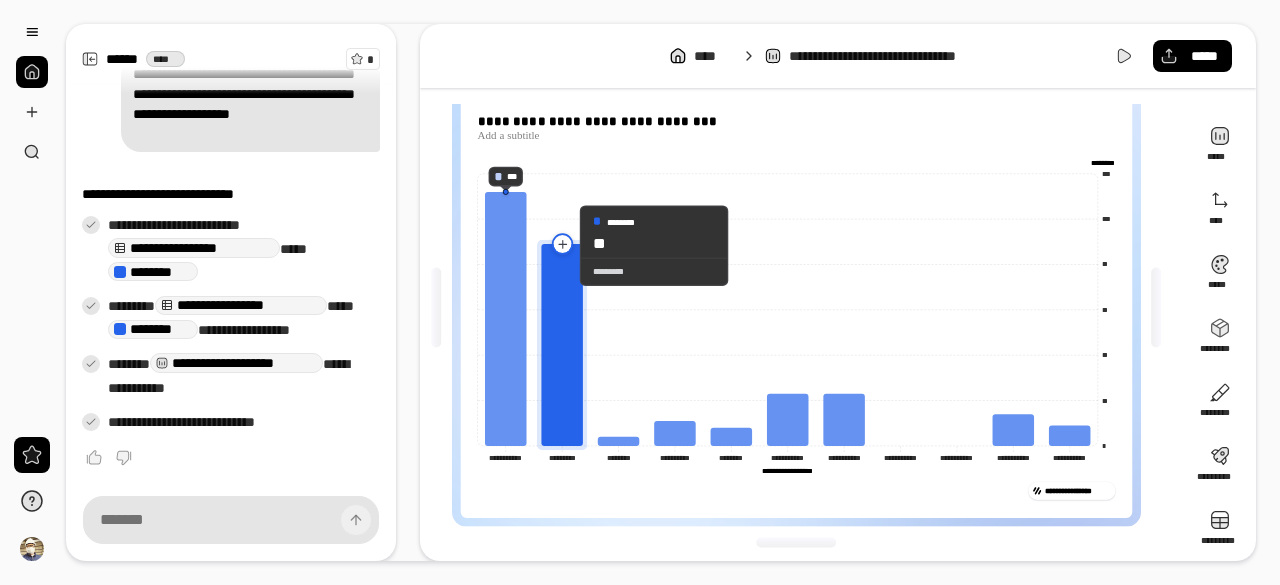 click 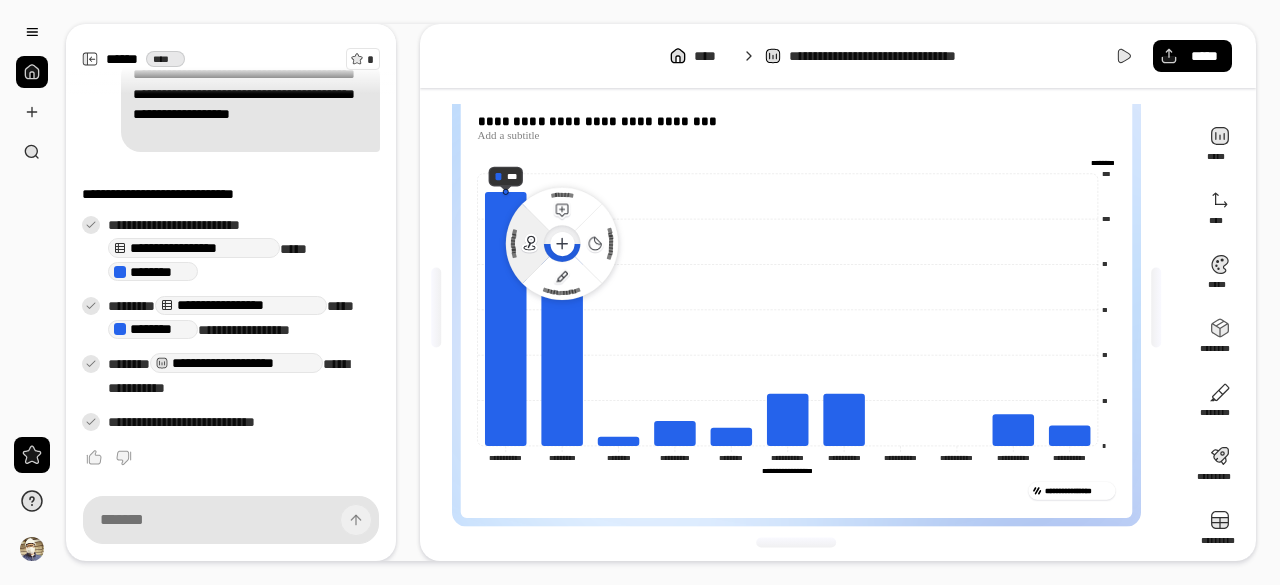 click 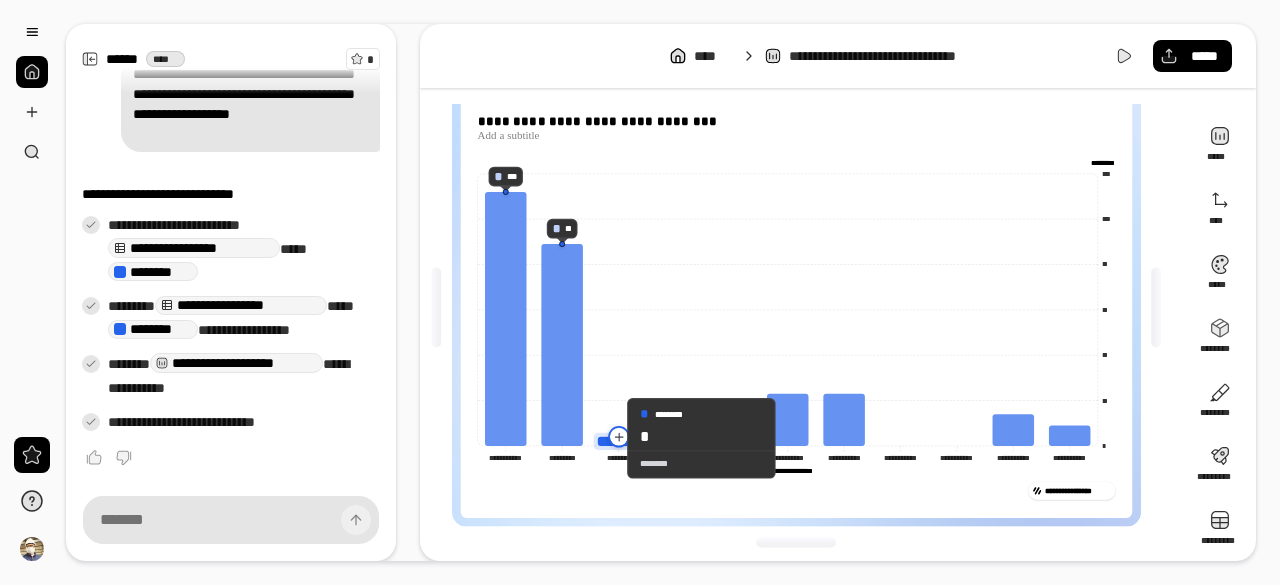 click 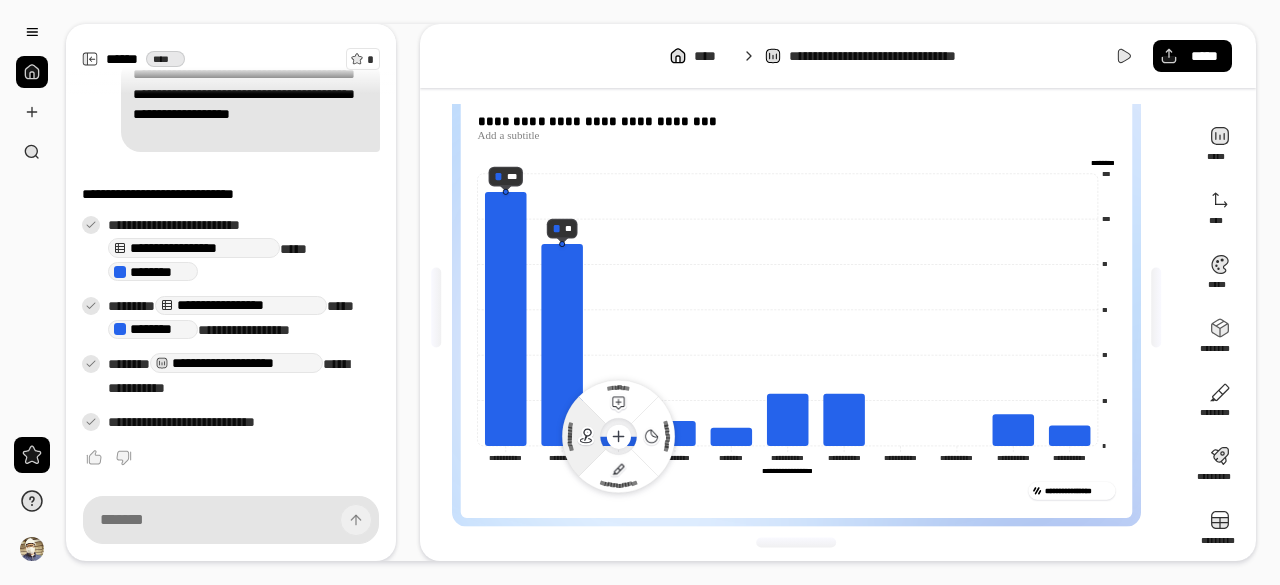 click on "**********" 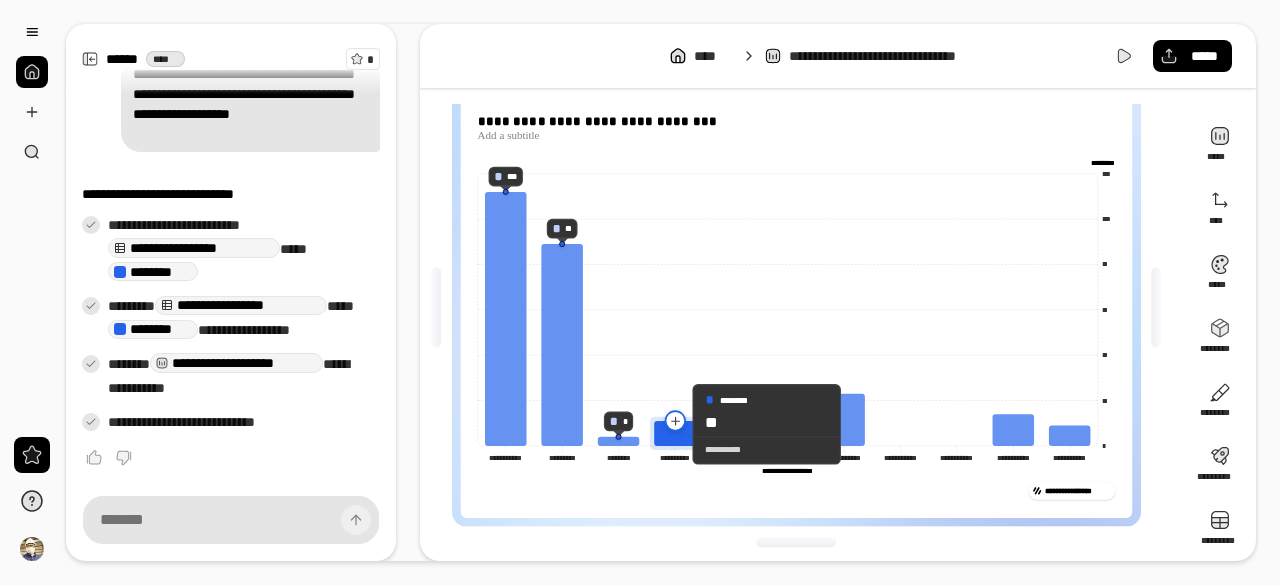 click 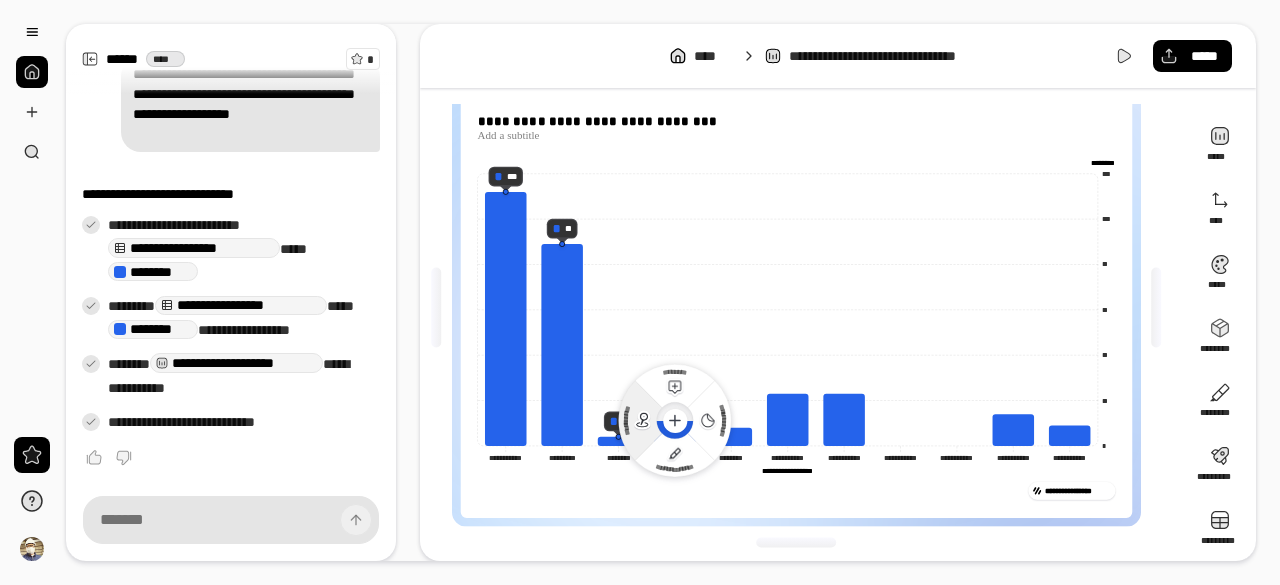 click 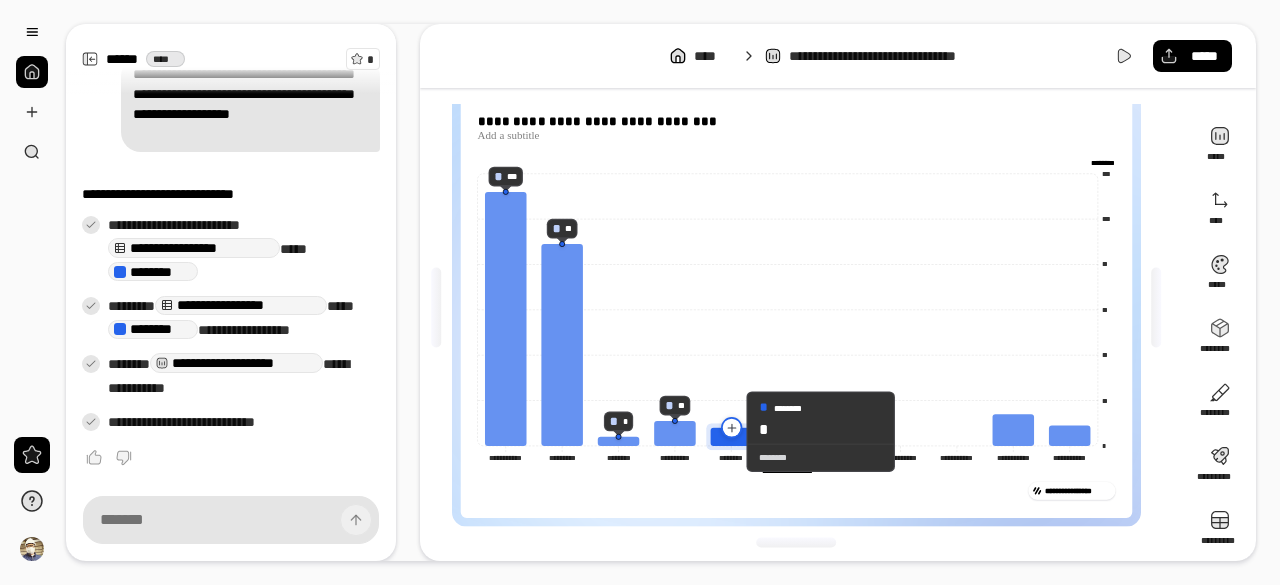 click 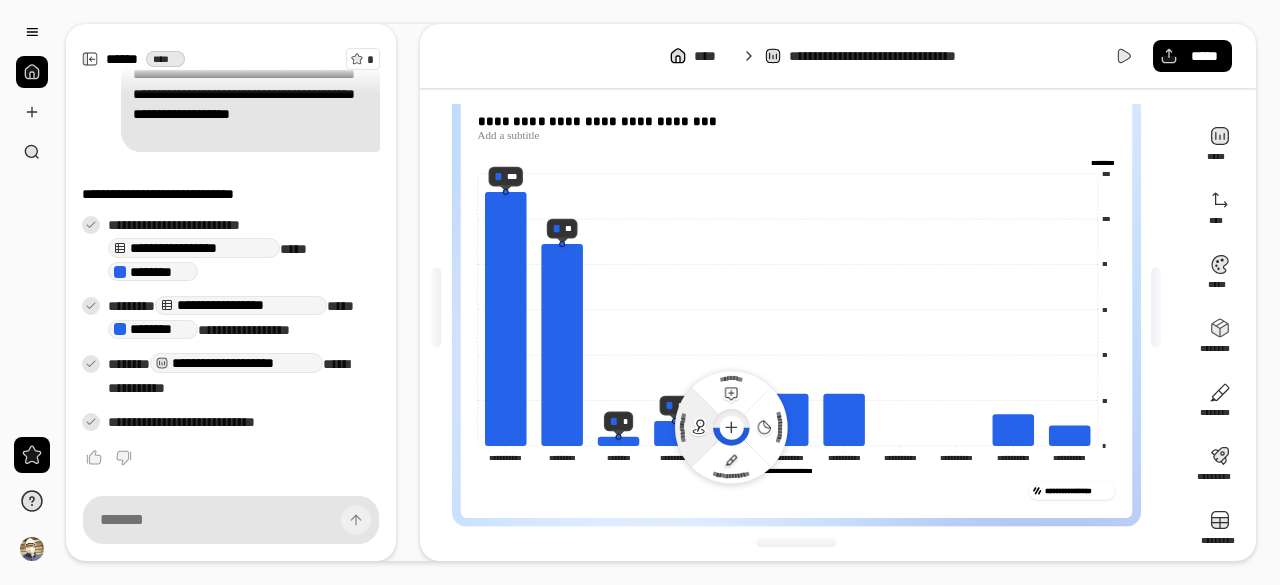 click 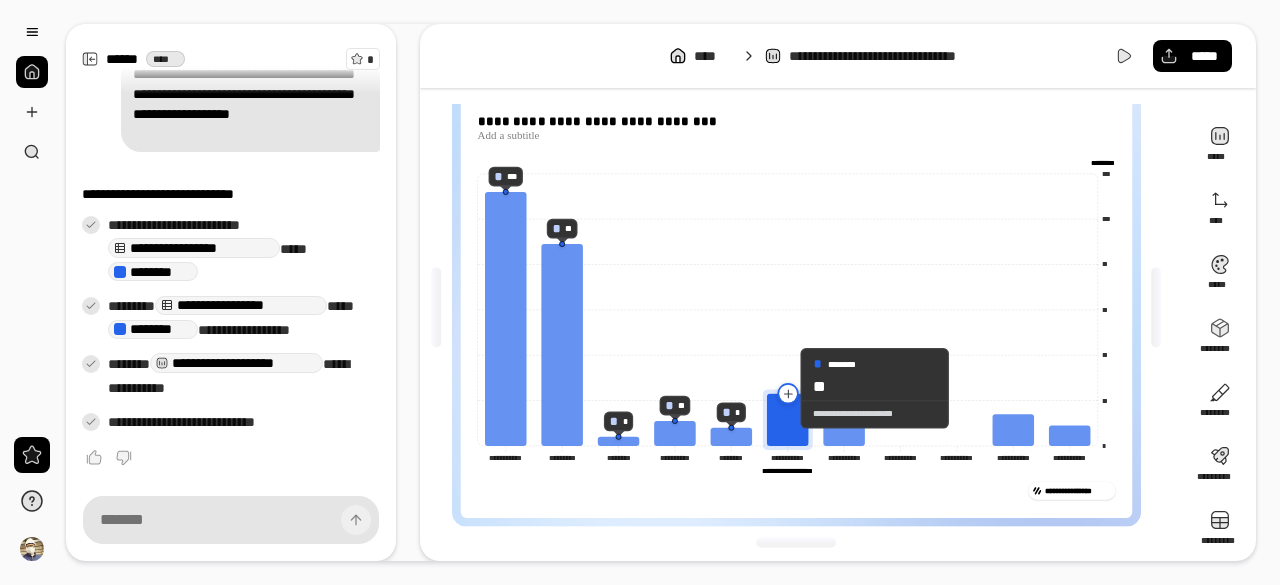 click 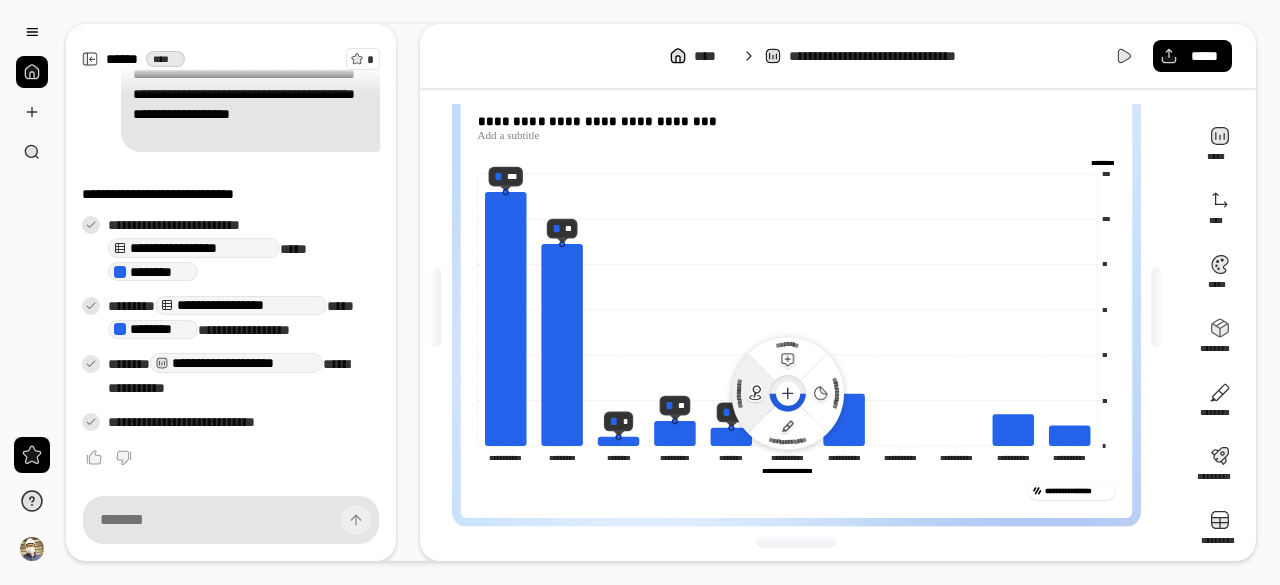 click 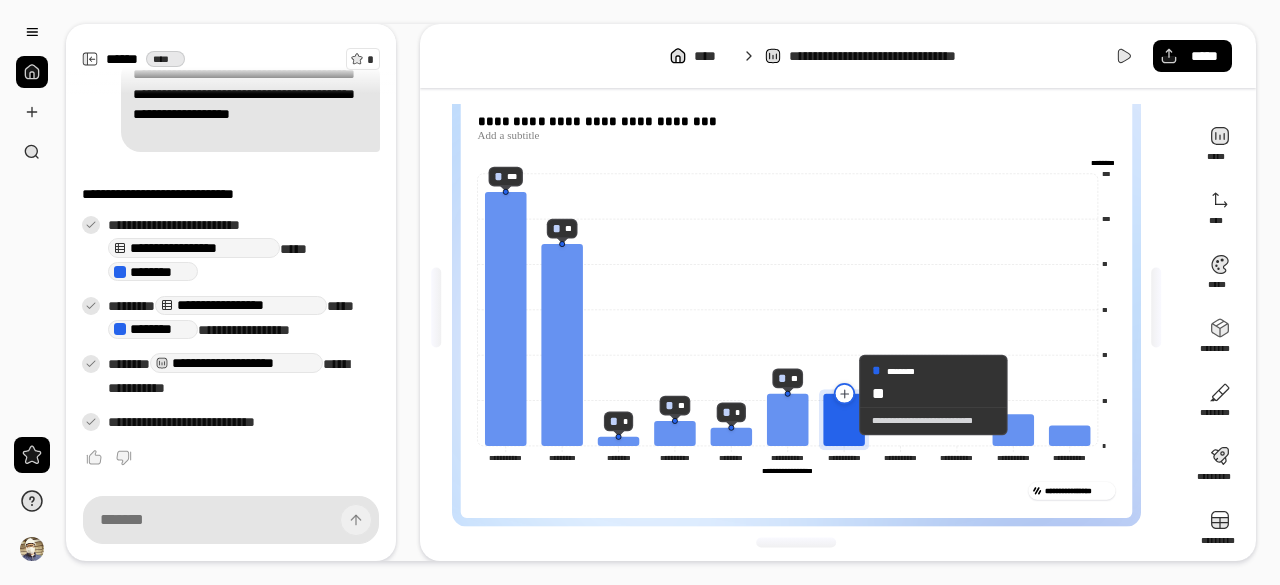 click 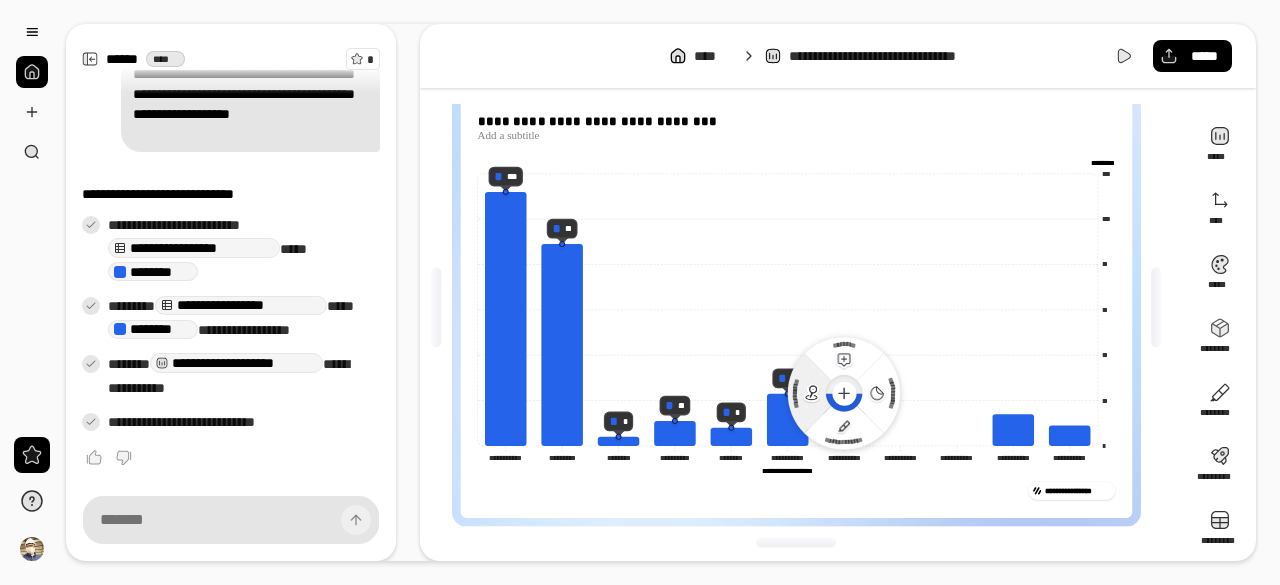 click on "**********" 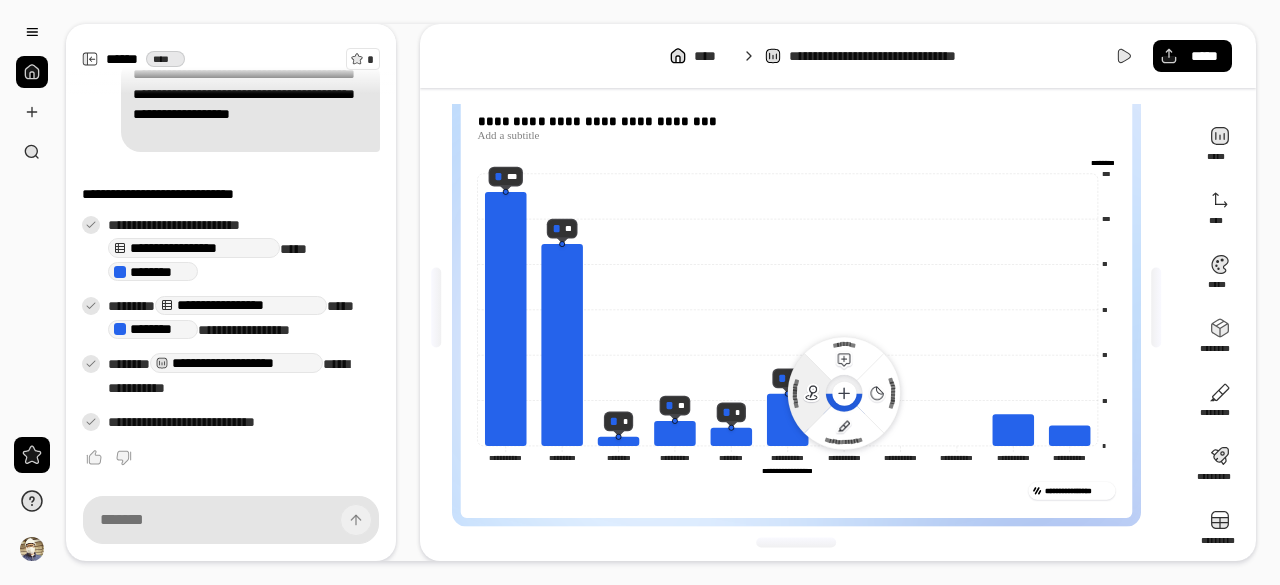 click 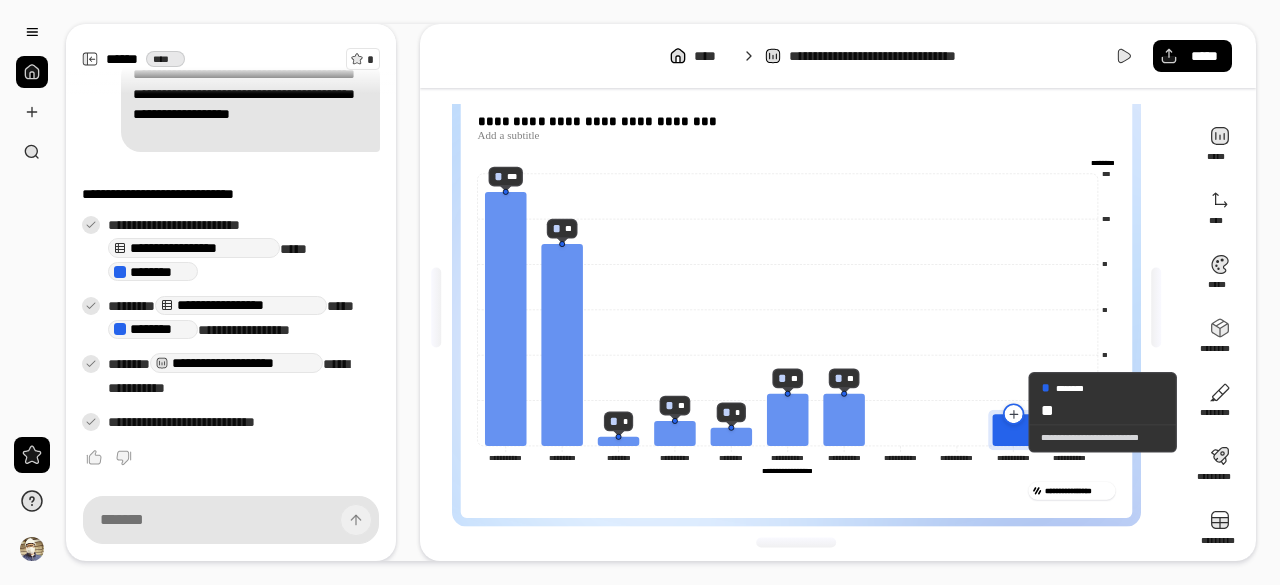 click 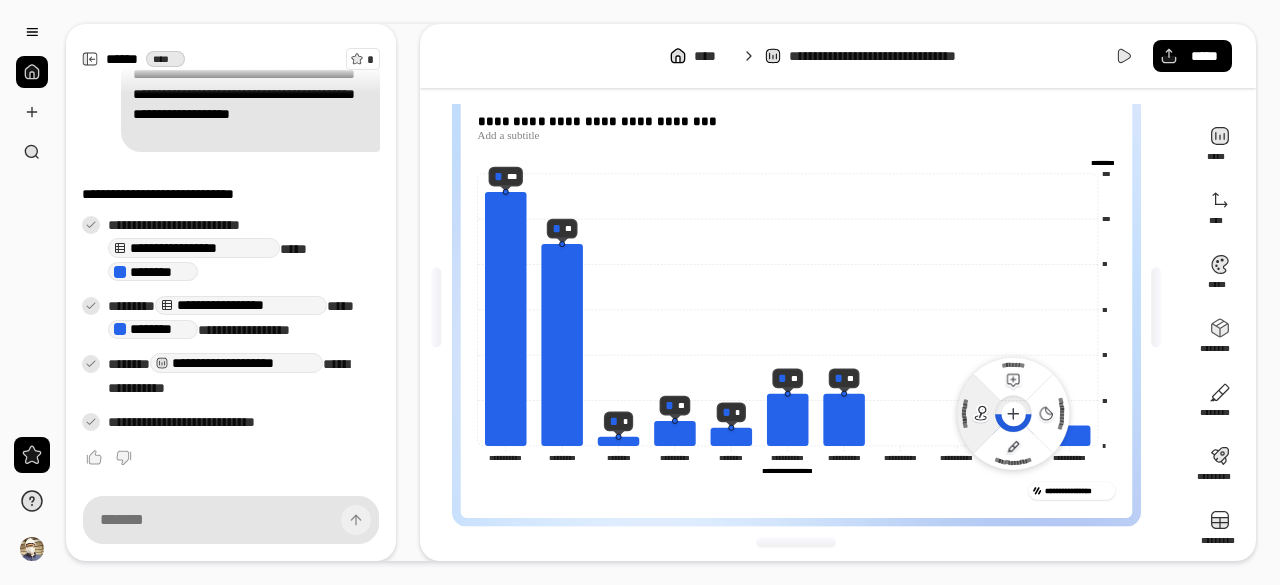 click 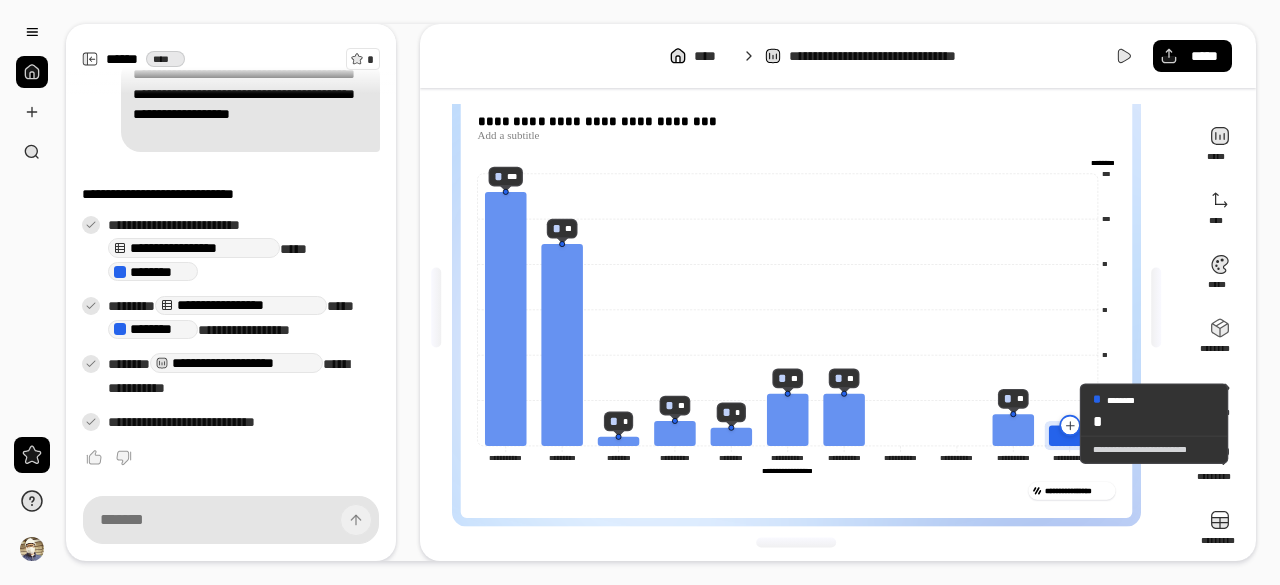 click 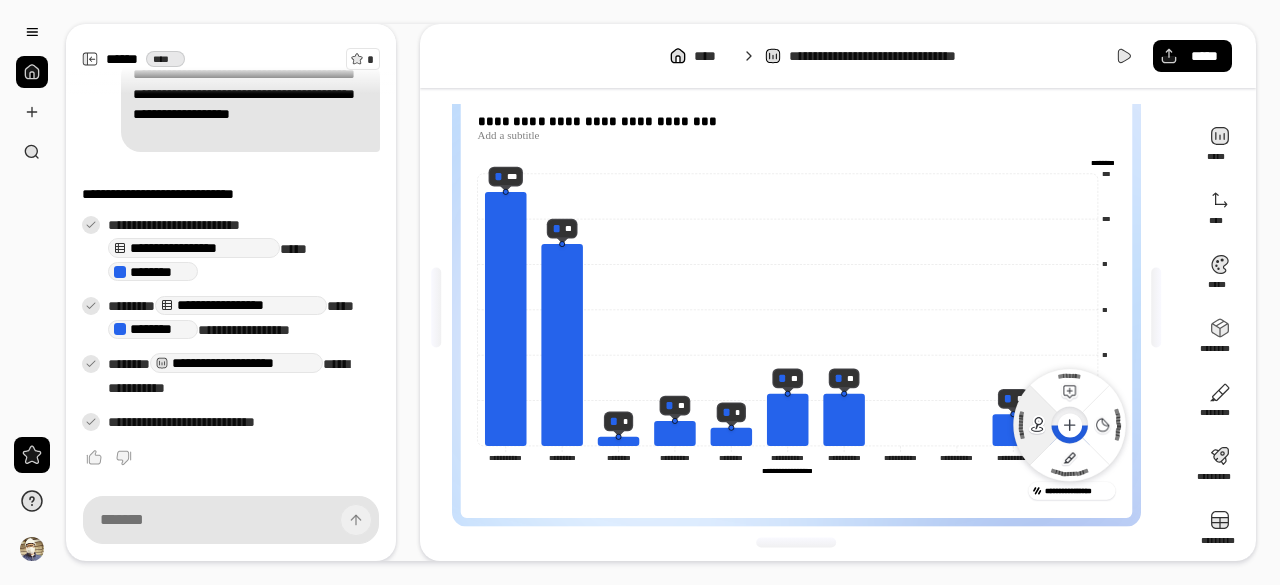 click 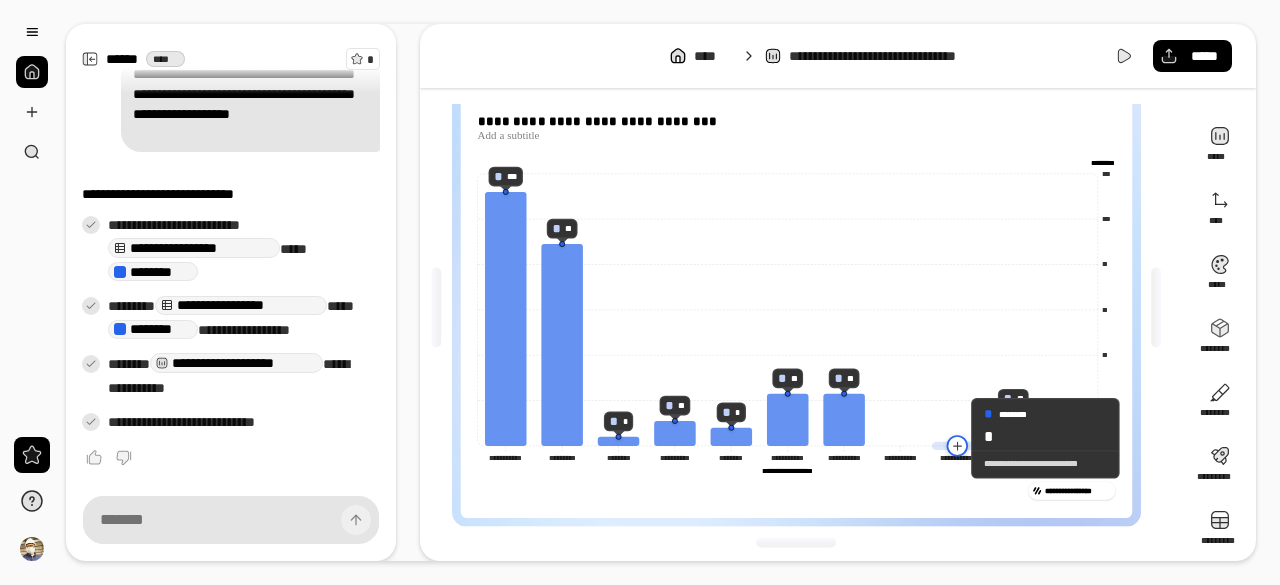 click 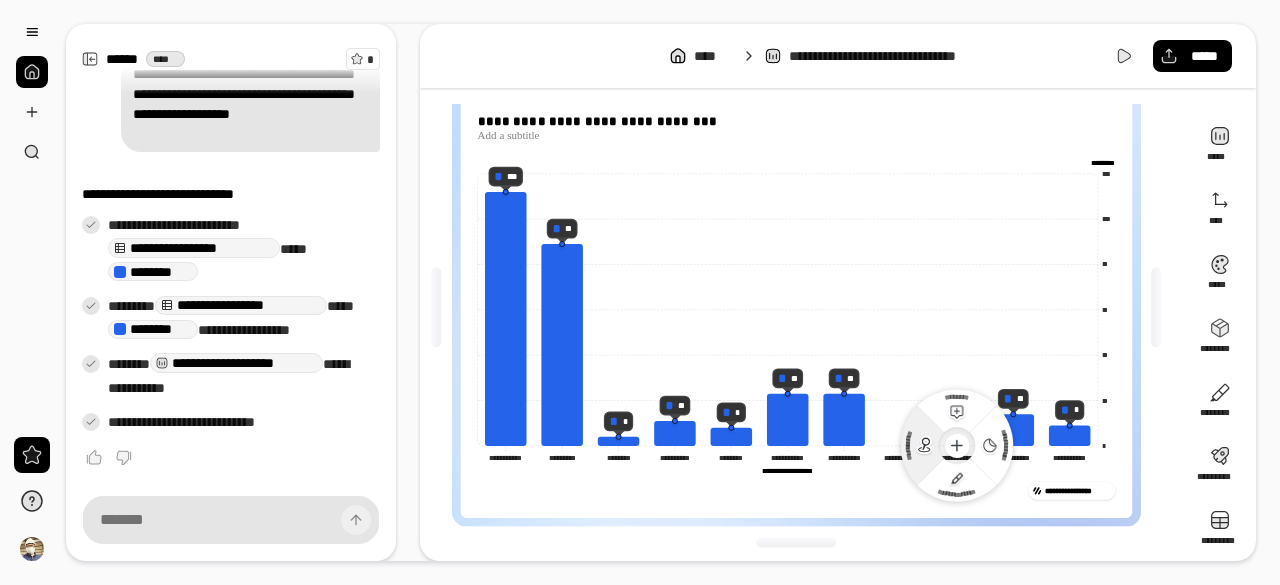 click 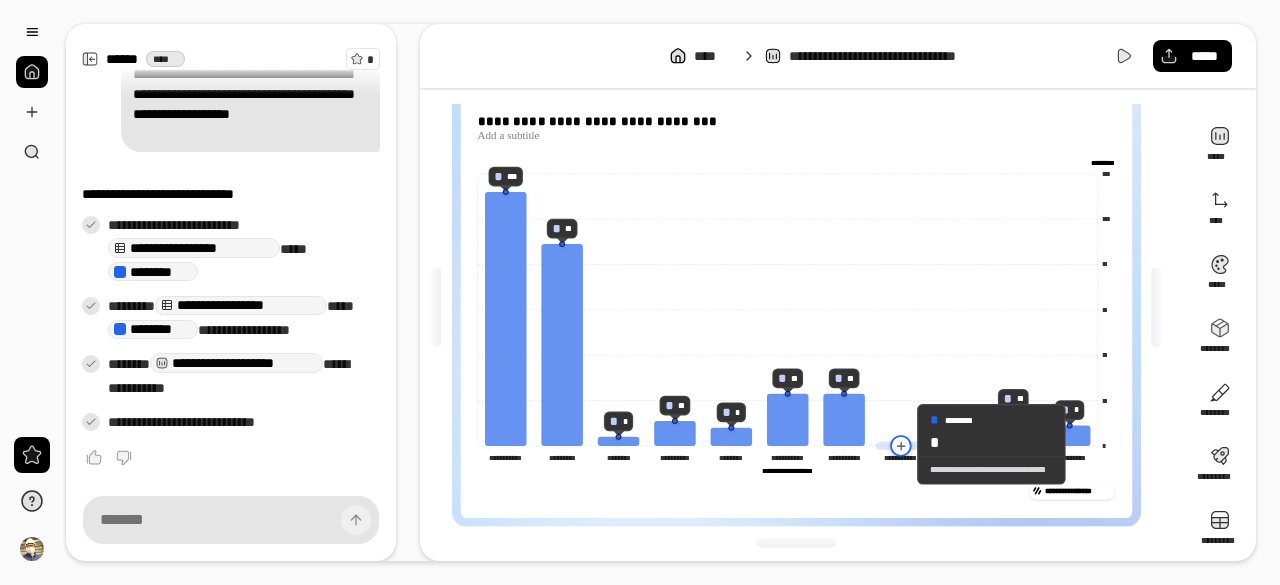 click 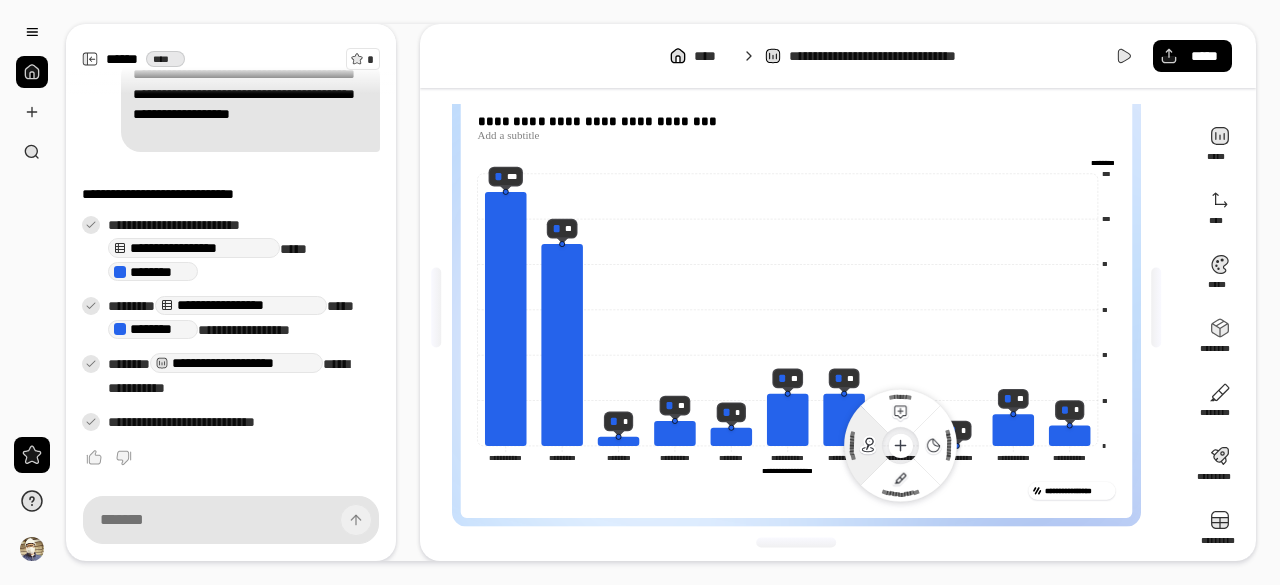 click 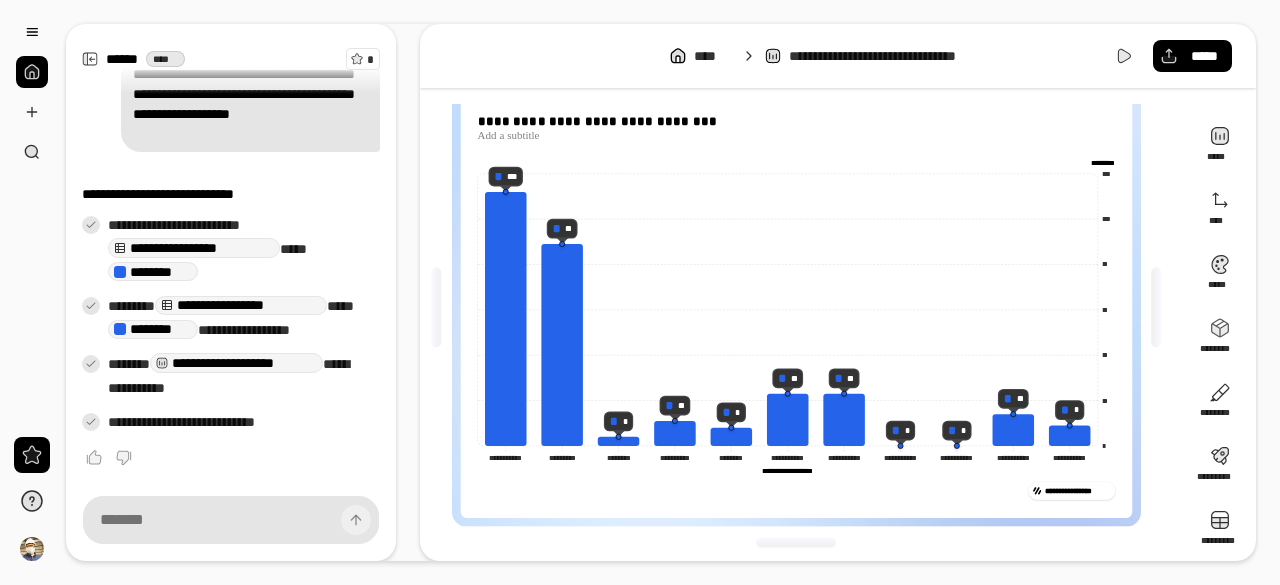 click on "[REDACTED]" 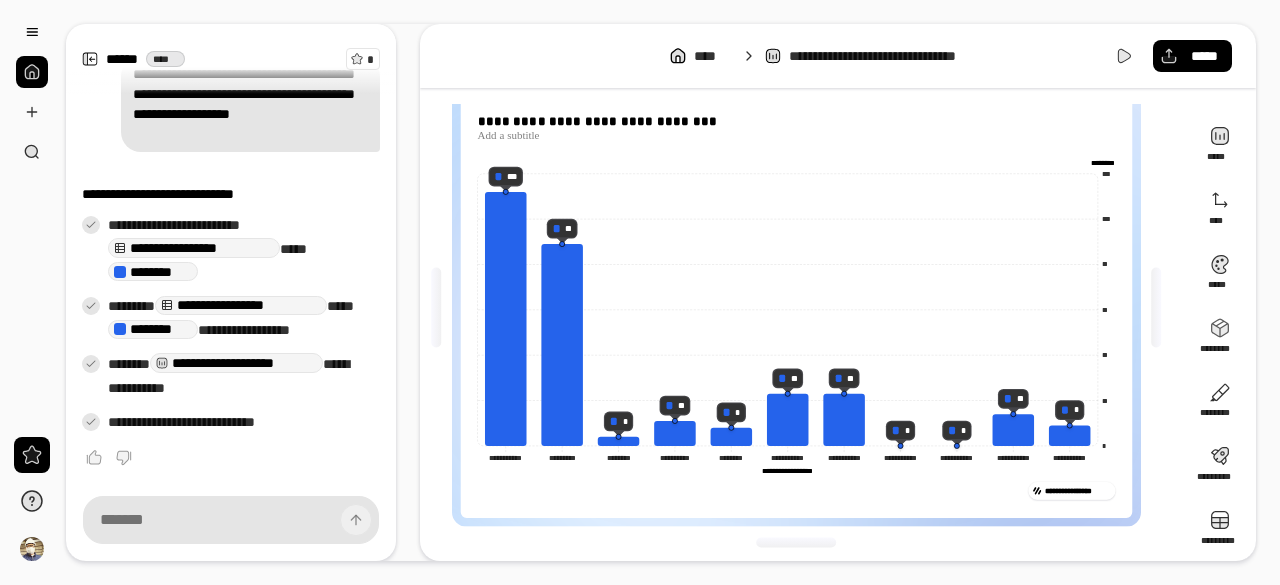 click 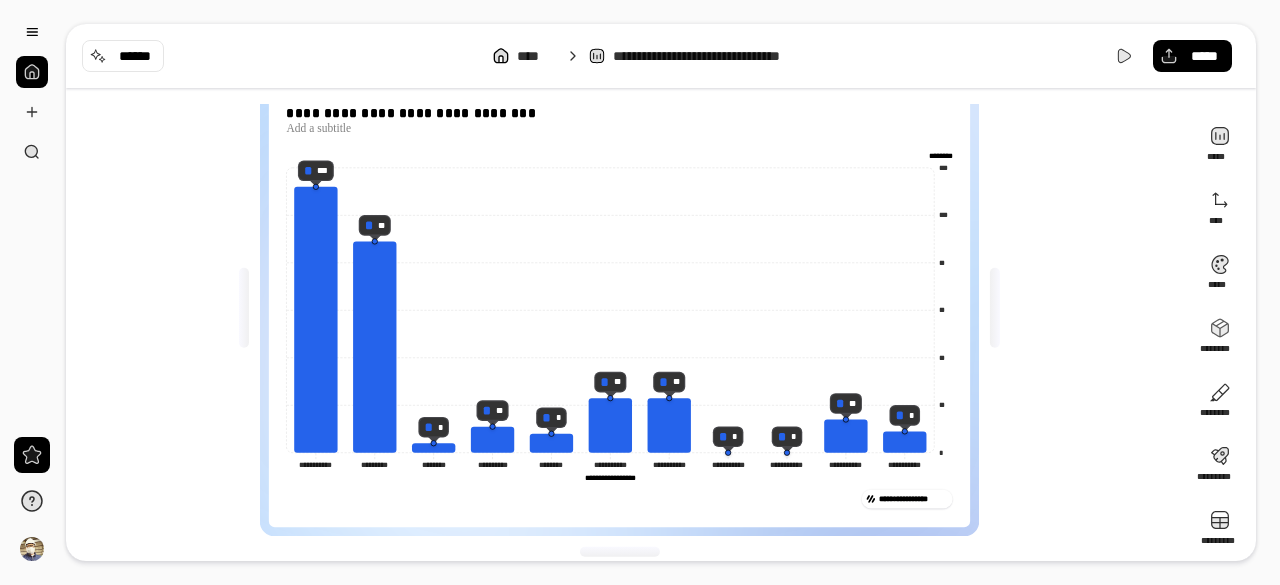 click on "[REDACTED]" 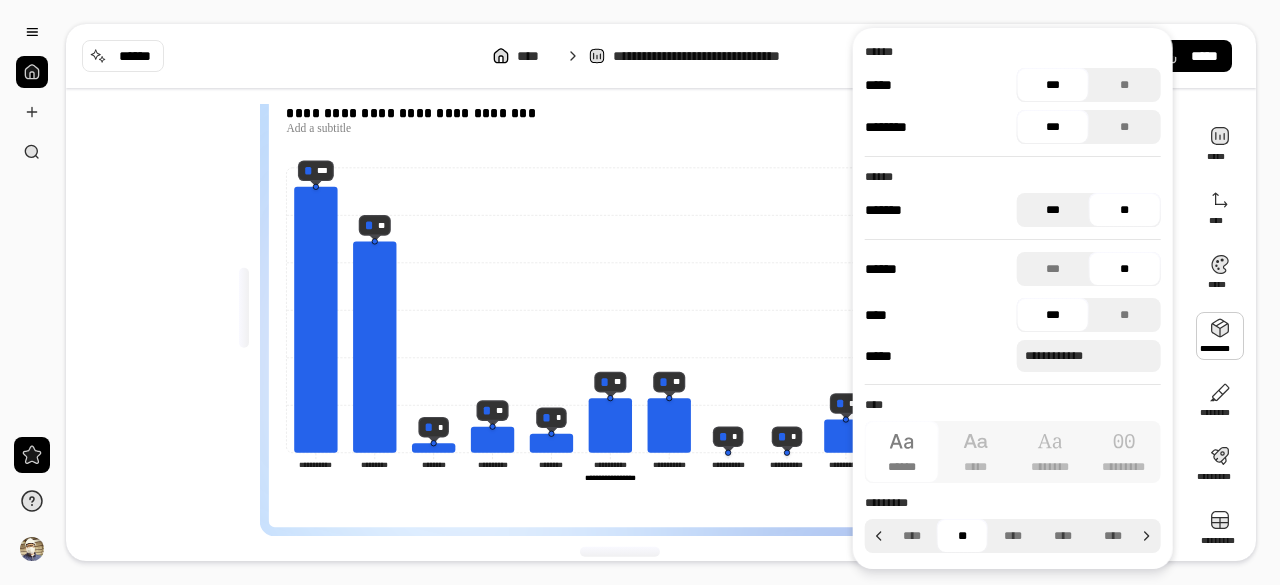 click on "***" at bounding box center (1053, 210) 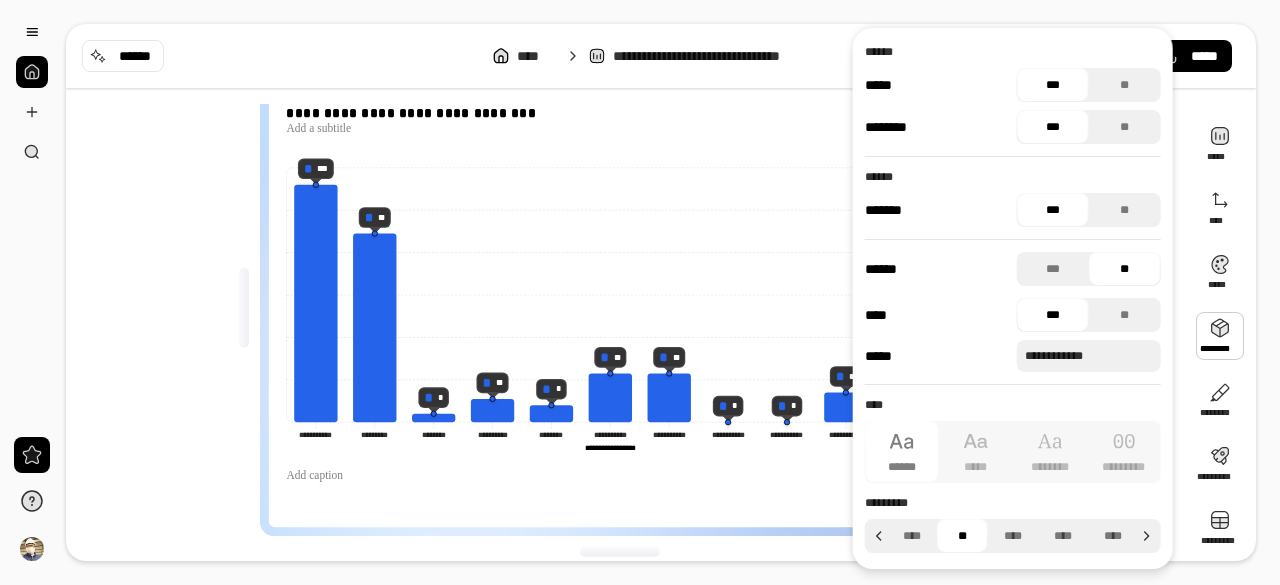 click on "***" at bounding box center [1053, 210] 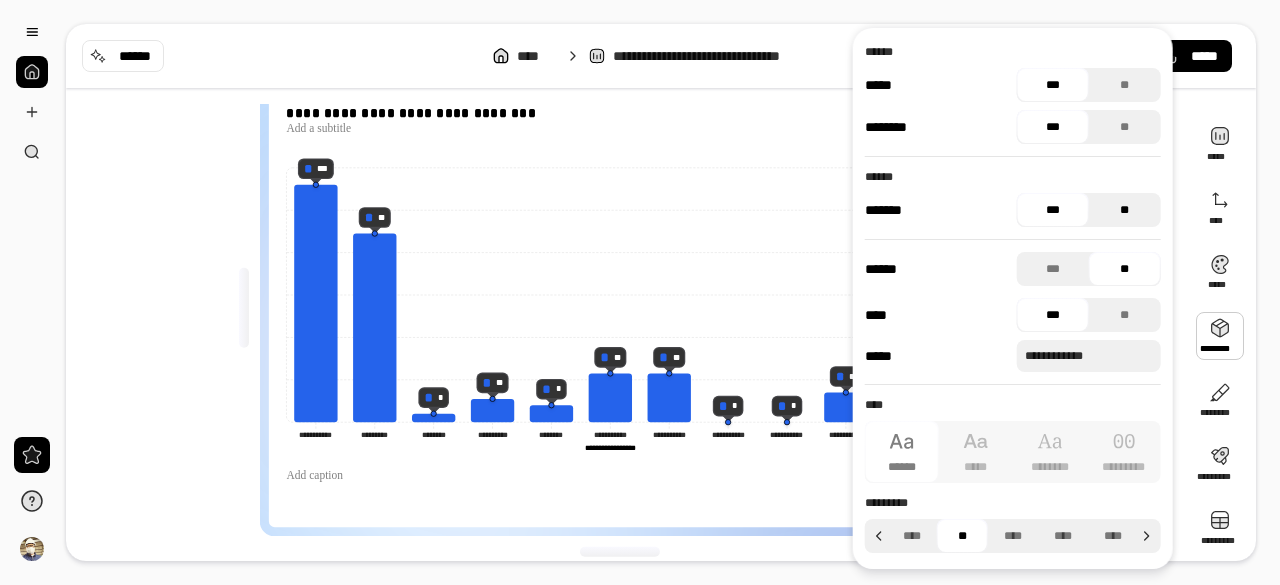click on "**" at bounding box center (1125, 210) 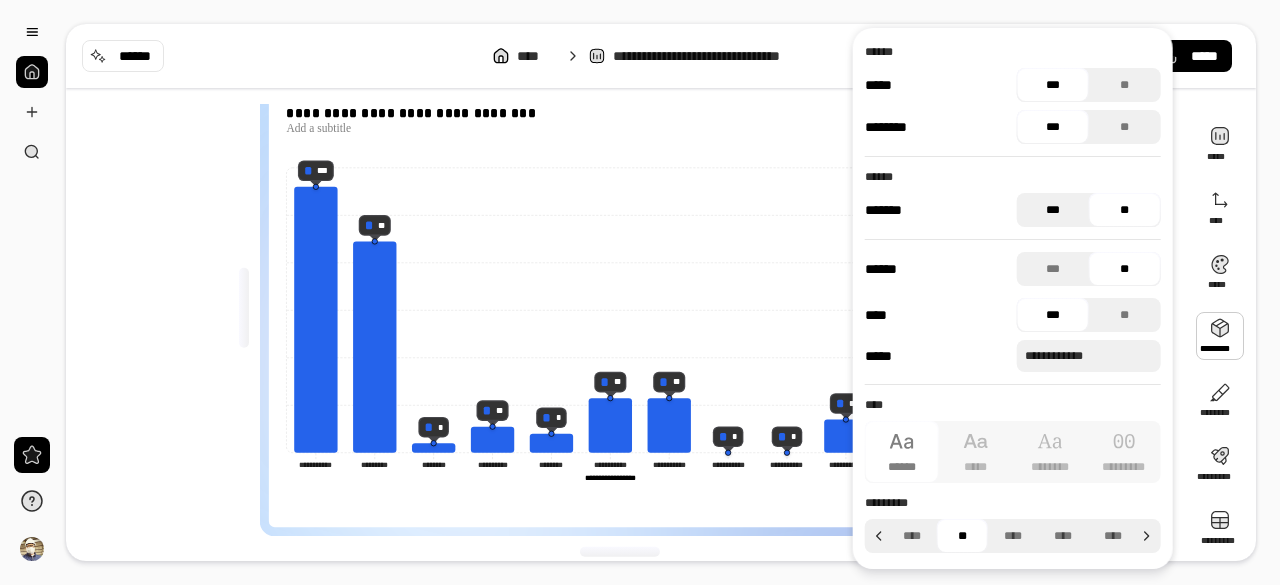click on "***" at bounding box center [1053, 210] 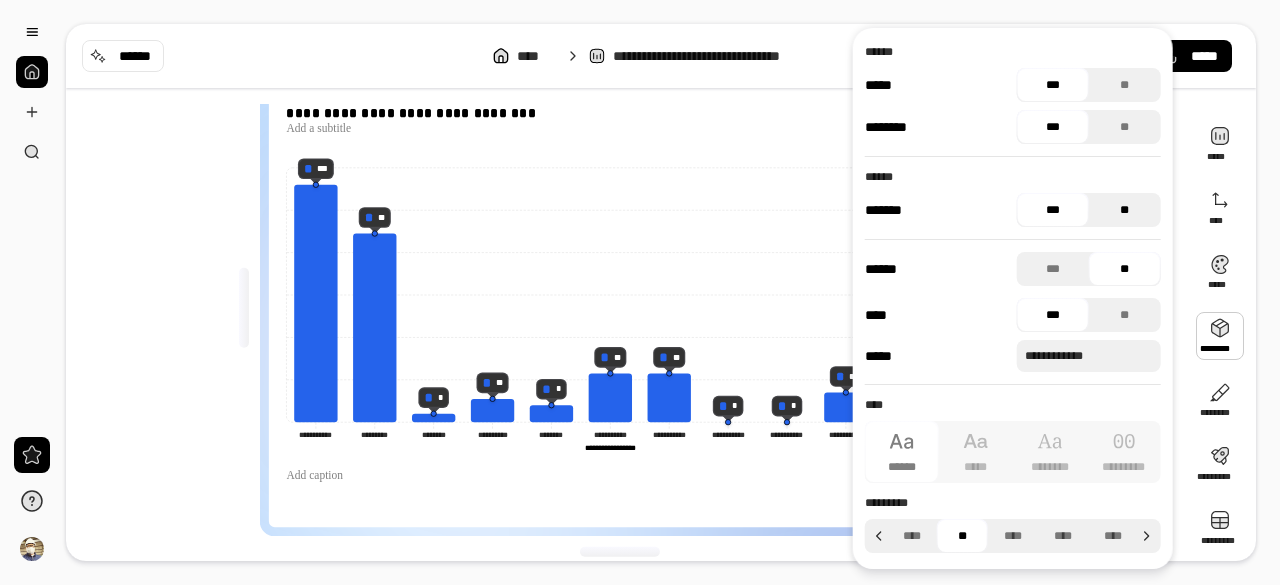 click on "**" at bounding box center (1125, 210) 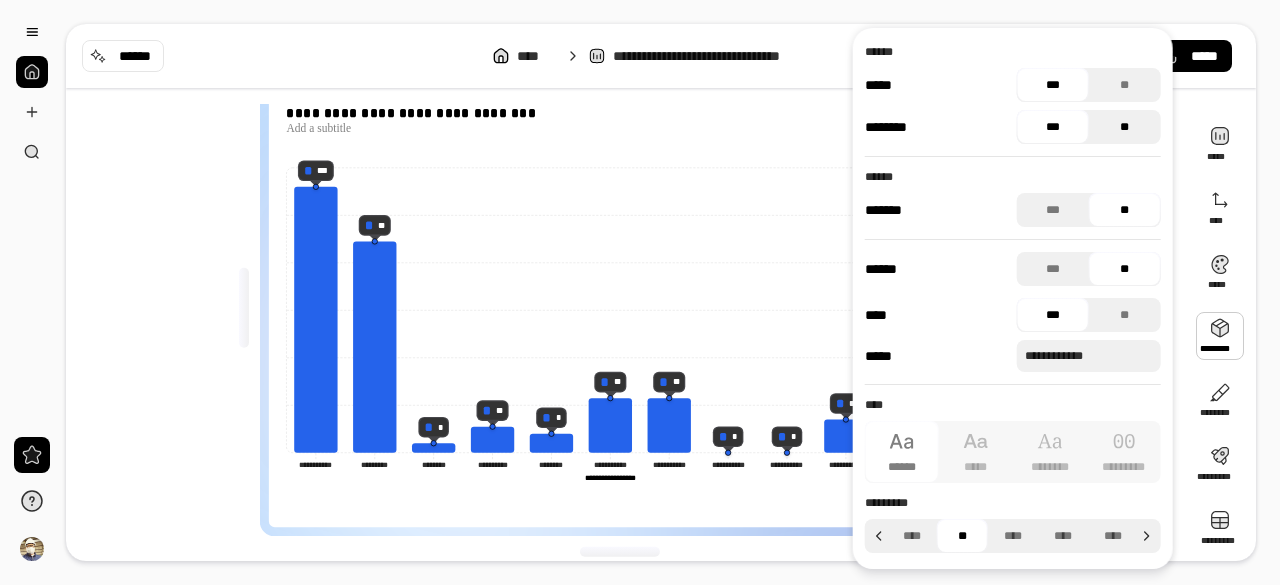click on "**" at bounding box center (1125, 127) 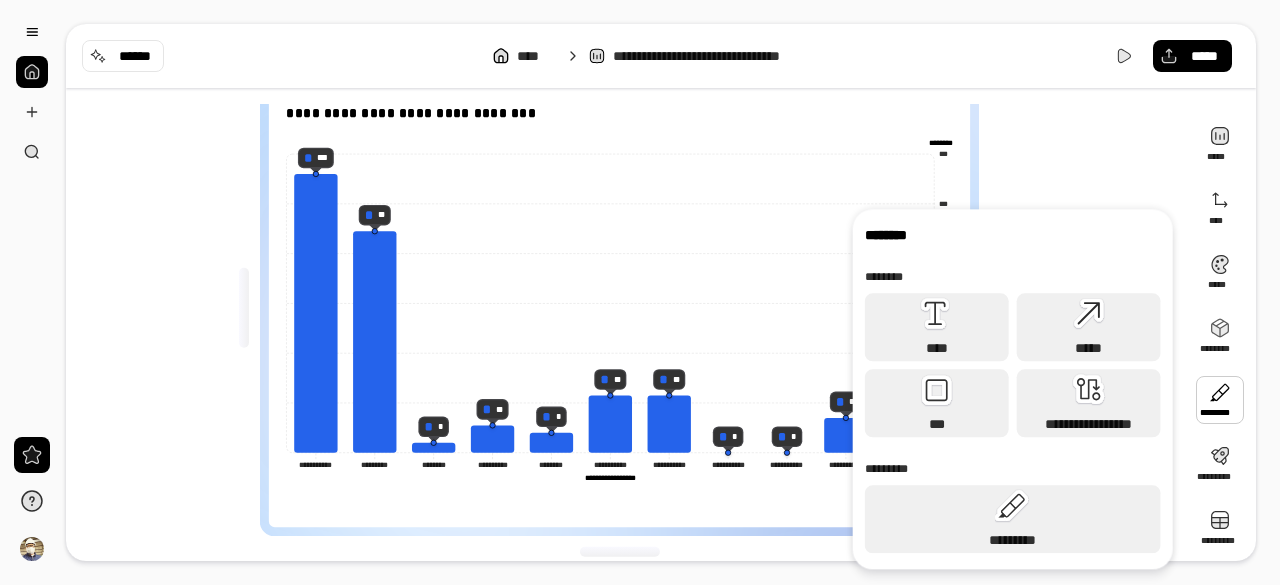 click at bounding box center [1220, 400] 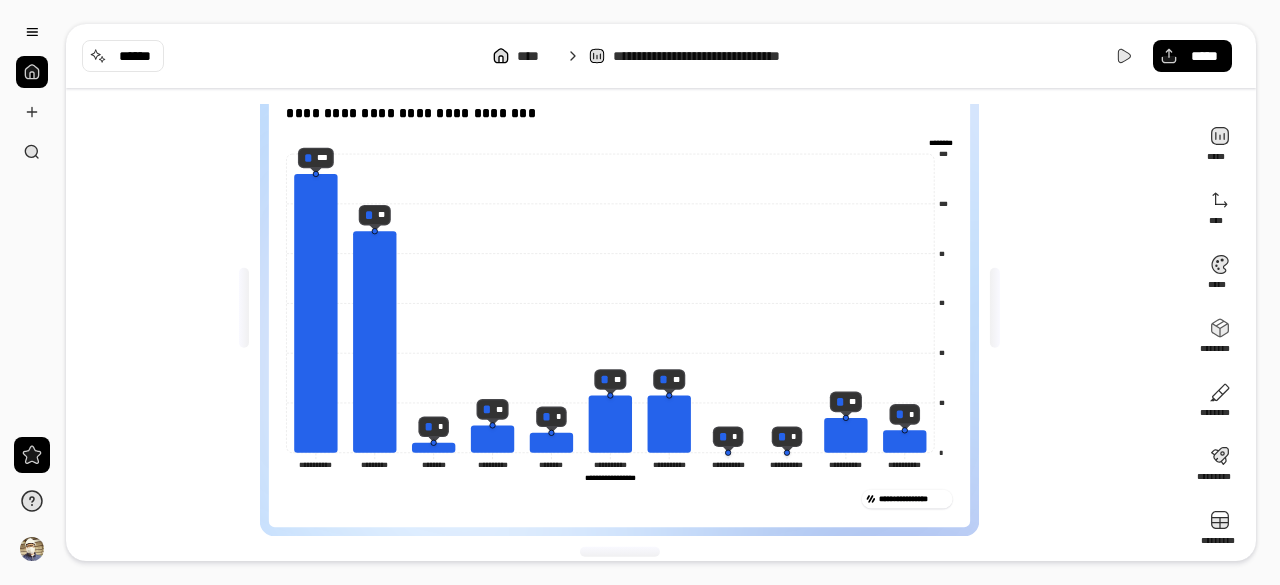 click on "[REDACTED]" at bounding box center [627, 308] 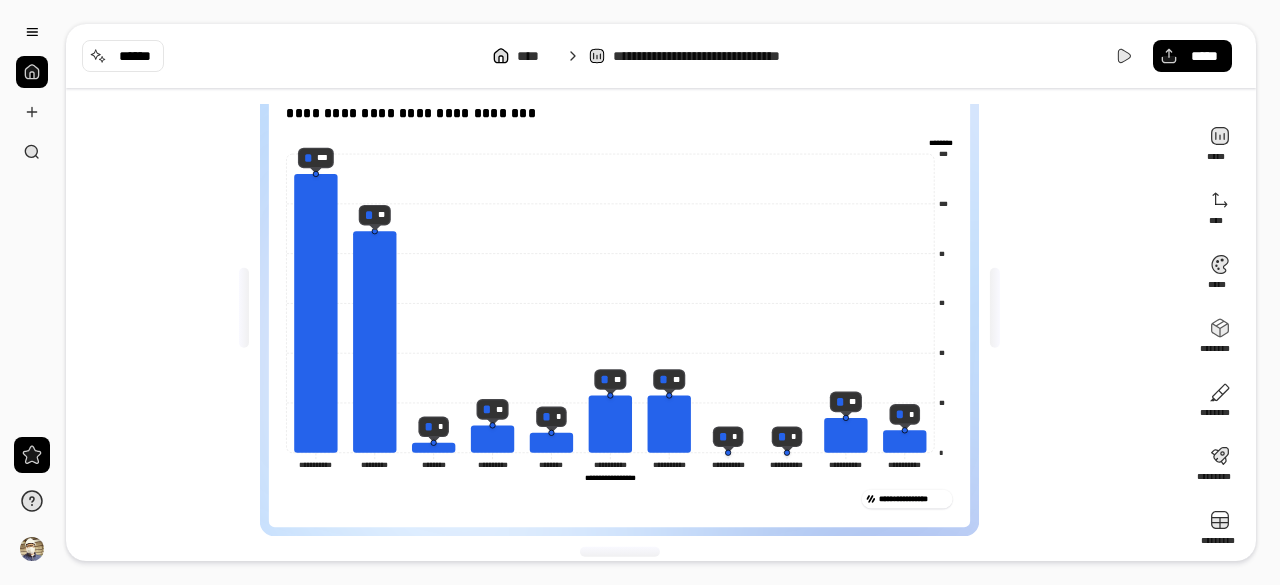 click on "**" at bounding box center (374, 214) 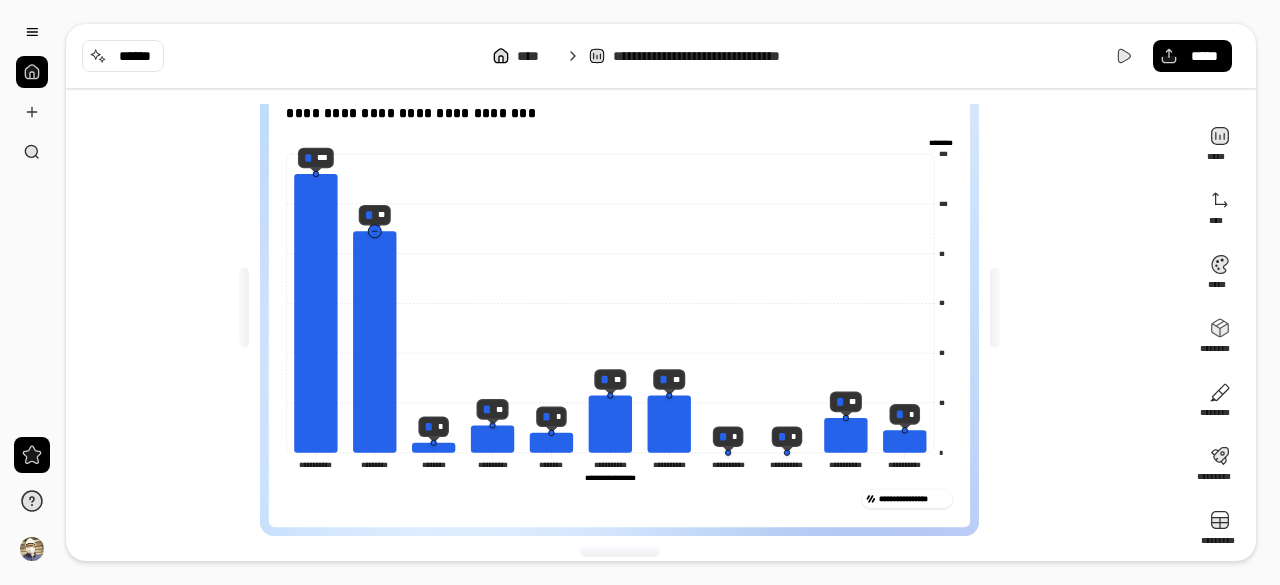 click 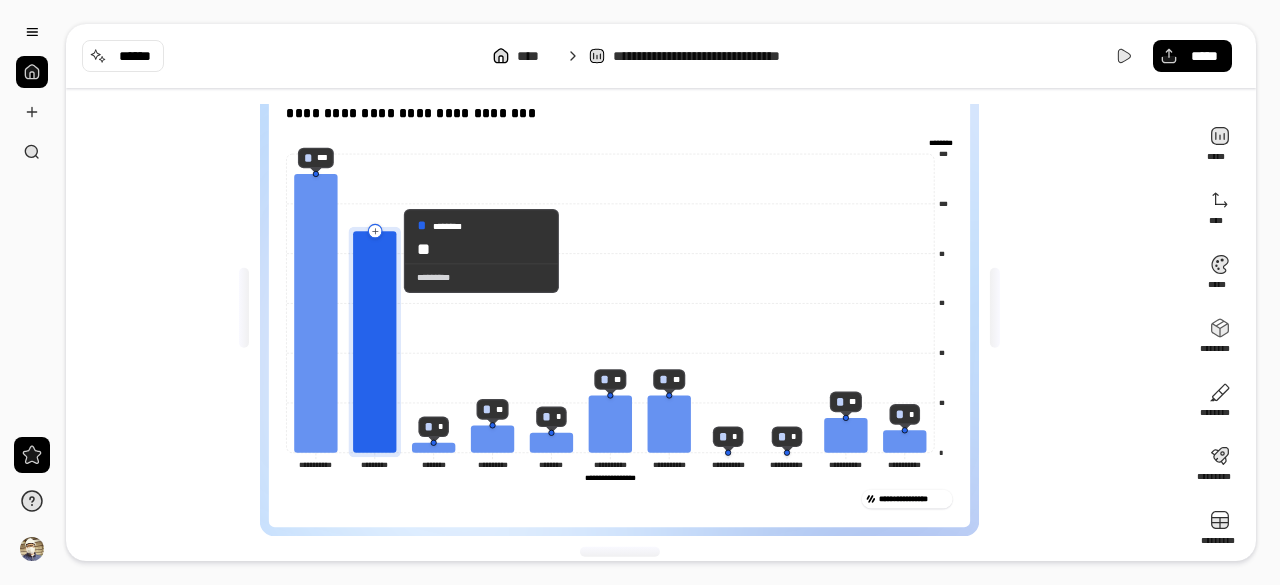 click 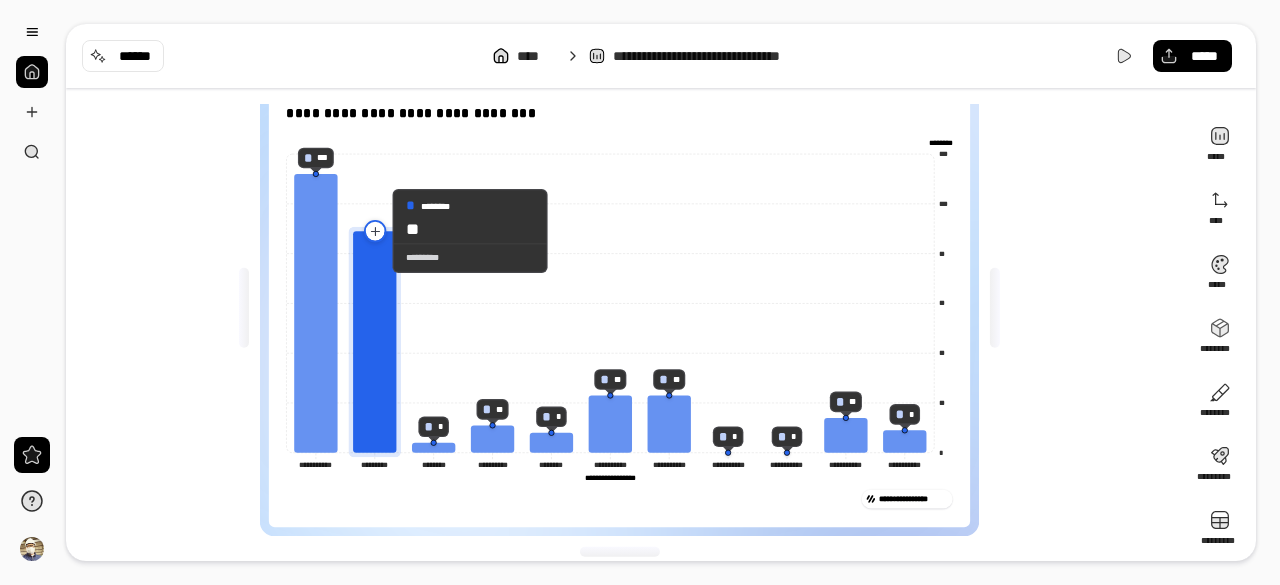 click 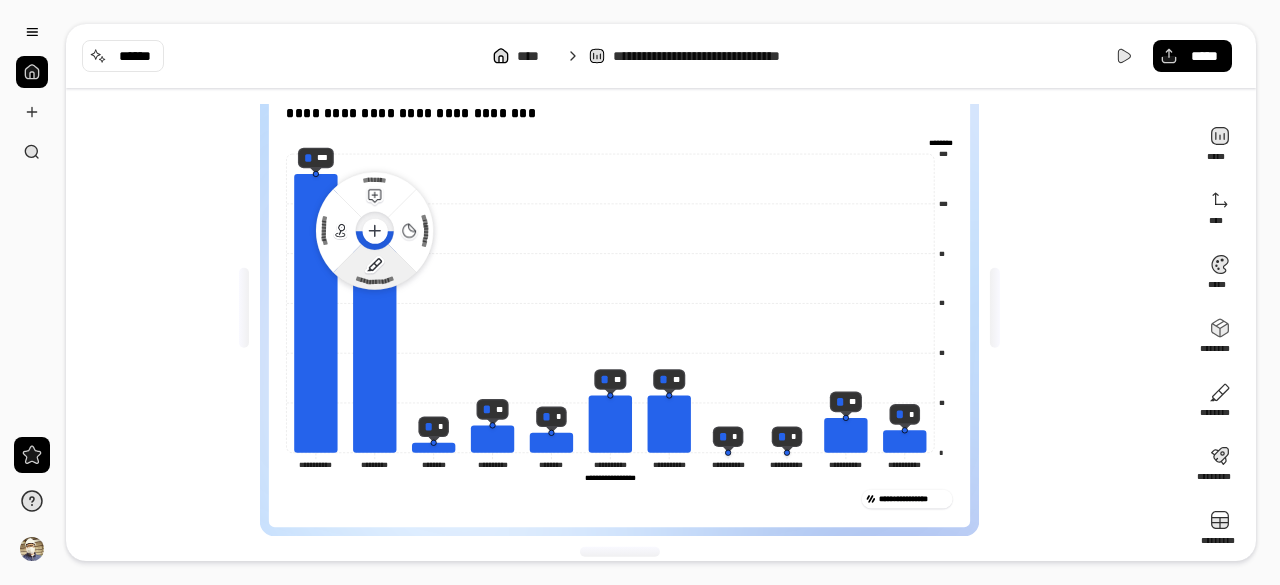 click 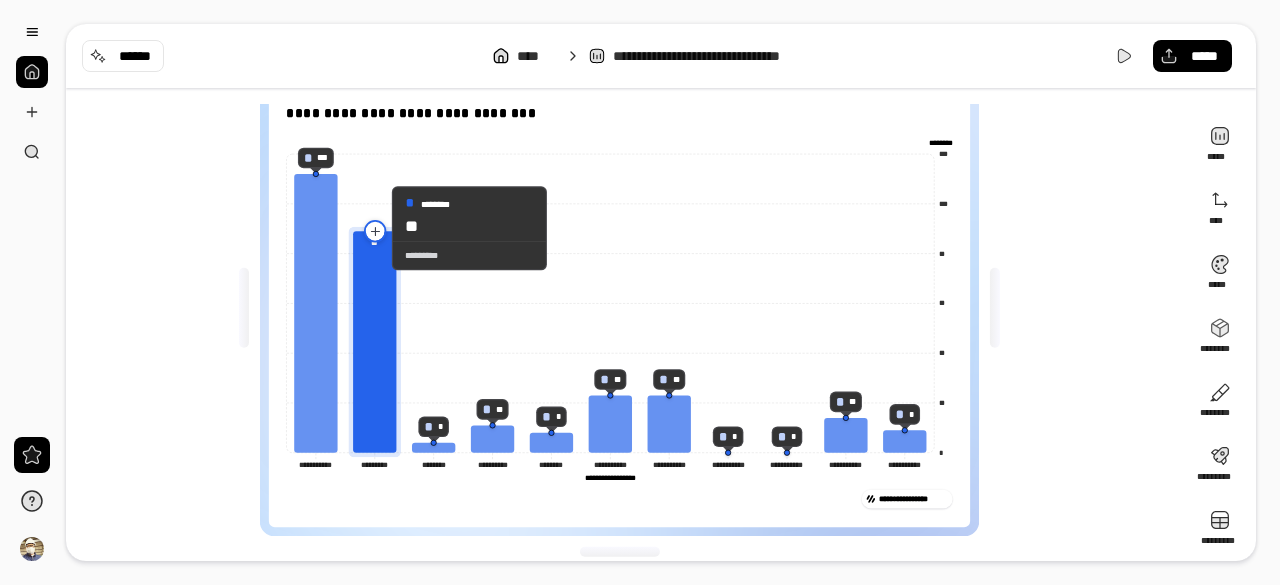 click 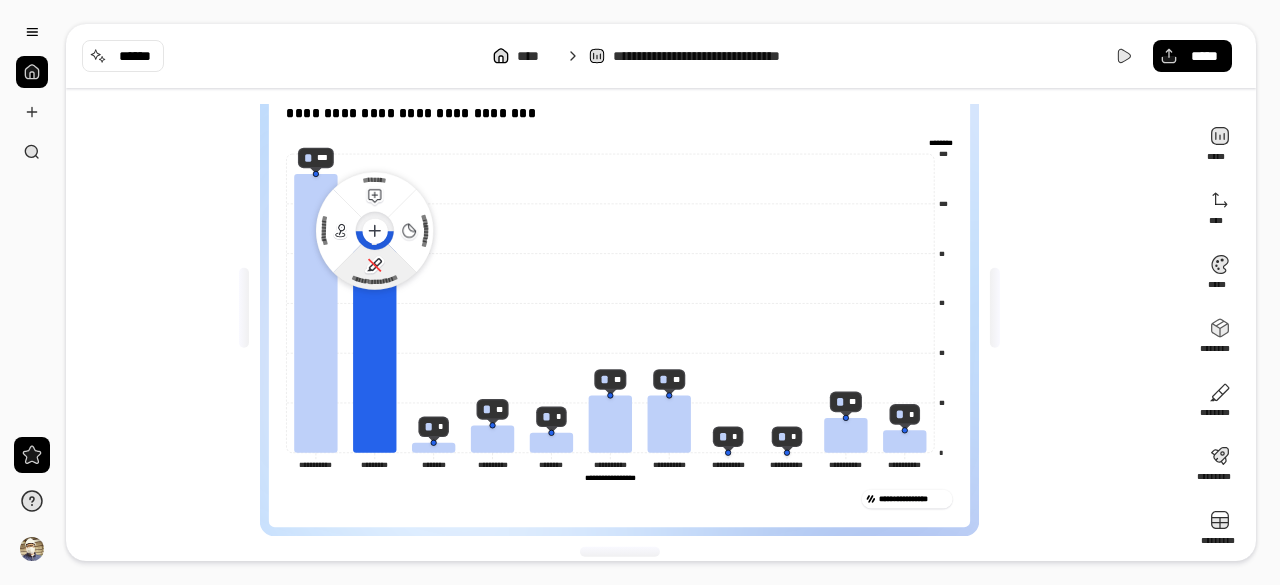 click 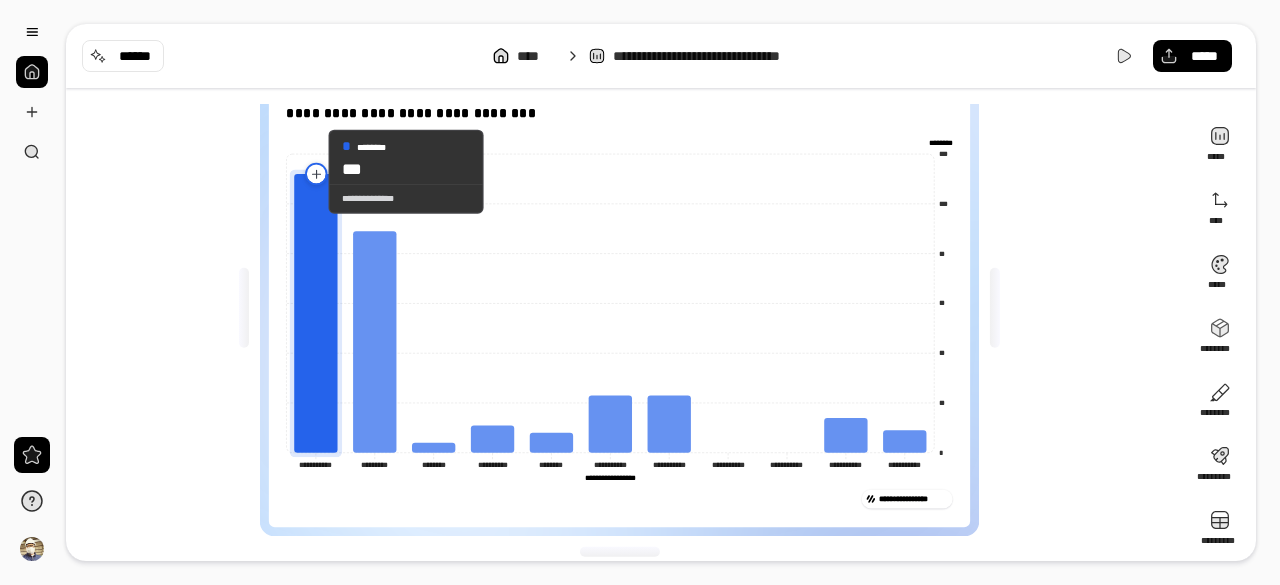 click 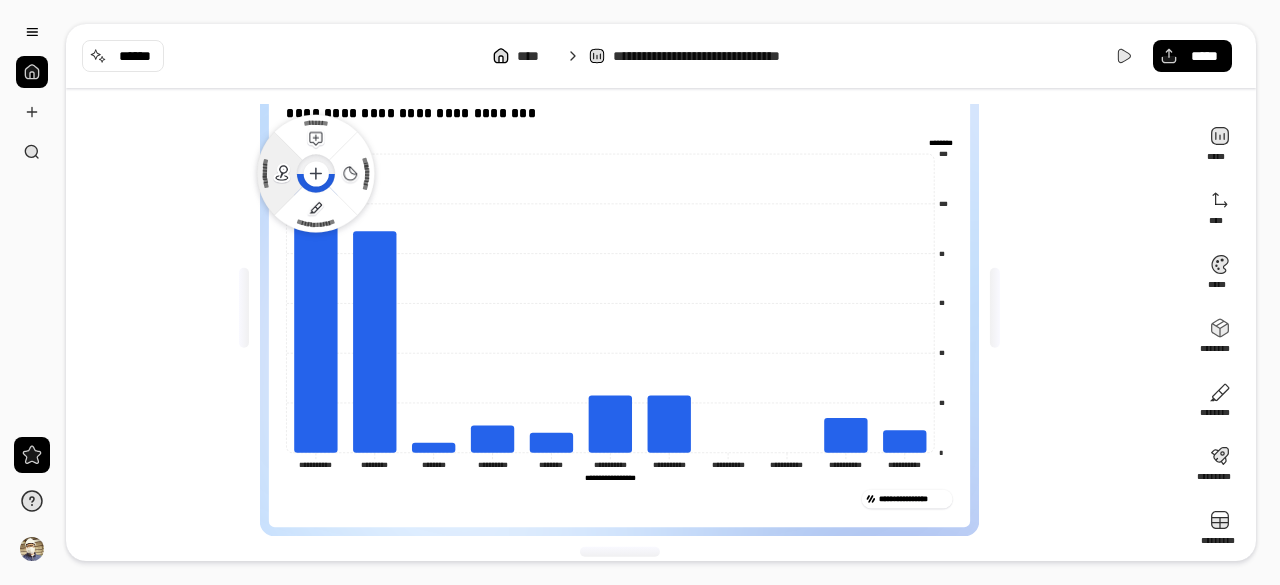 click 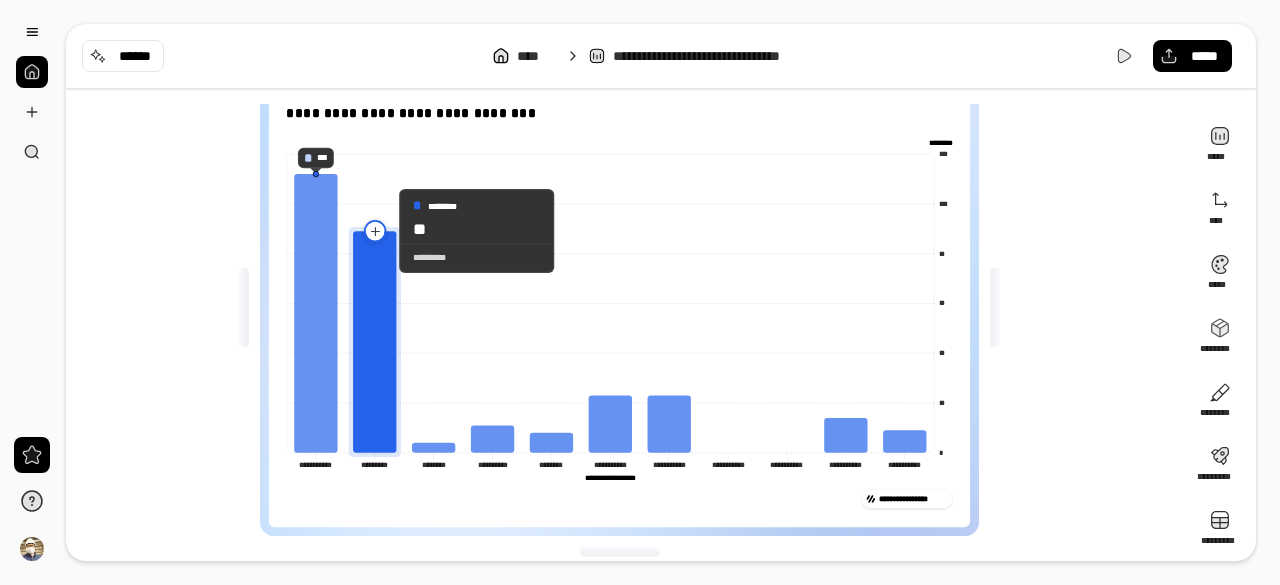 click 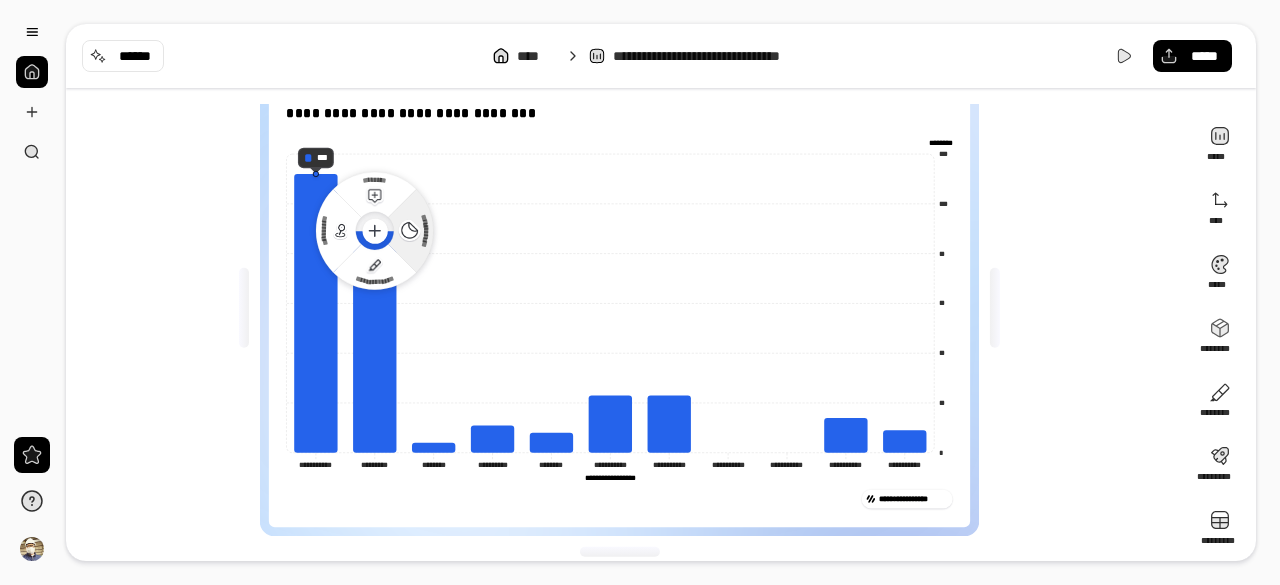 click 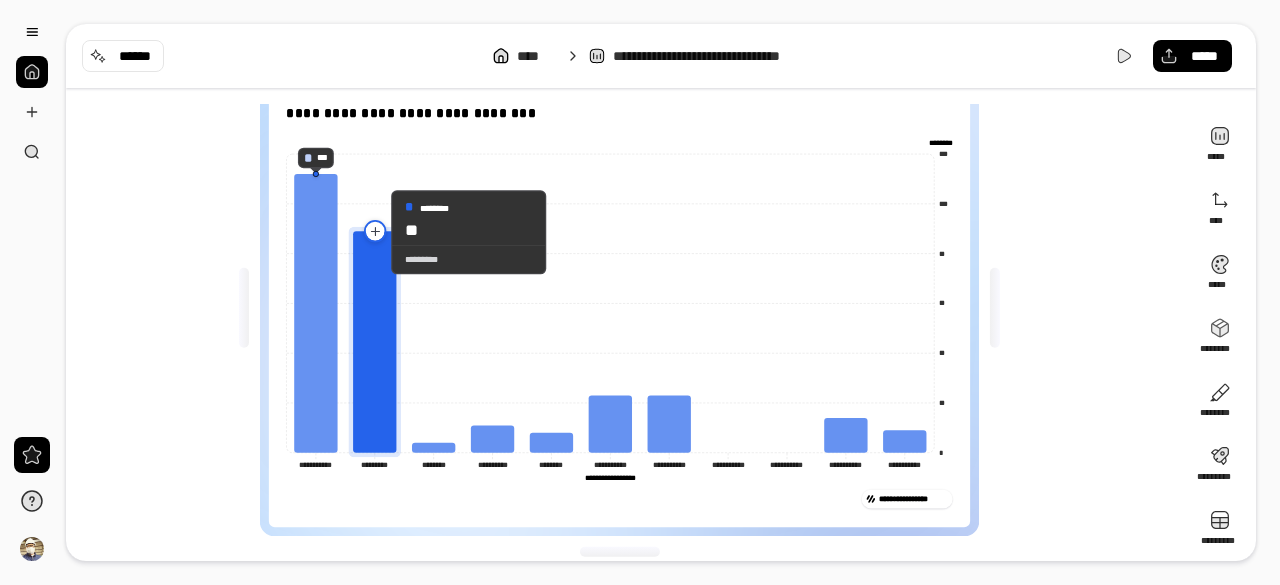 click 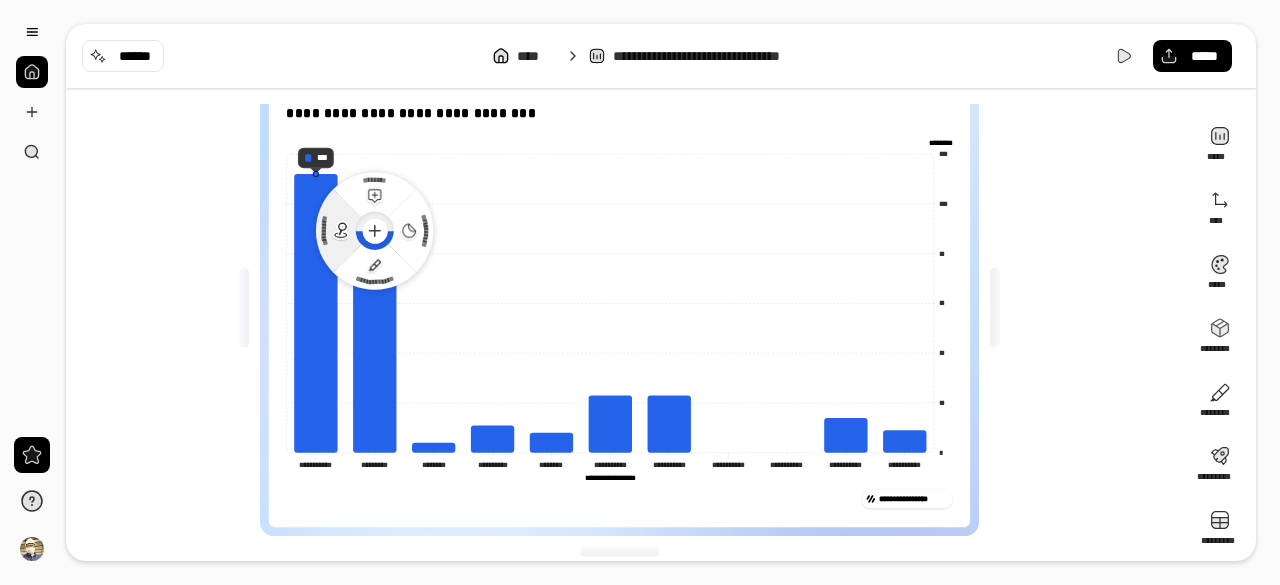 click 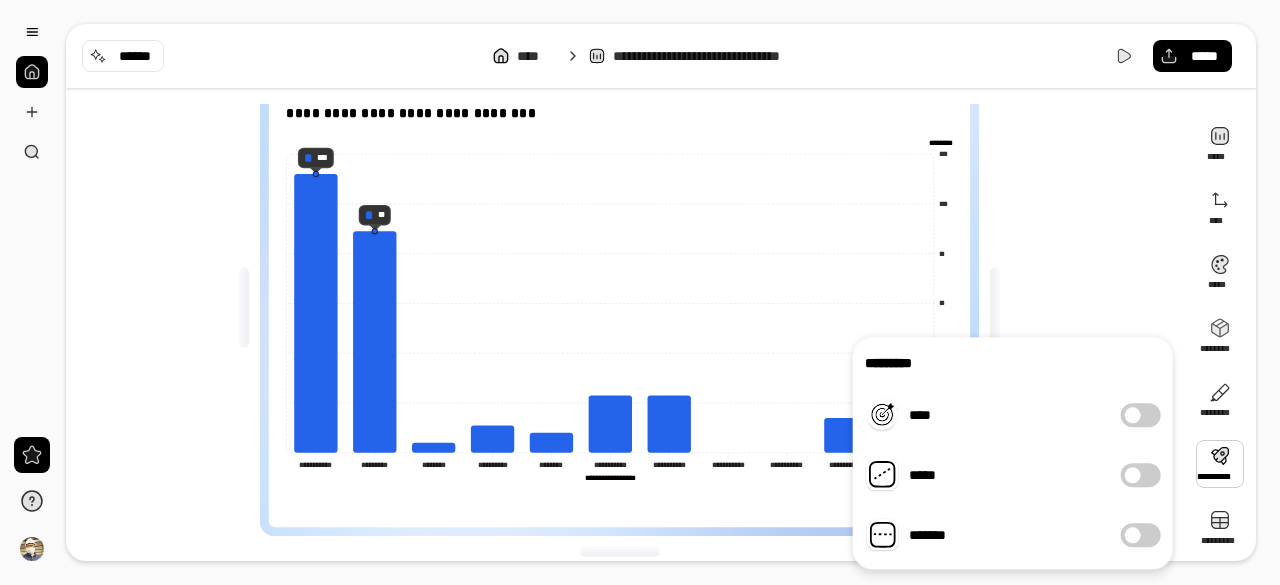 click at bounding box center [1220, 464] 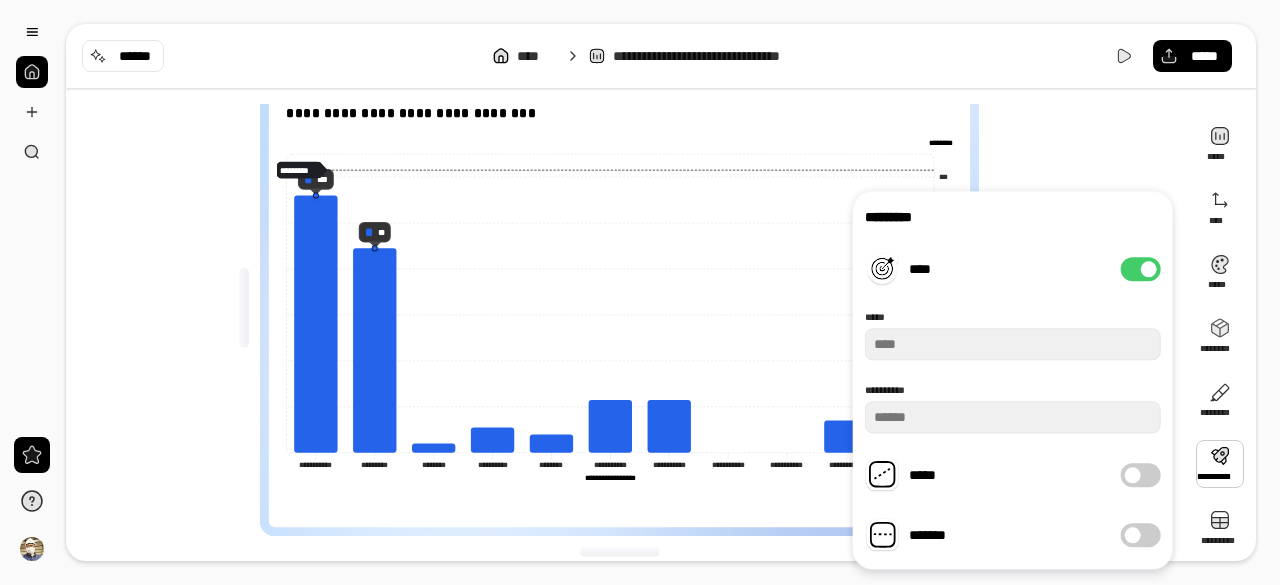 click on "****" at bounding box center [1141, 269] 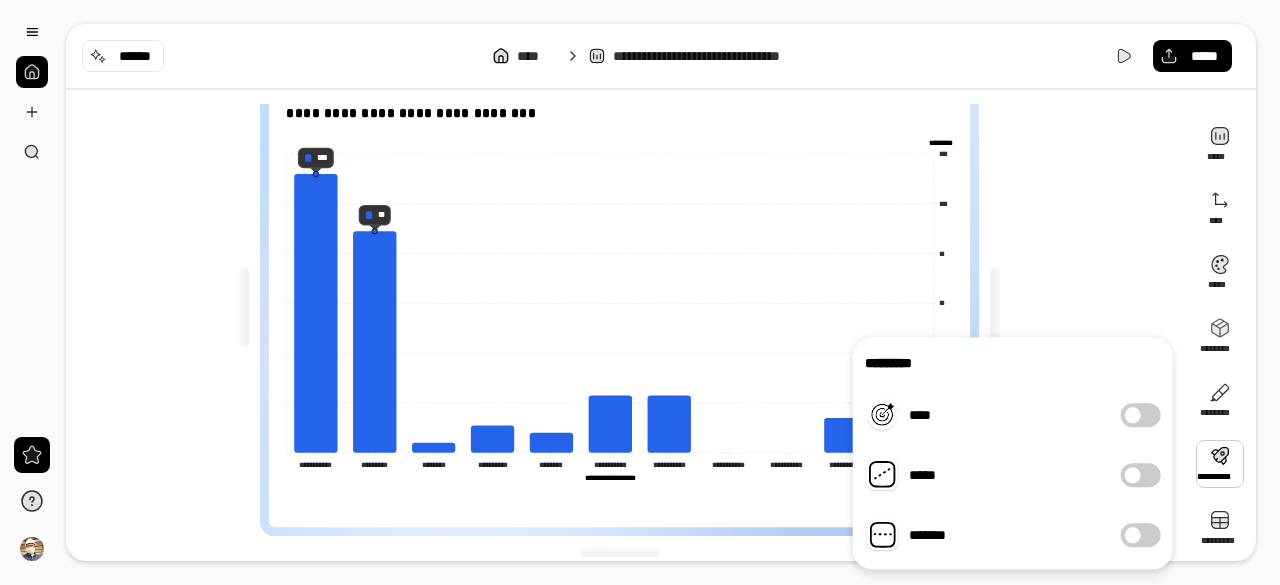 click at bounding box center [1133, 475] 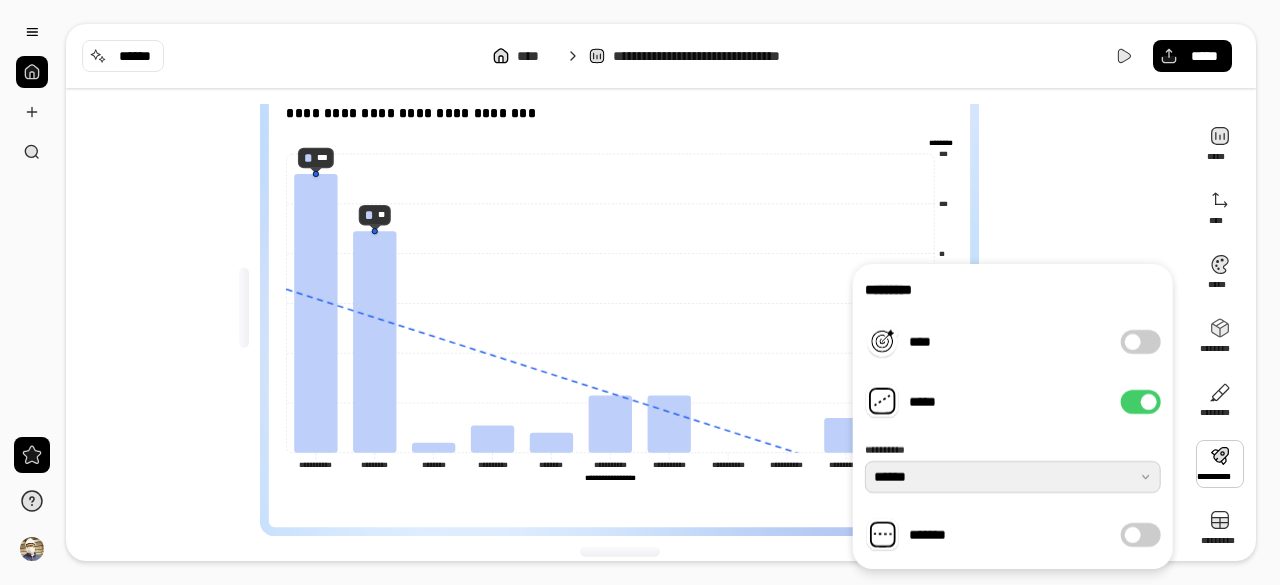 click at bounding box center [1013, 477] 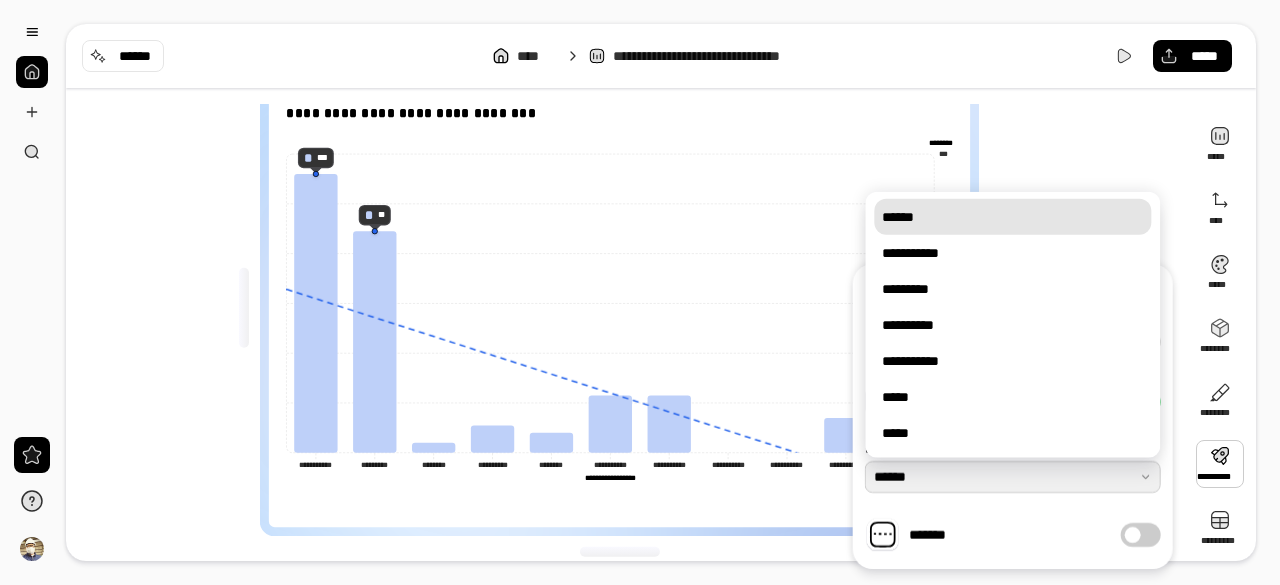 click at bounding box center [1013, 477] 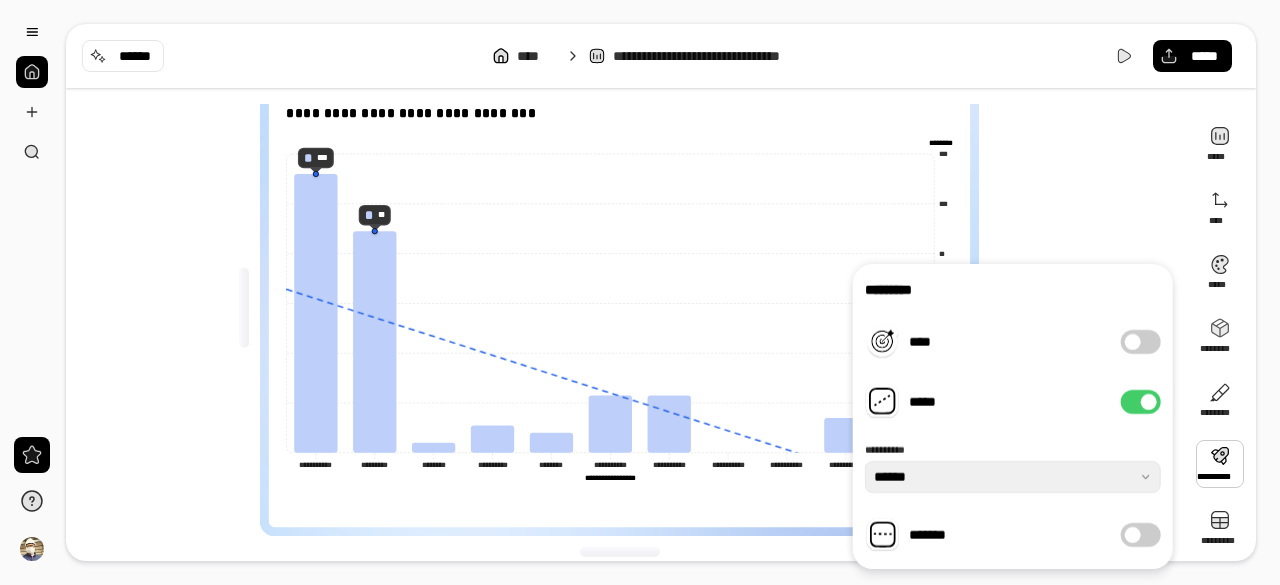 click on "*****" at bounding box center [1141, 402] 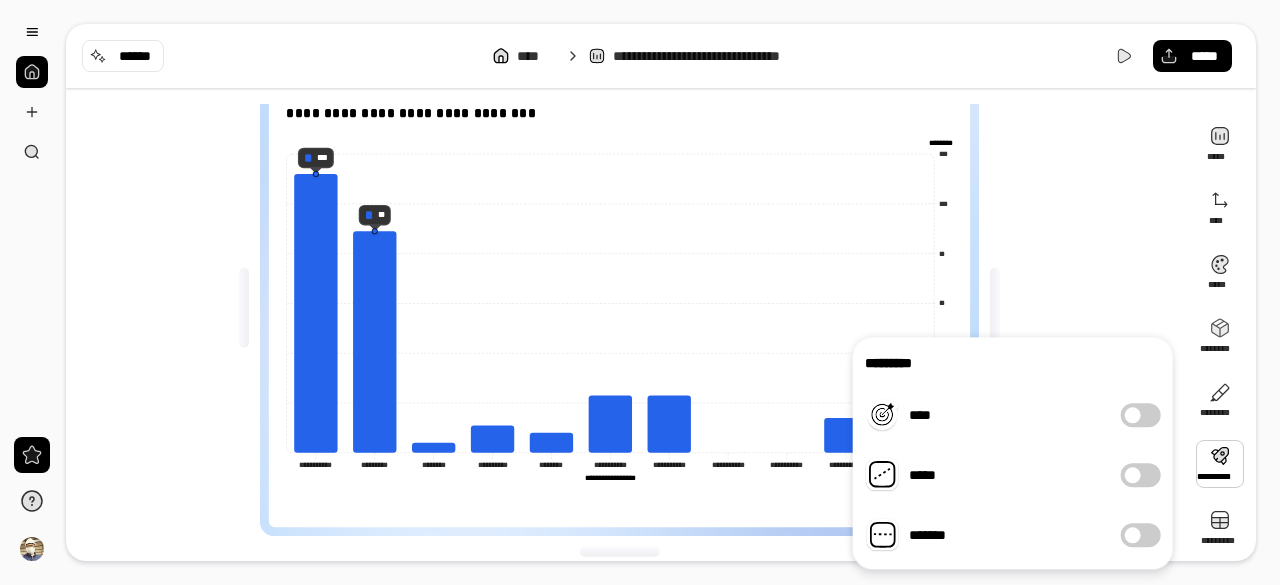 click at bounding box center [1133, 535] 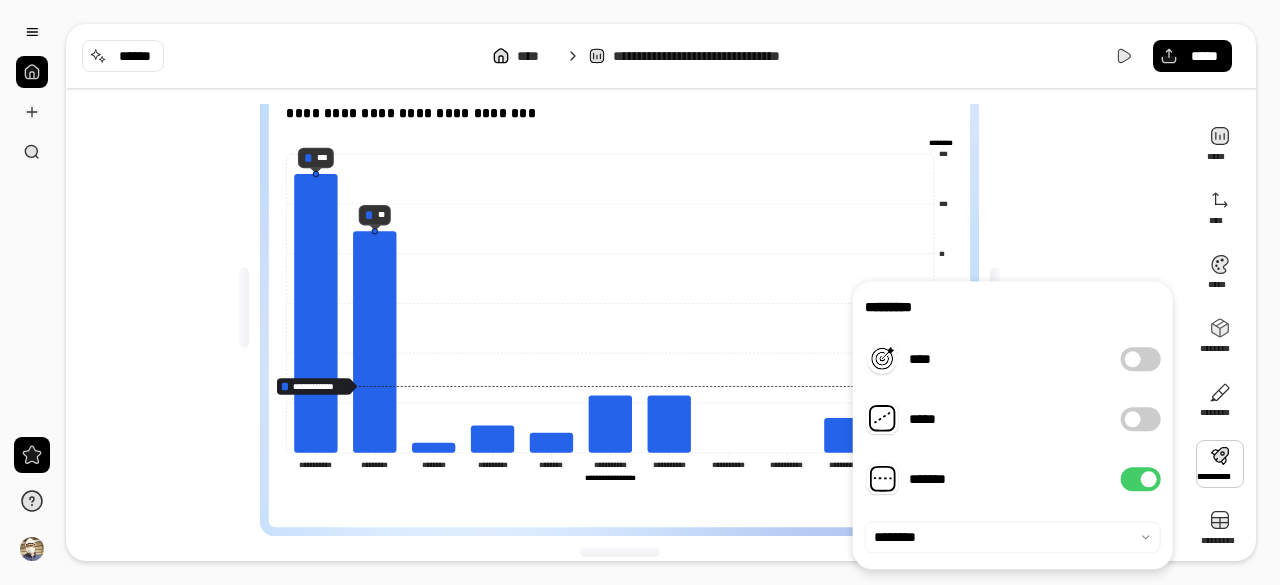 click on "*******" at bounding box center (1141, 479) 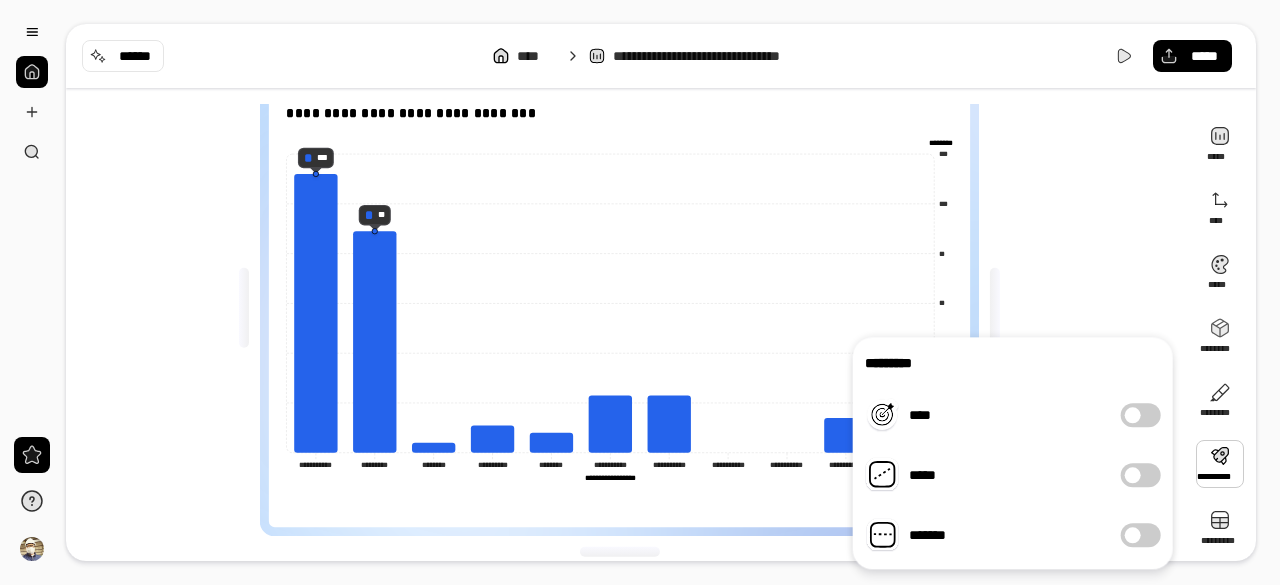 click on "[REDACTED]" at bounding box center (627, 308) 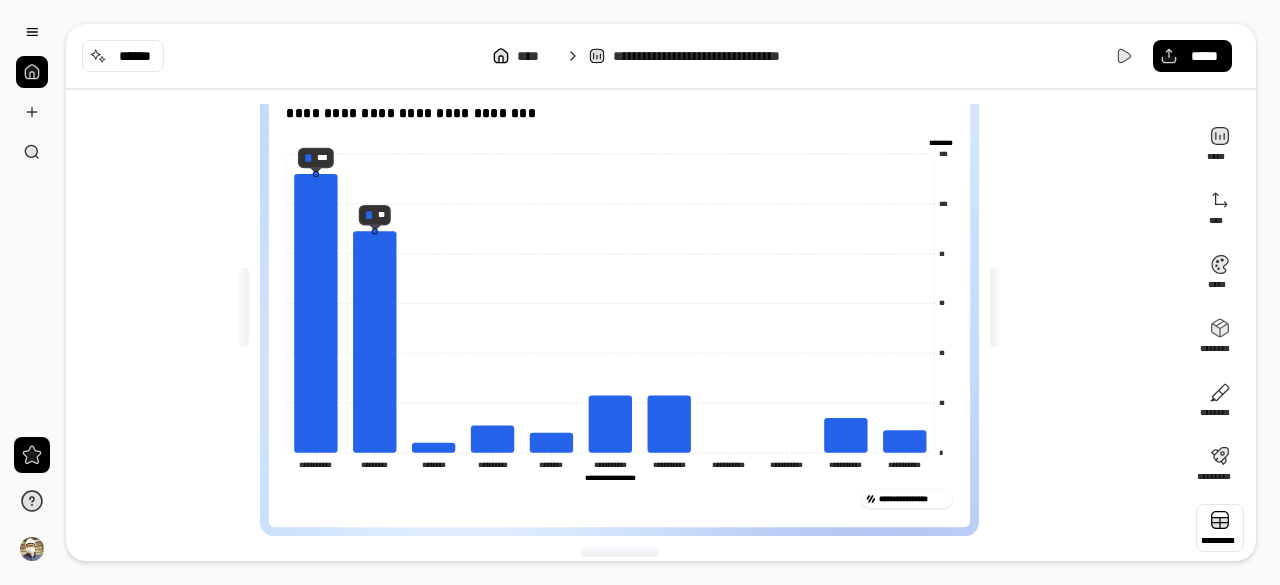 click at bounding box center [1220, 528] 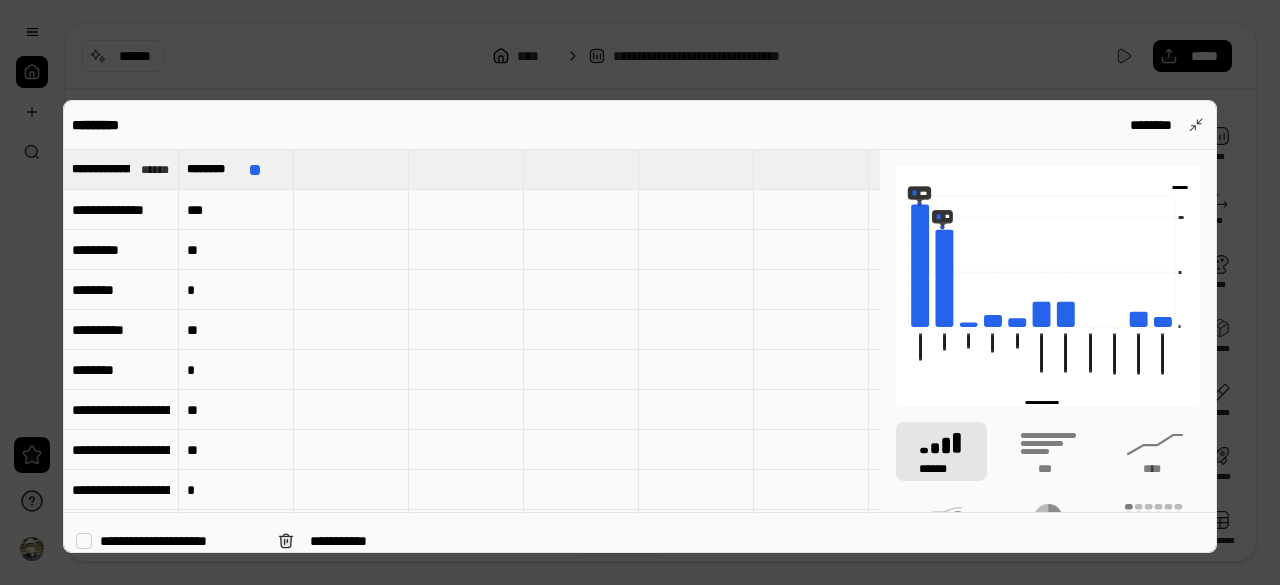 click on "***" at bounding box center (236, 210) 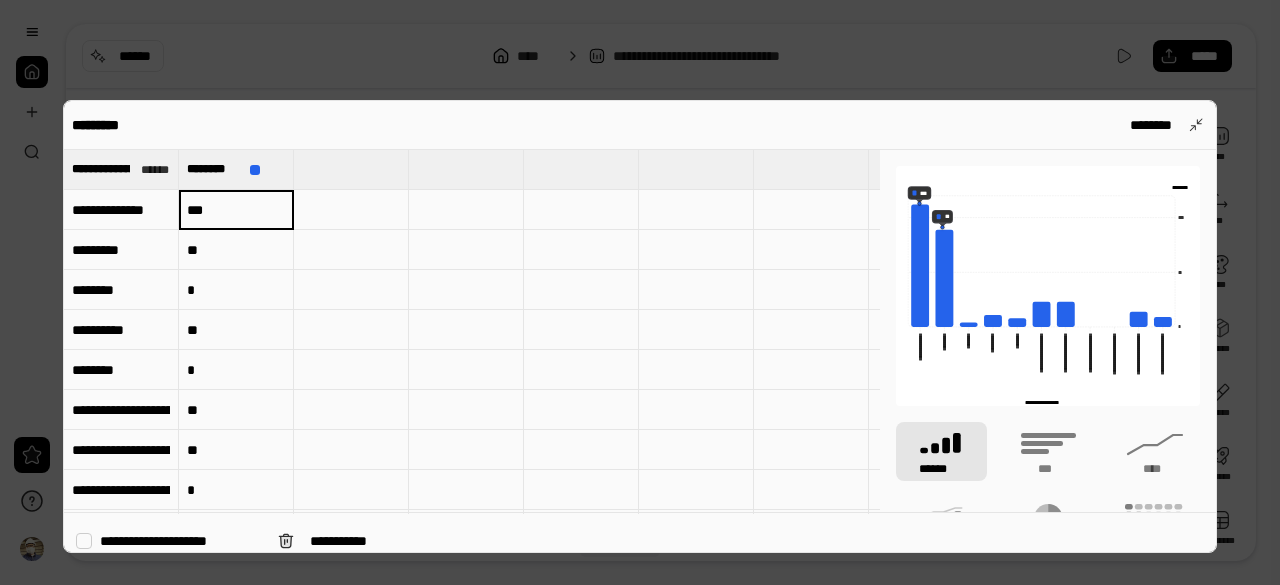 click at bounding box center (351, 210) 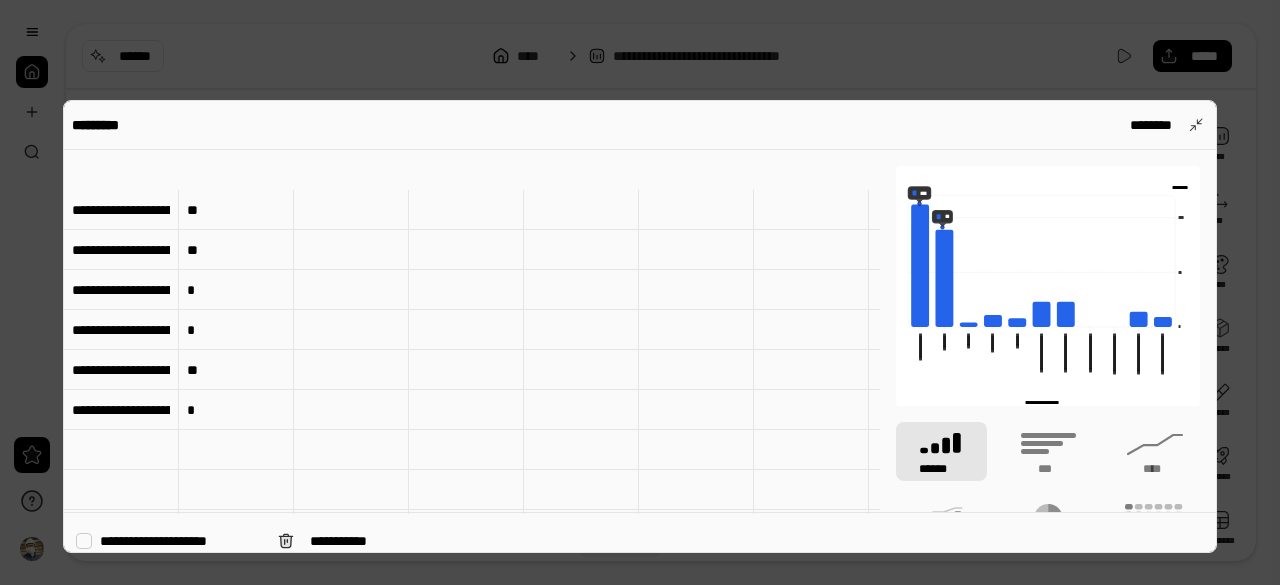 scroll, scrollTop: 200, scrollLeft: 0, axis: vertical 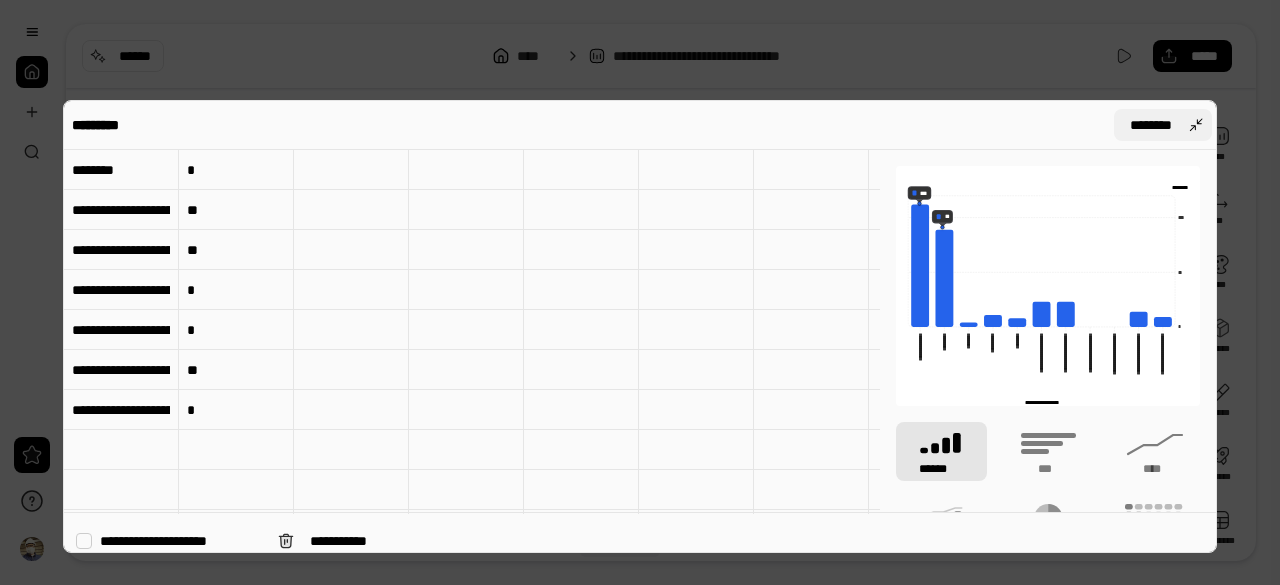 click on "********" at bounding box center [1163, 125] 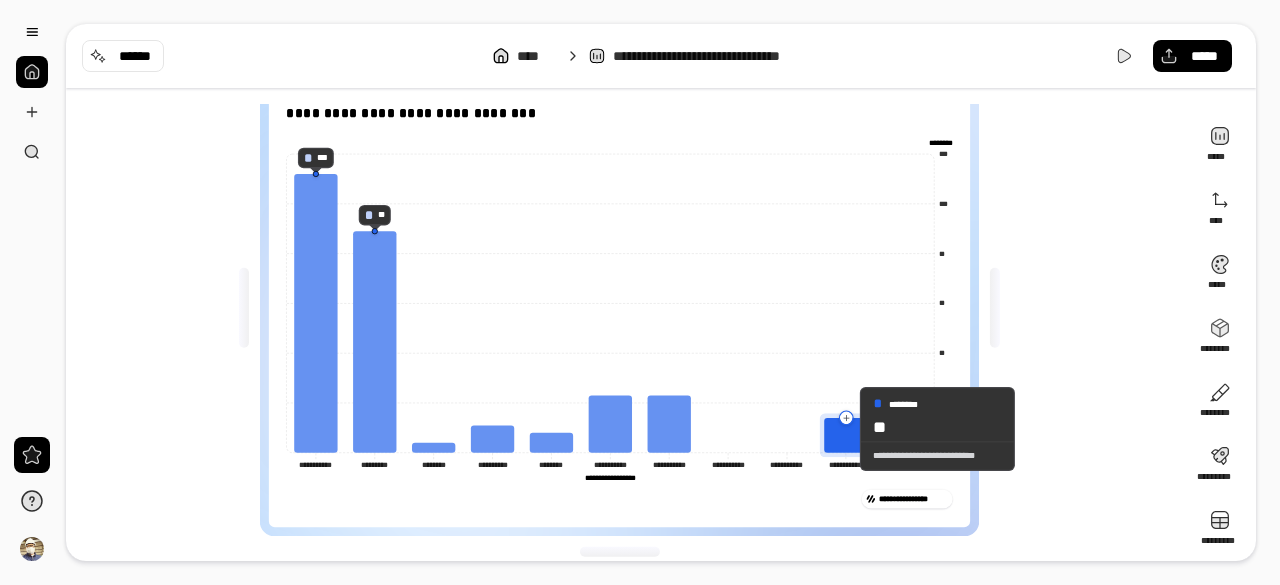 click 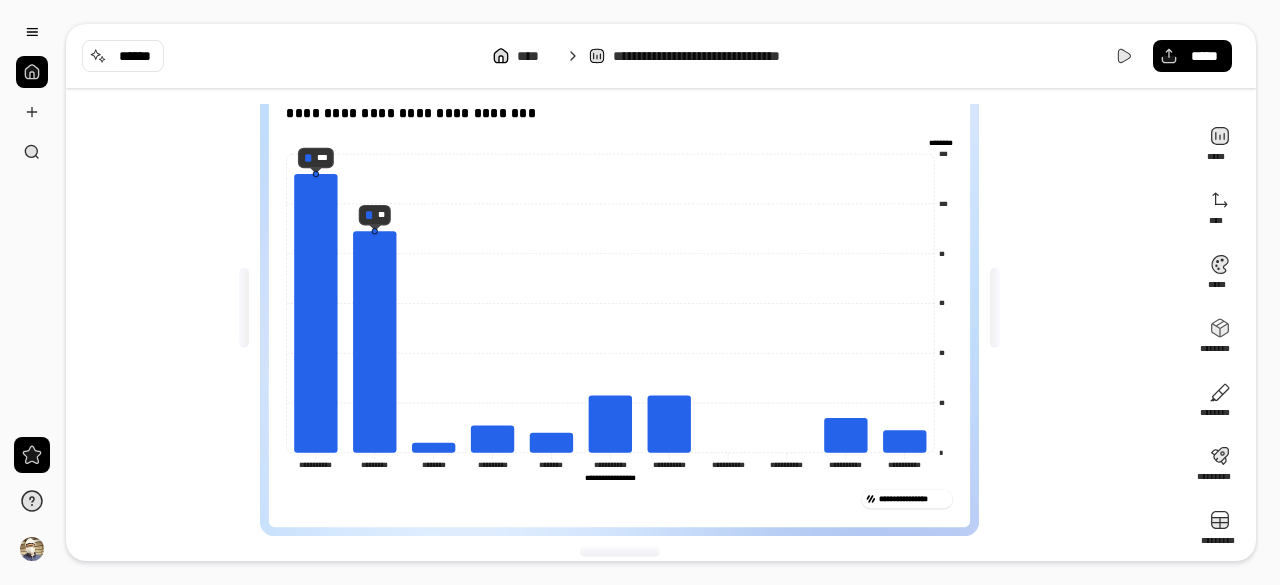 click on "**********" at bounding box center [619, 496] 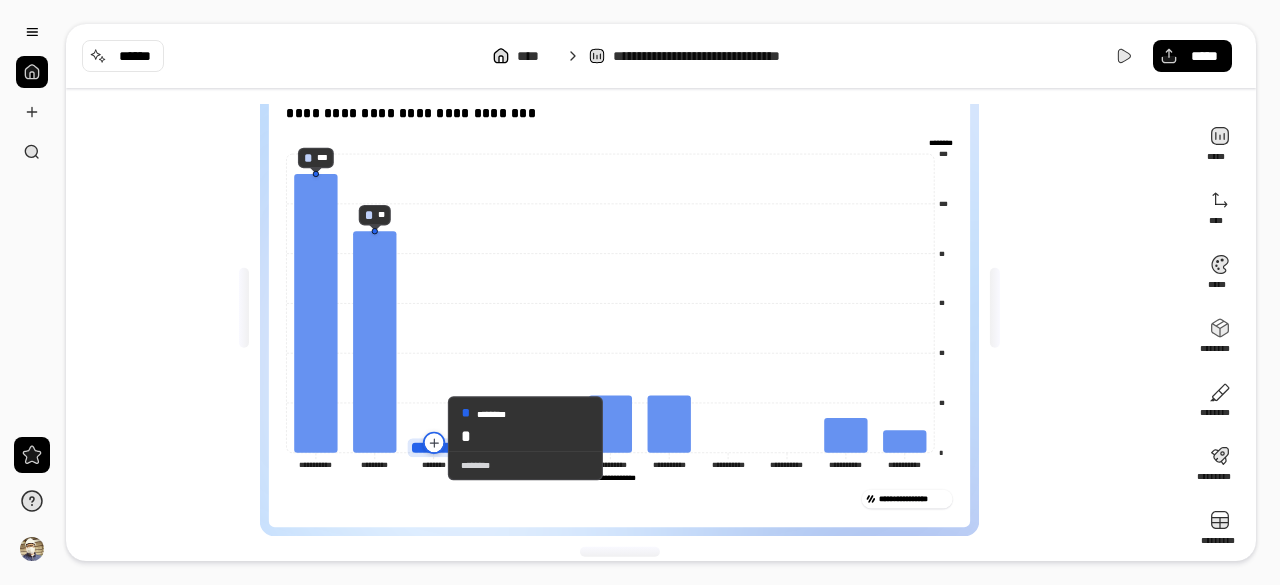 click 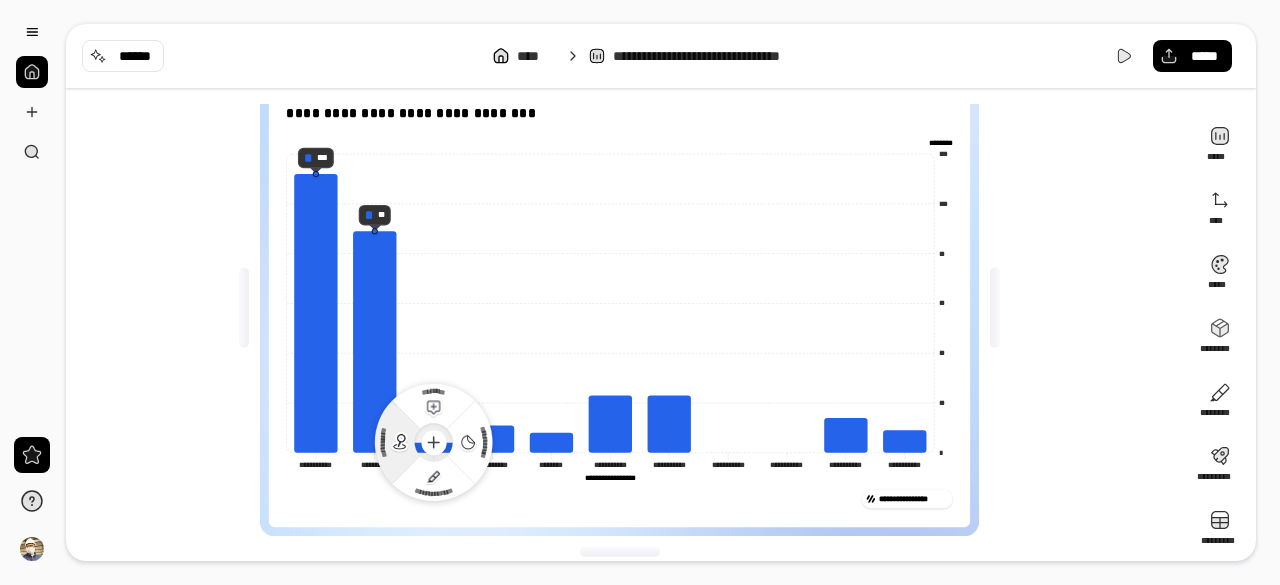 click 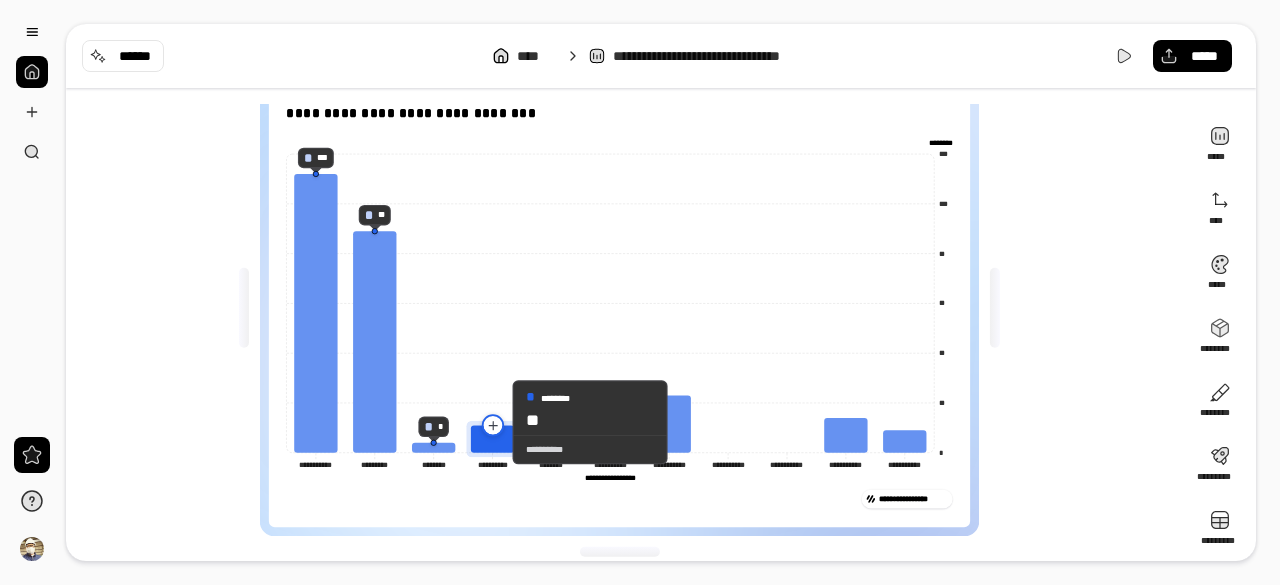 click 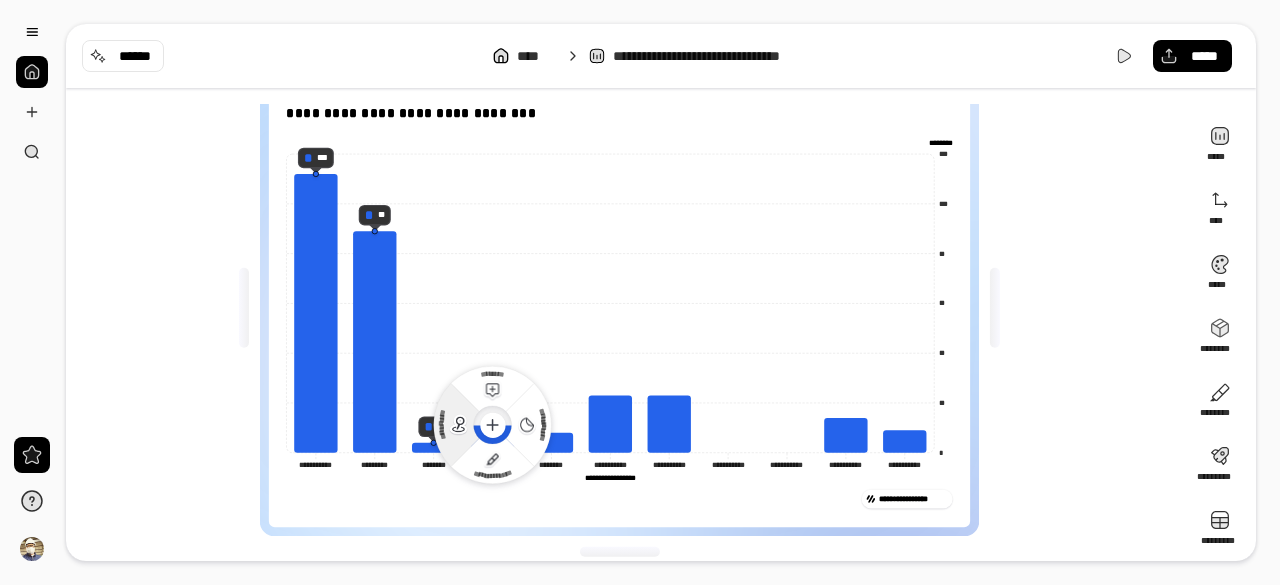 click 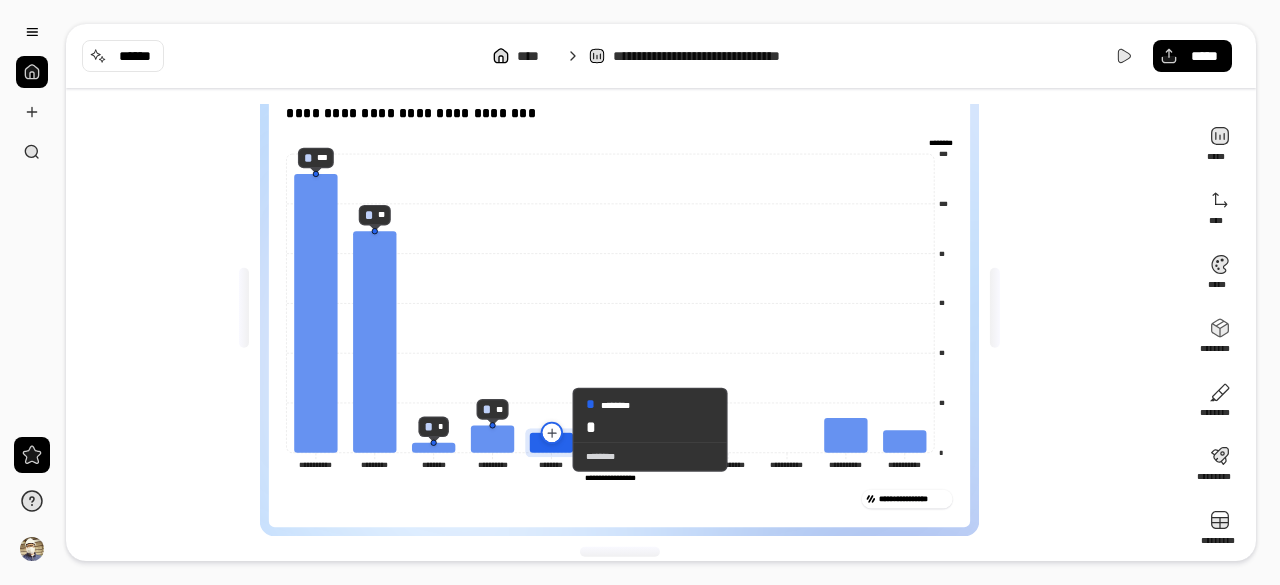 click 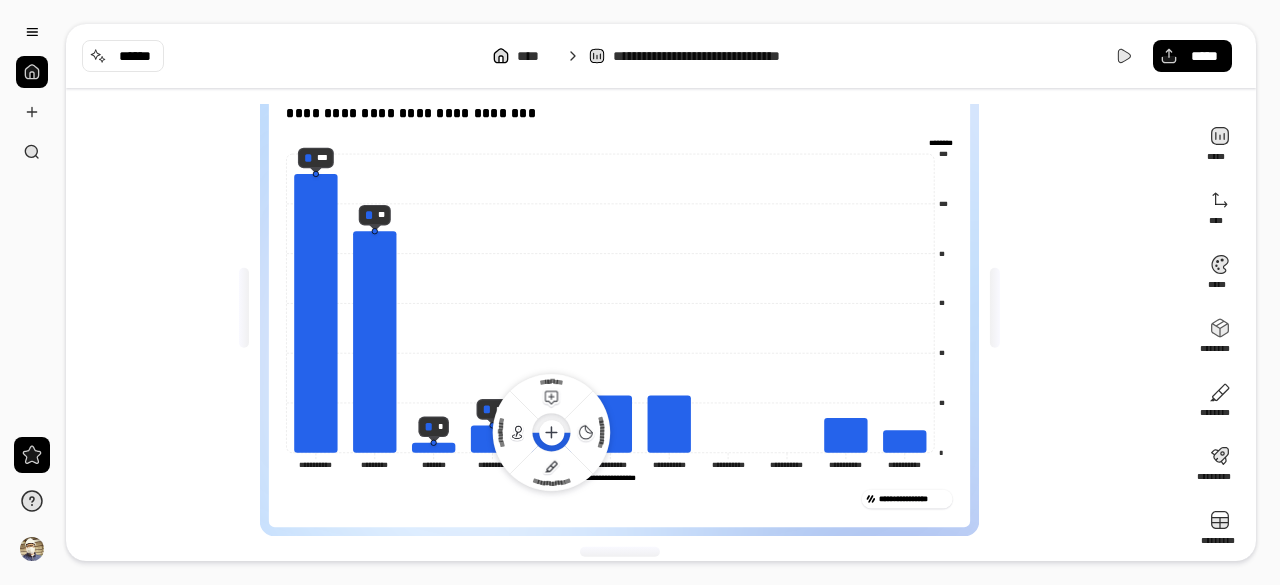 click 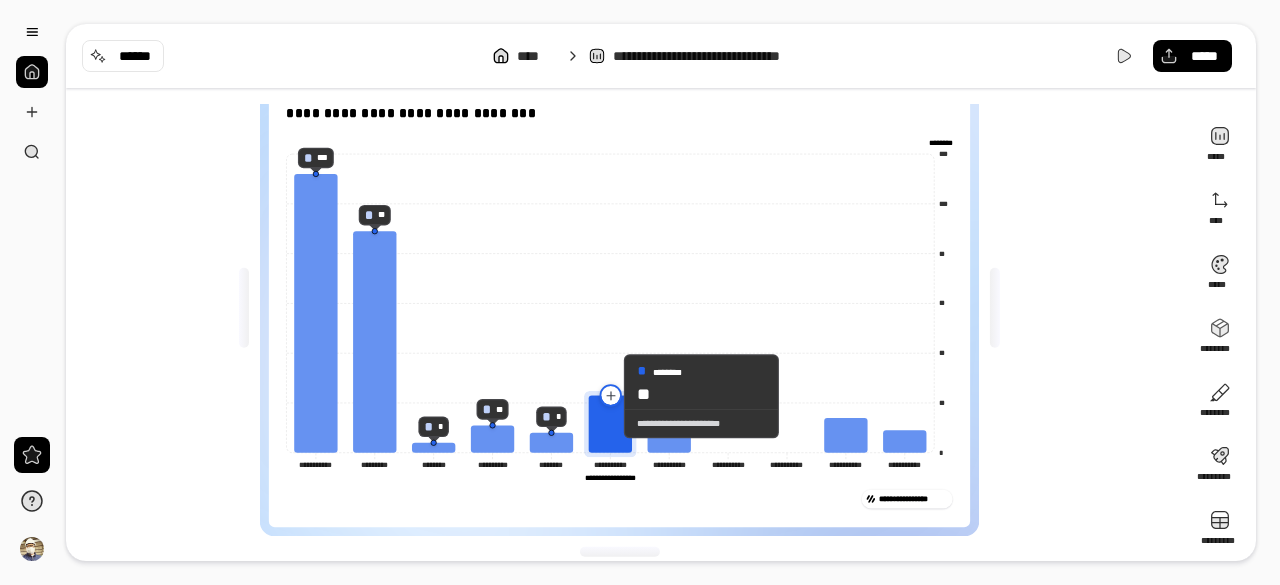 click 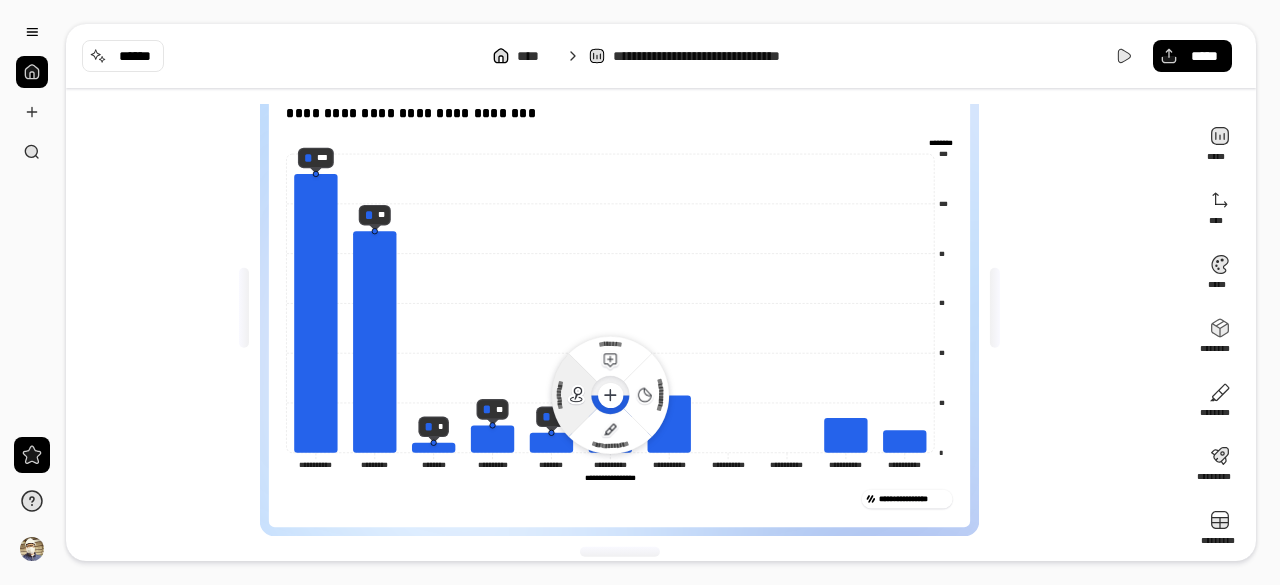 click 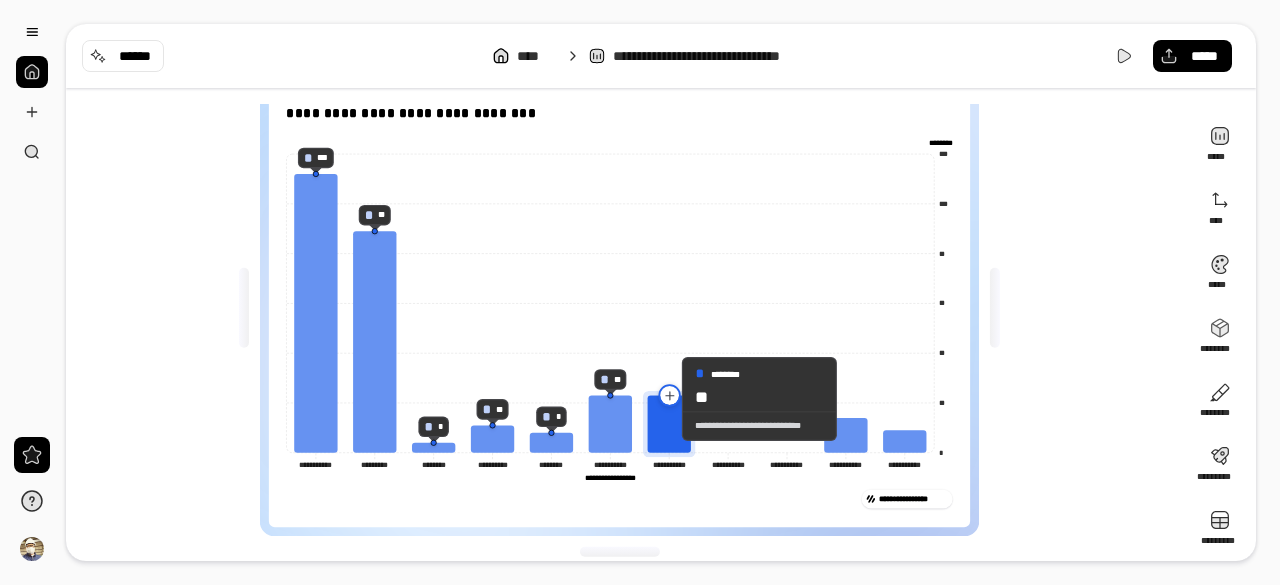 click 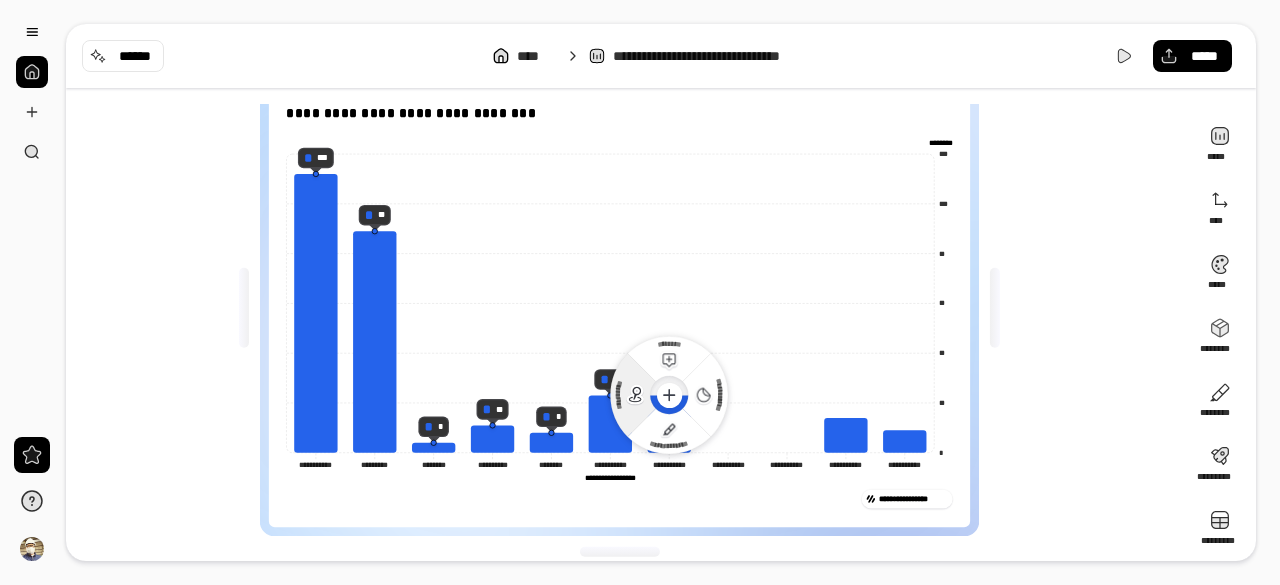 click 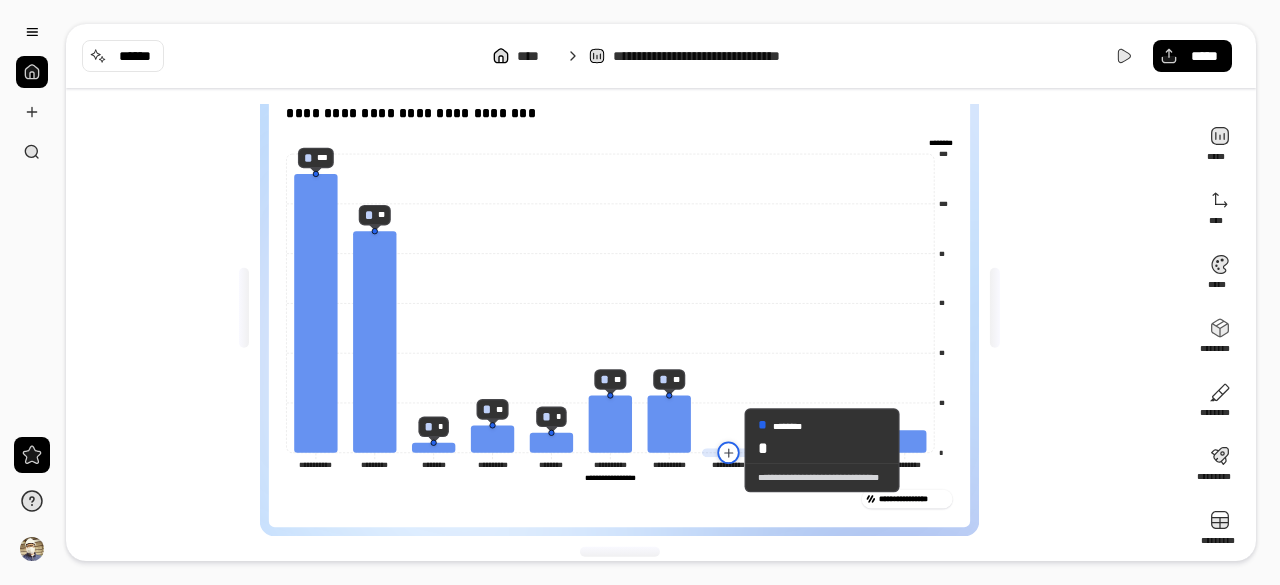 click 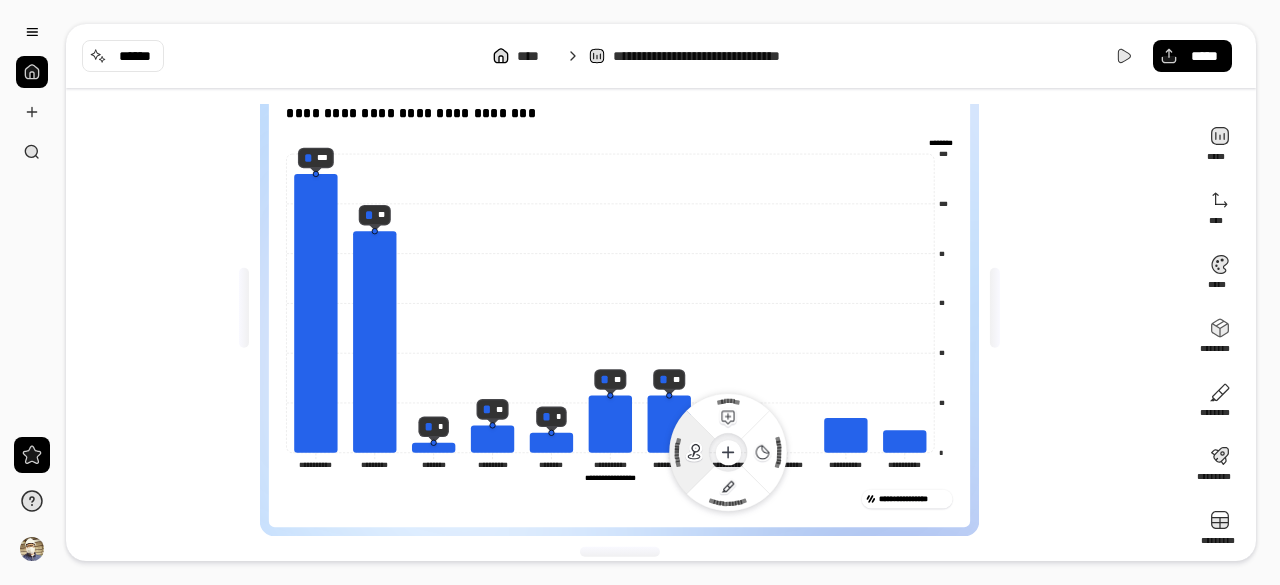 click 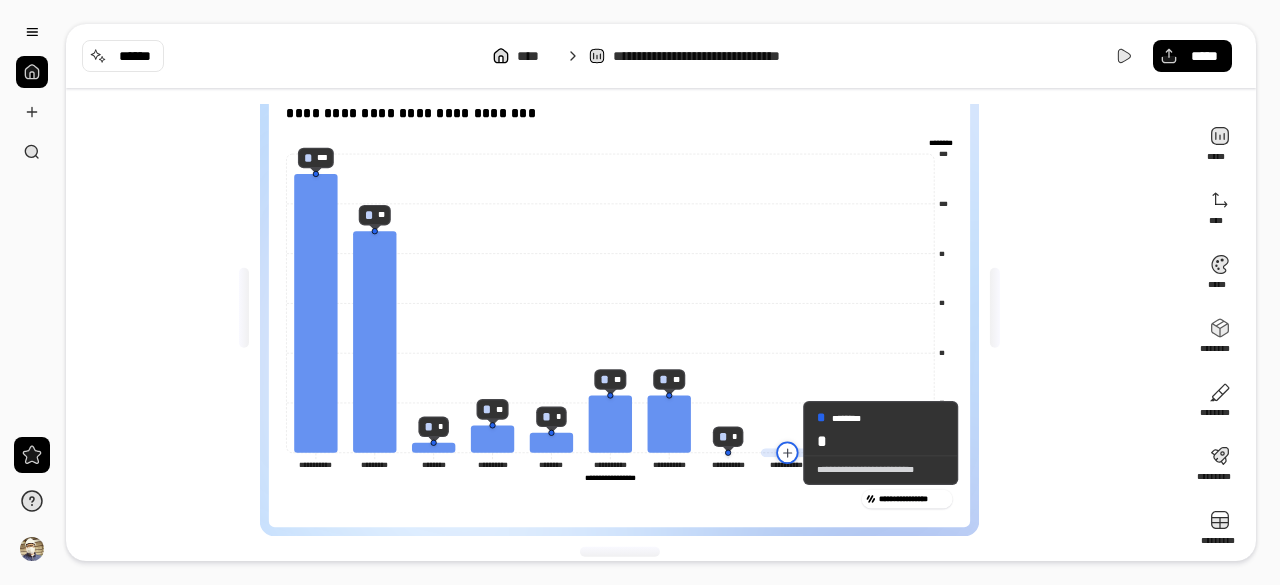 click 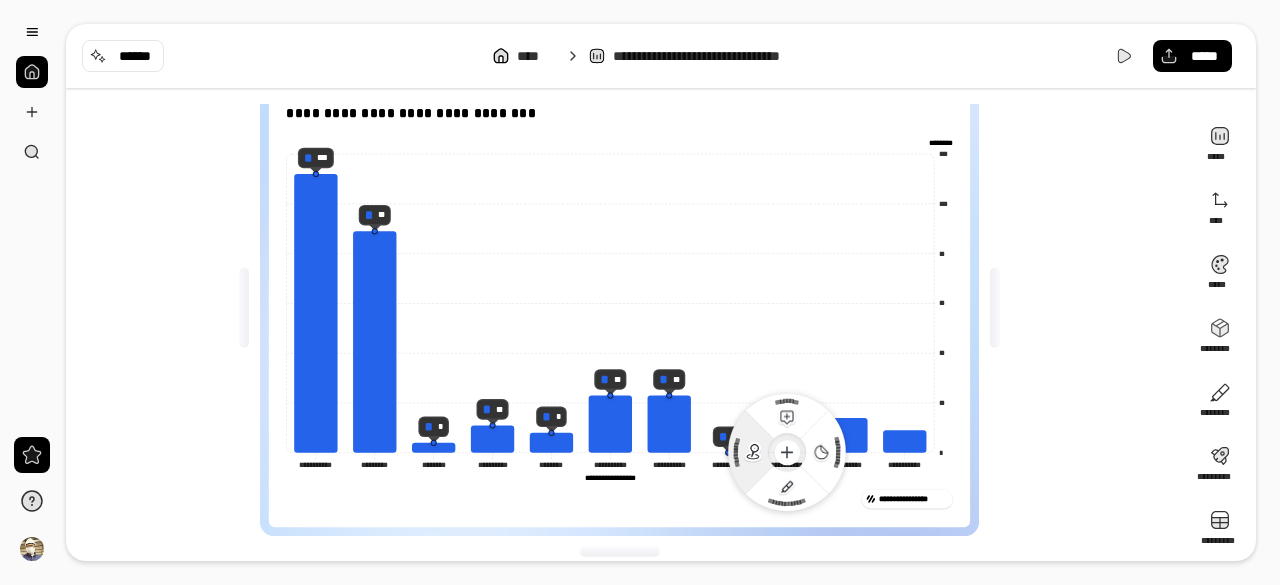 click 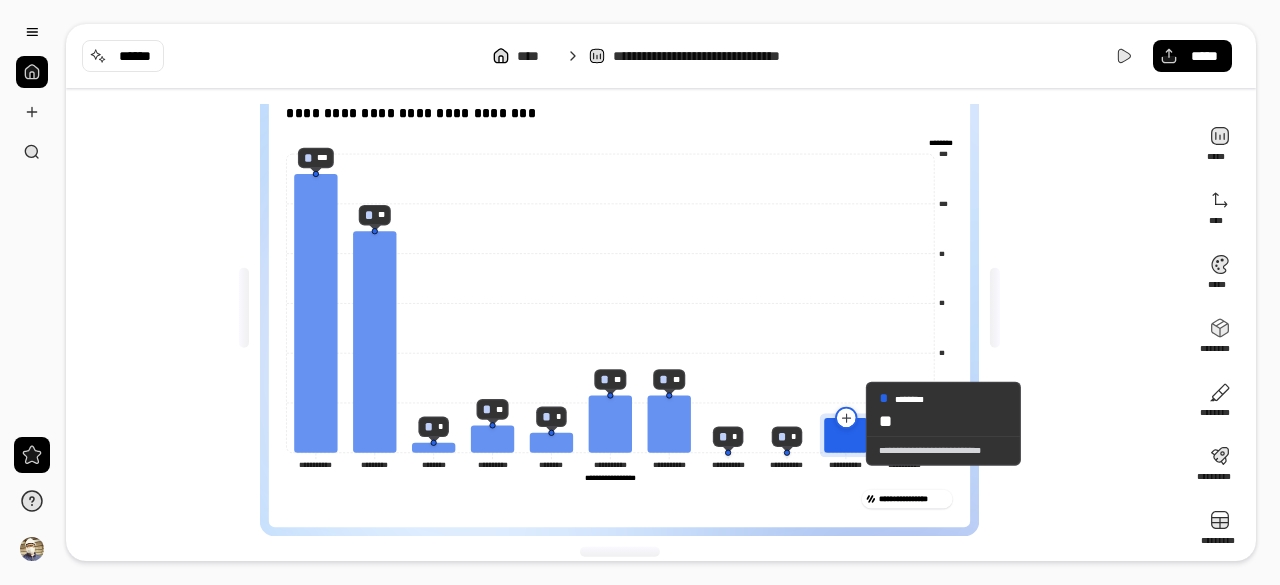 click 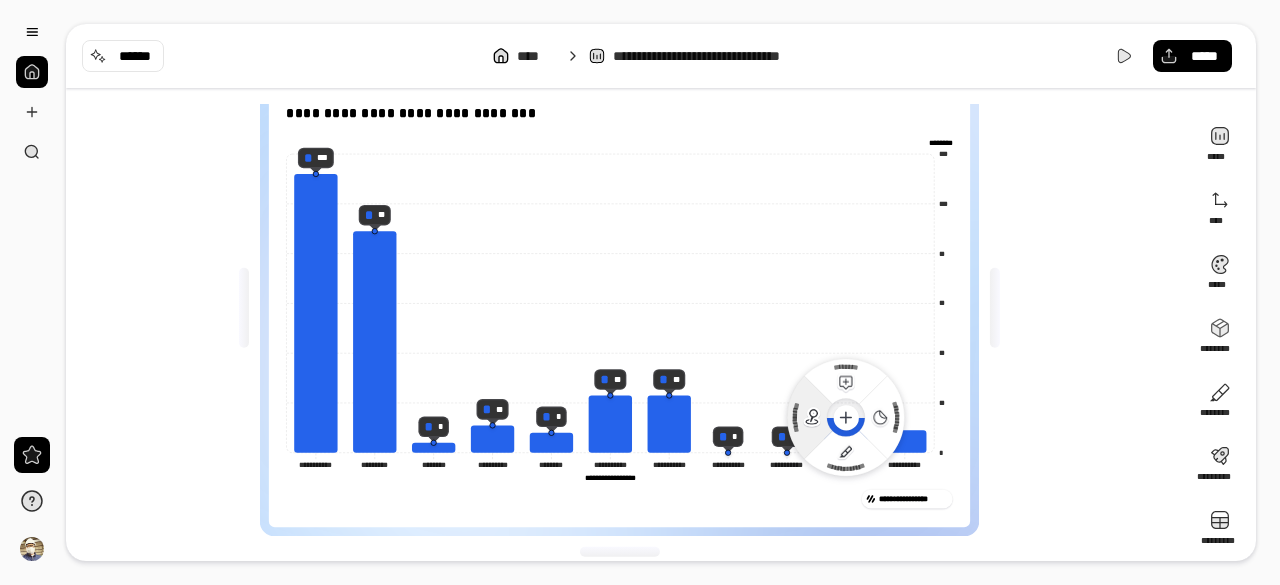 click on "**********" 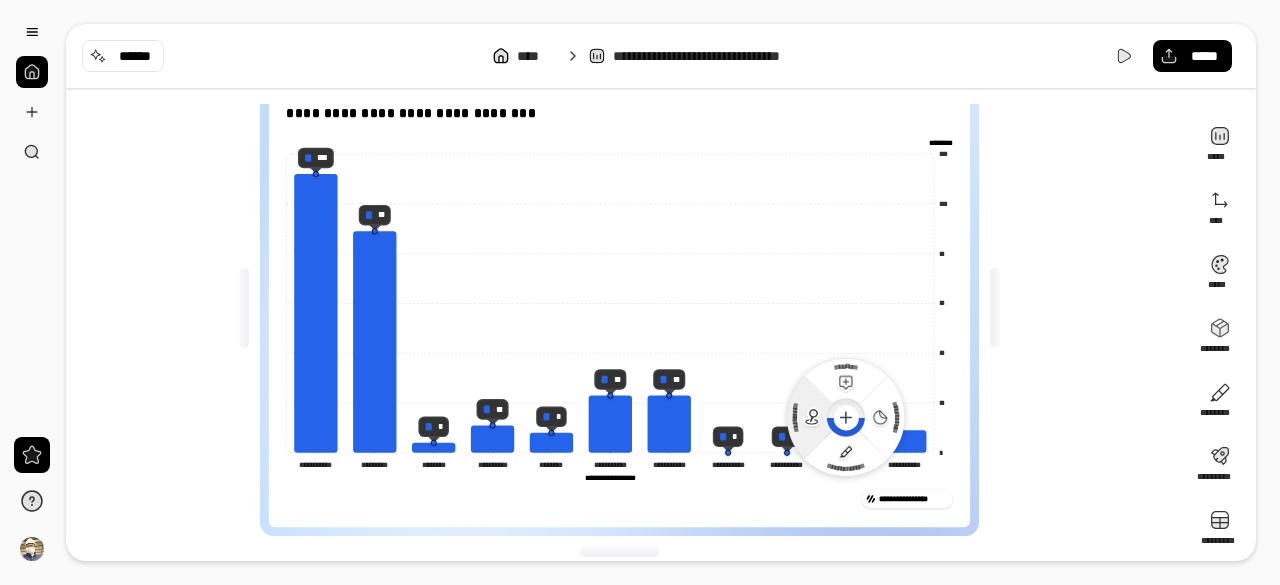 click 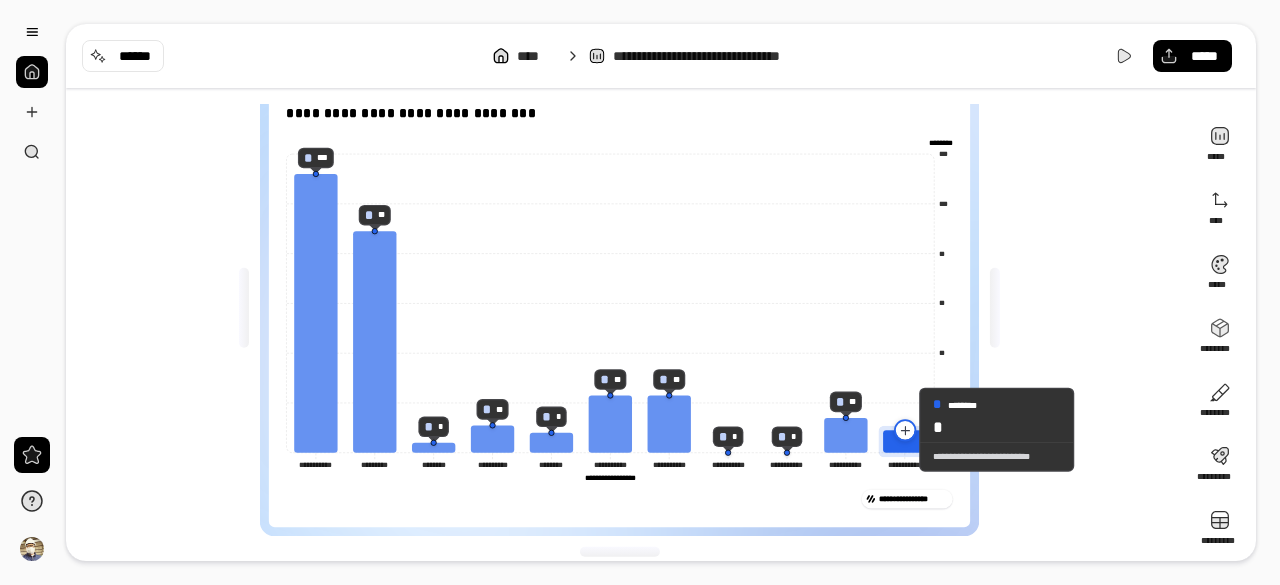 click 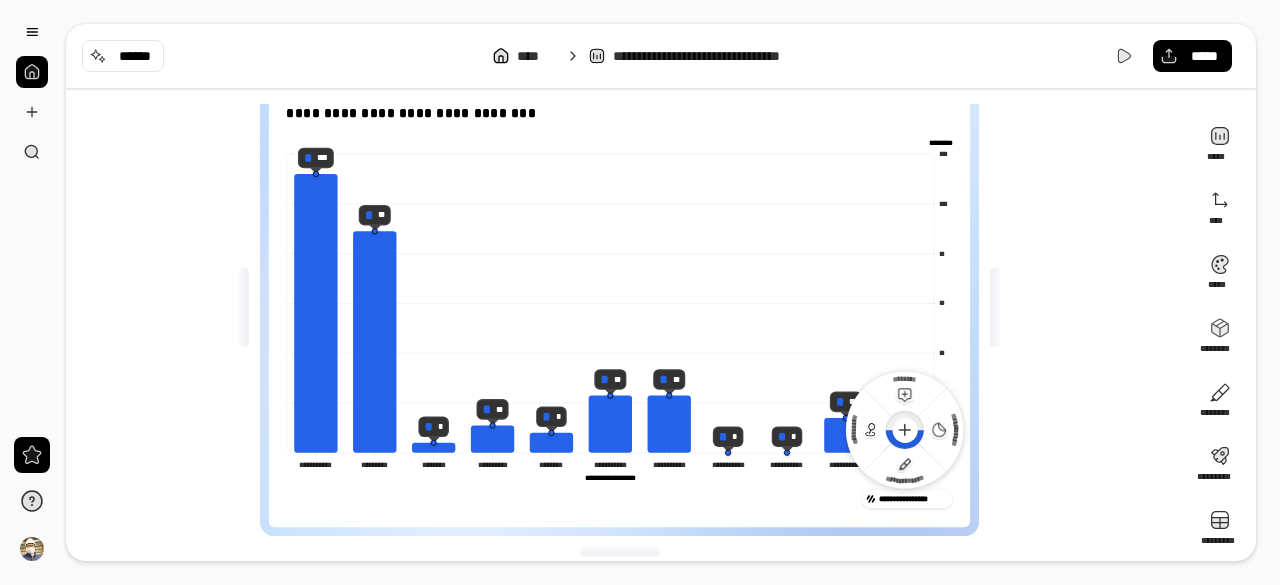click 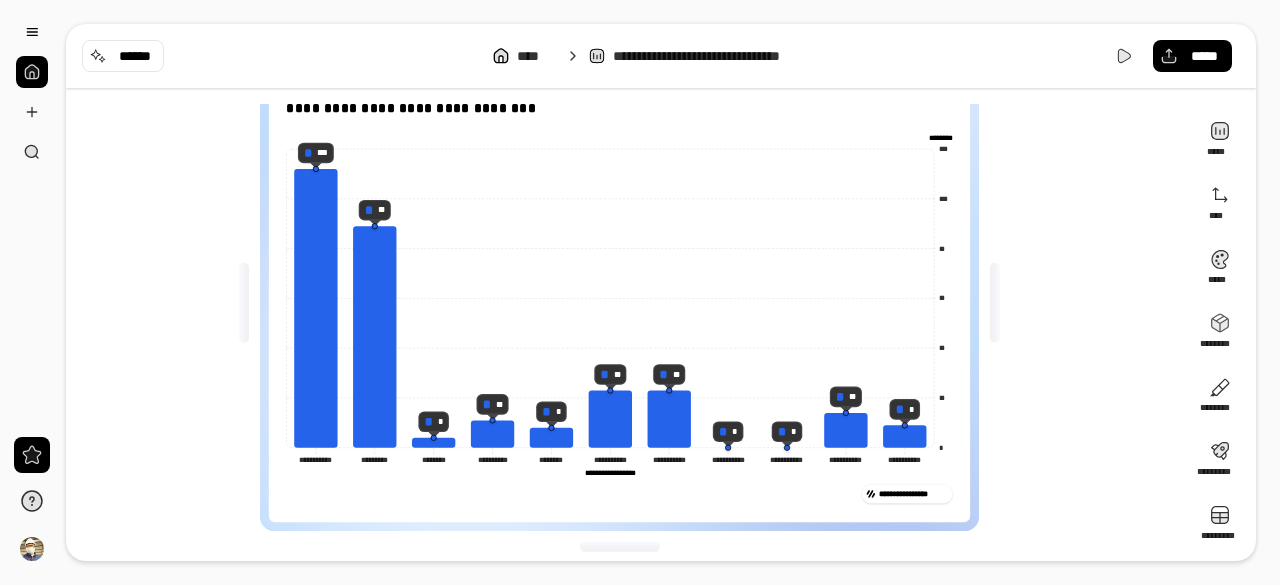 scroll, scrollTop: 66, scrollLeft: 0, axis: vertical 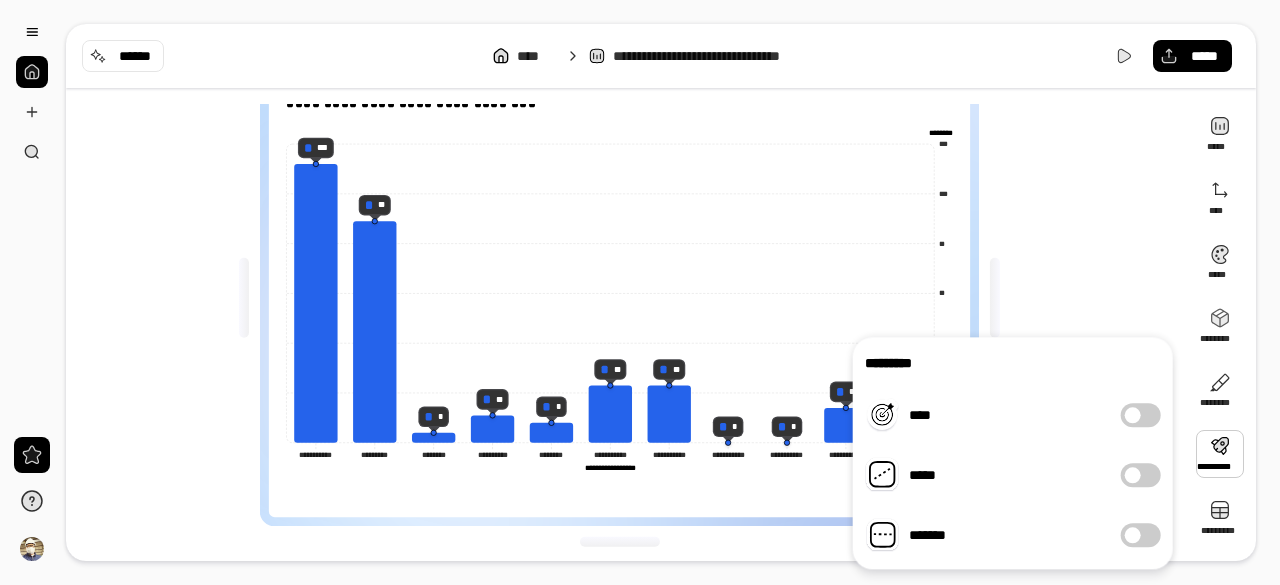 click on "[REDACTED]" at bounding box center [627, 298] 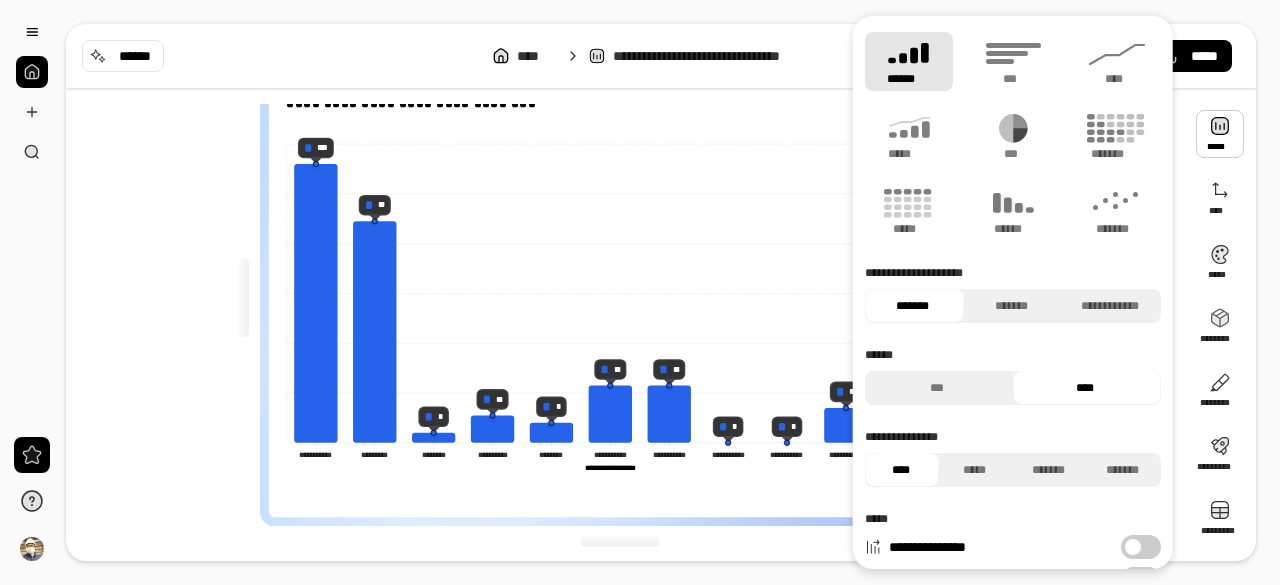 click at bounding box center [1220, 134] 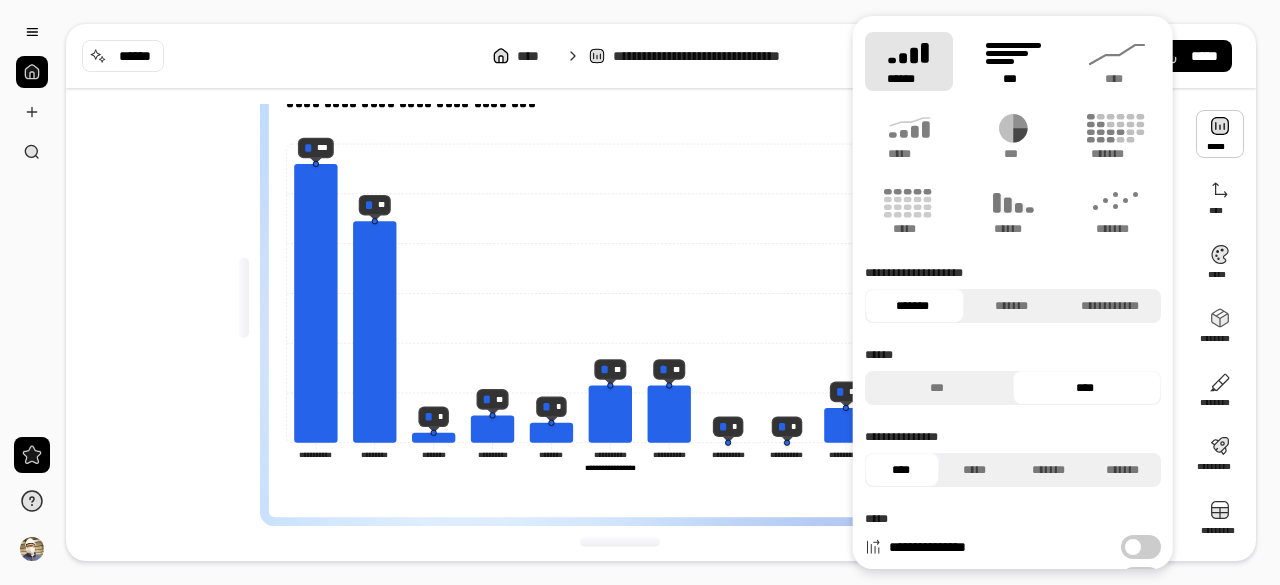 click 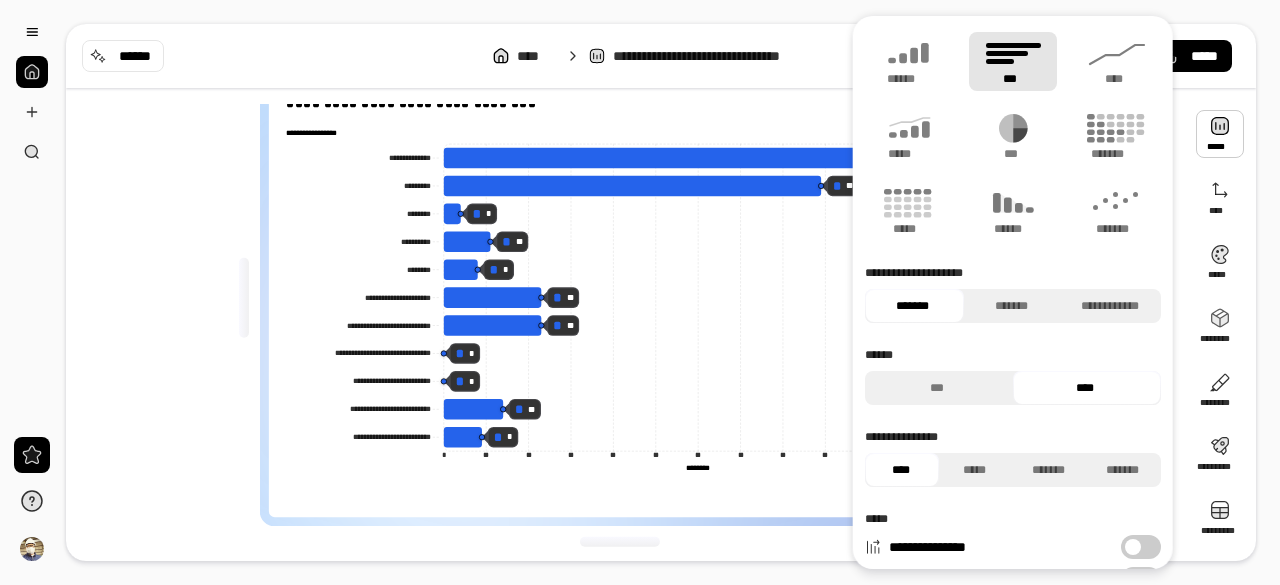 click on "[REDACTED]" at bounding box center (640, 292) 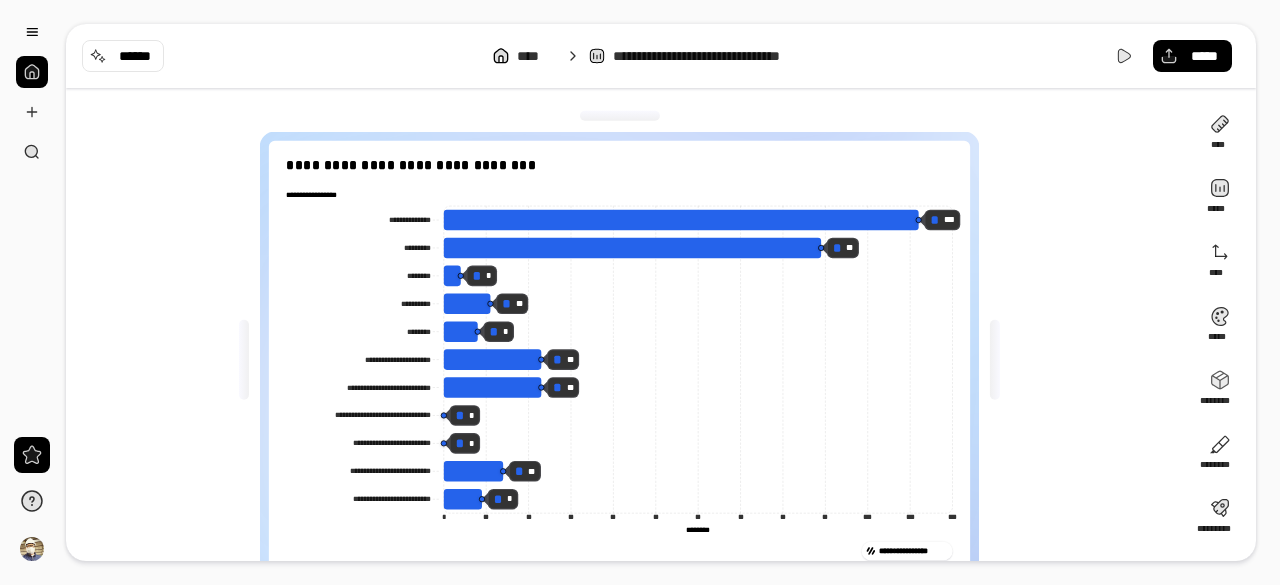 scroll, scrollTop: 0, scrollLeft: 0, axis: both 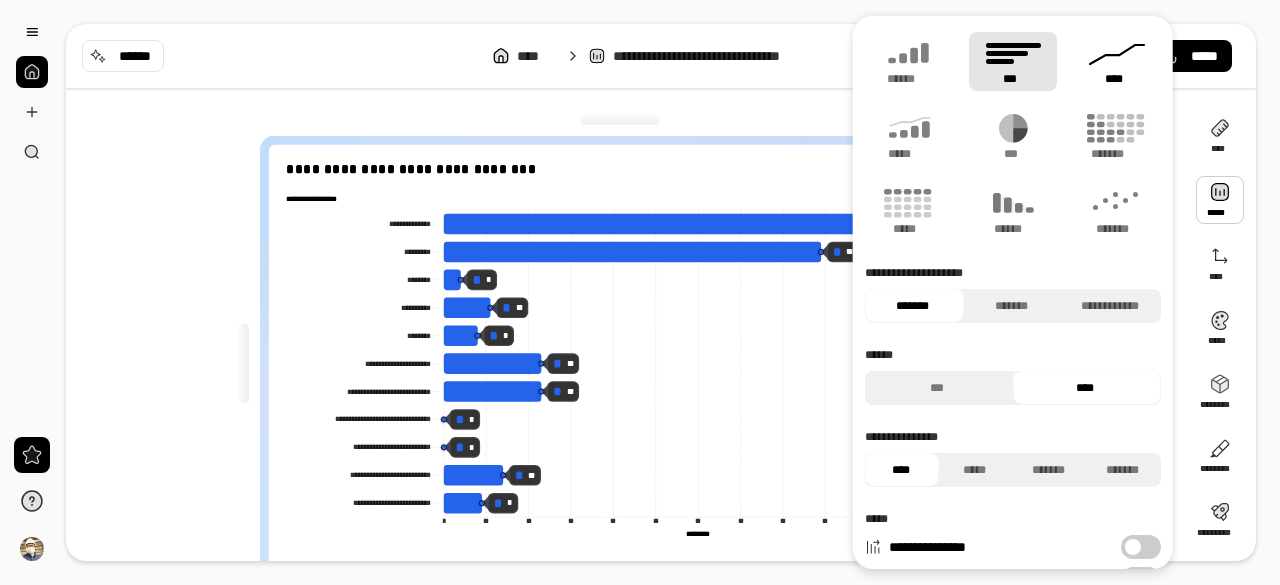 click on "****" at bounding box center [1117, 79] 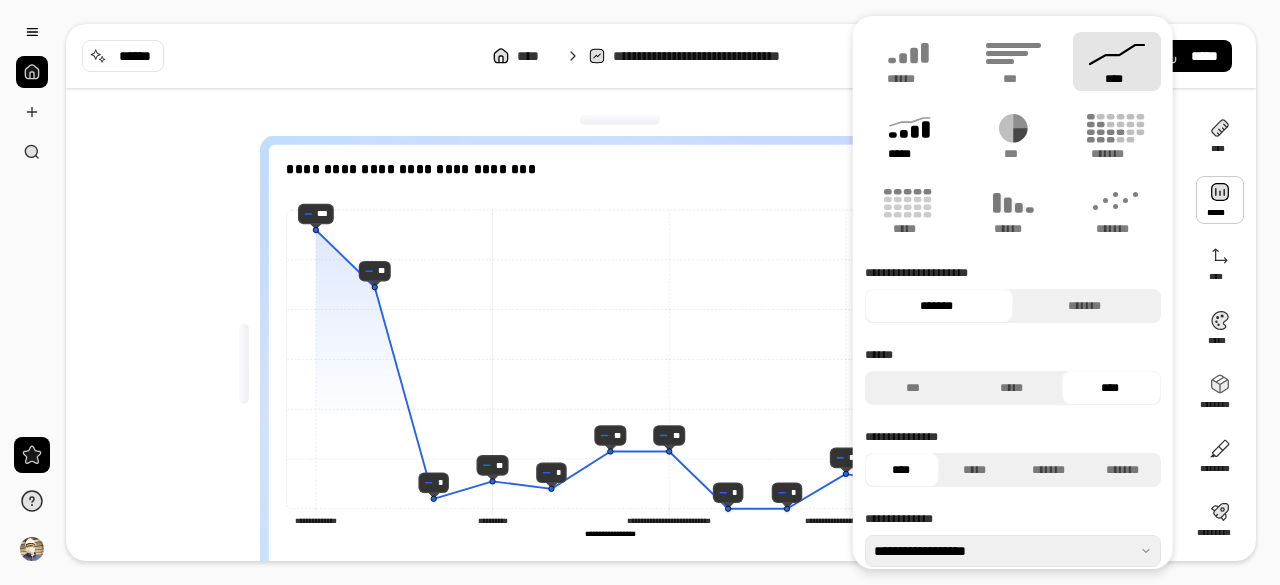 click 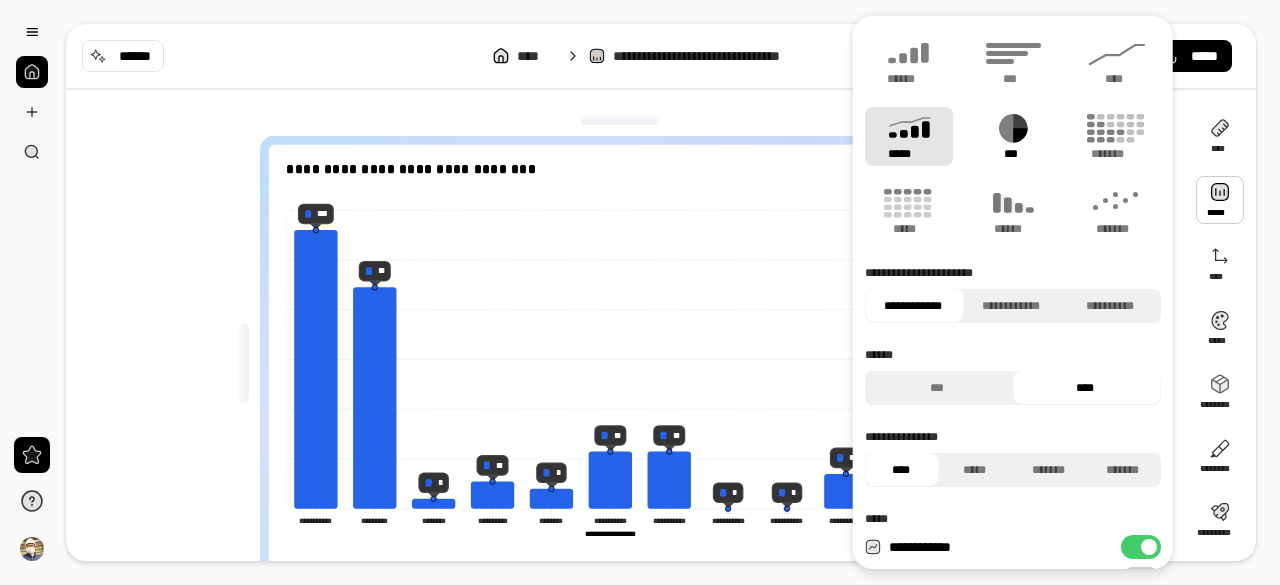 click 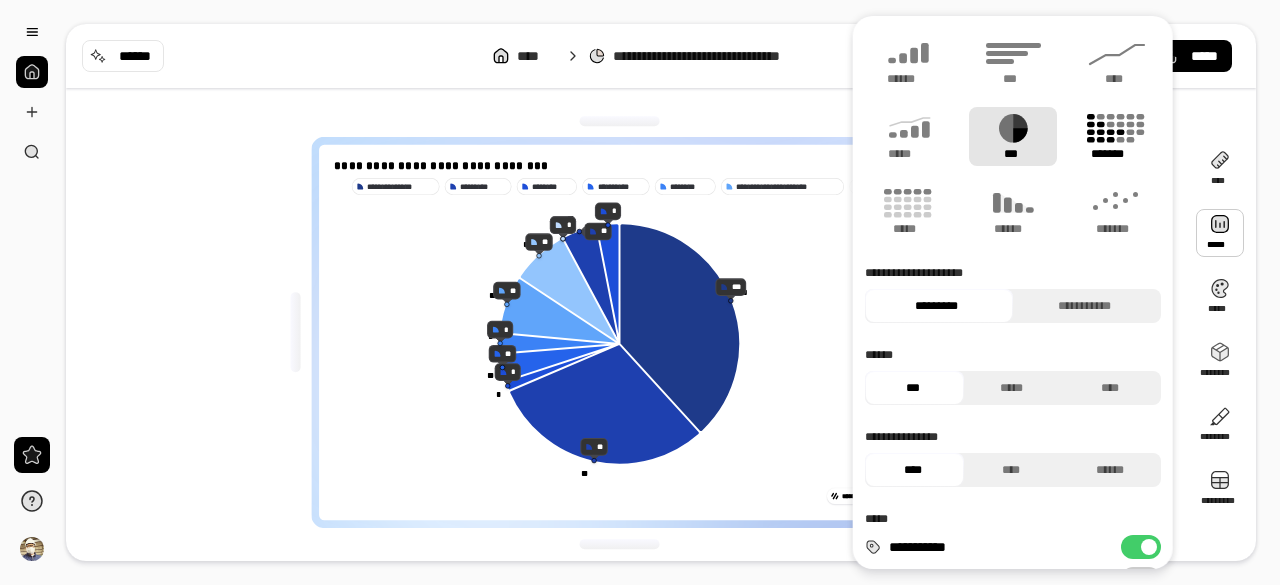 click 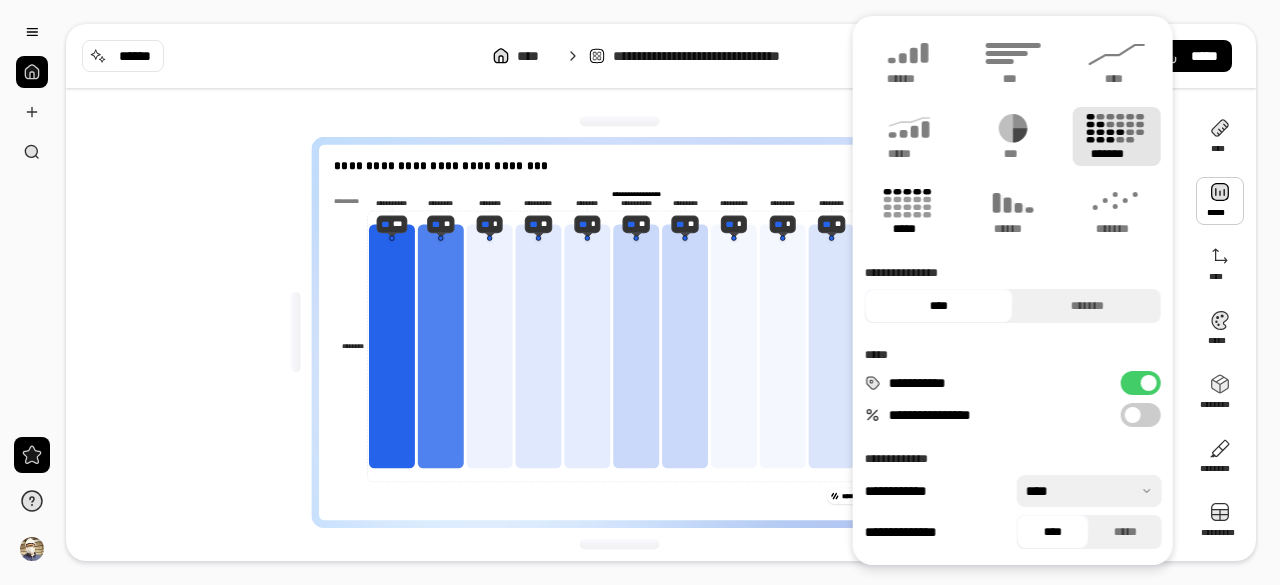 click 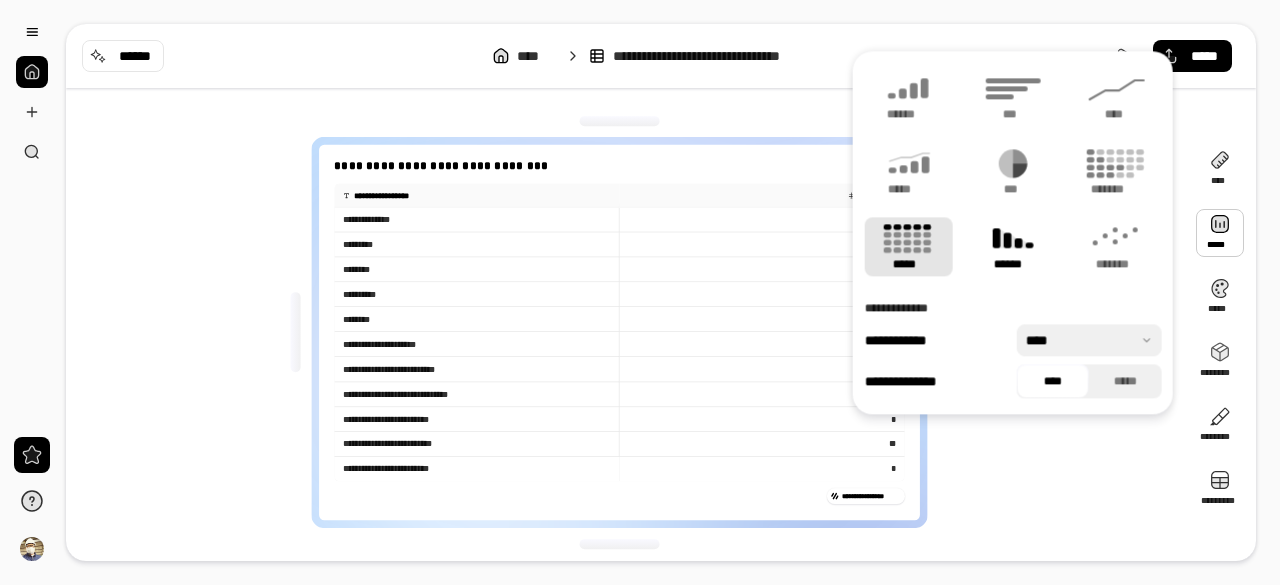 click 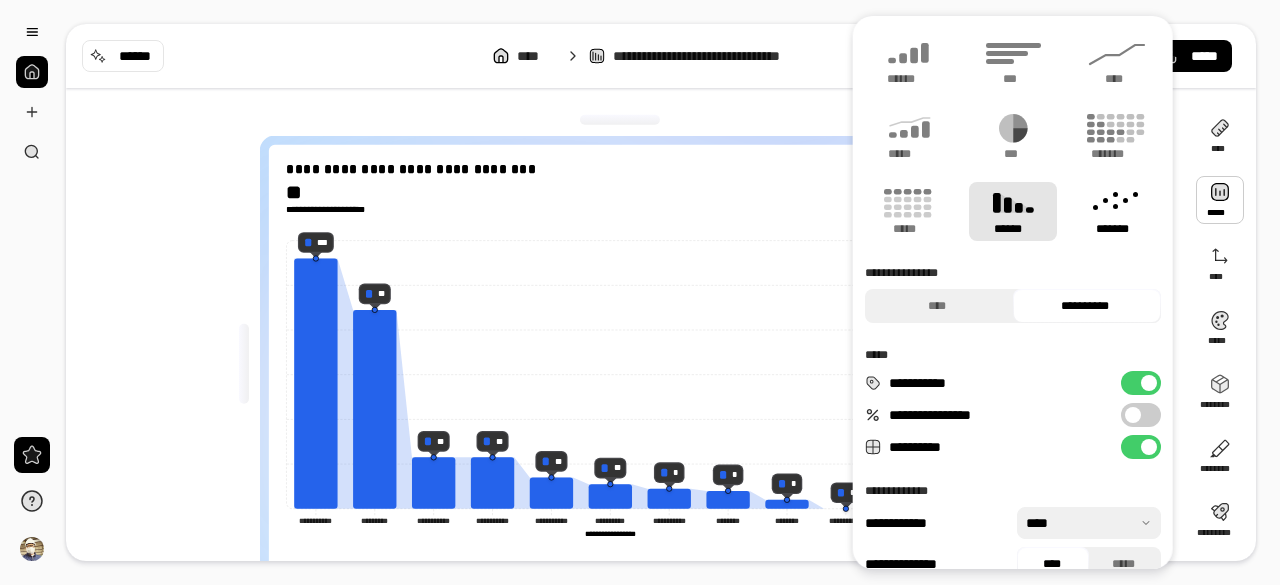 click on "*******" at bounding box center (1117, 229) 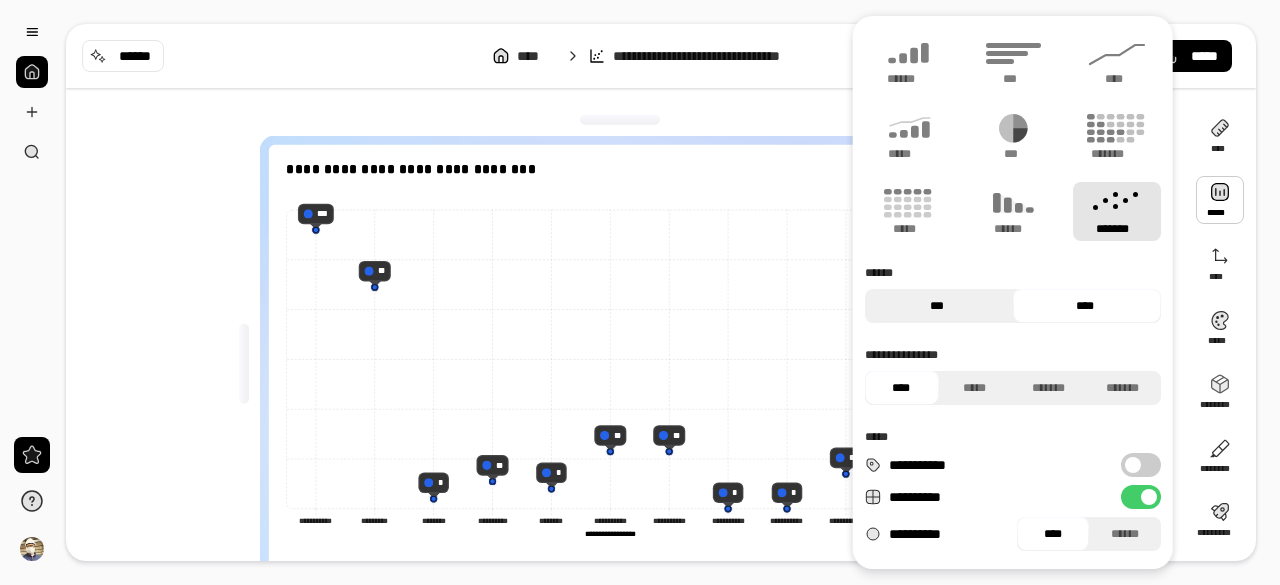 click on "***" at bounding box center [936, 306] 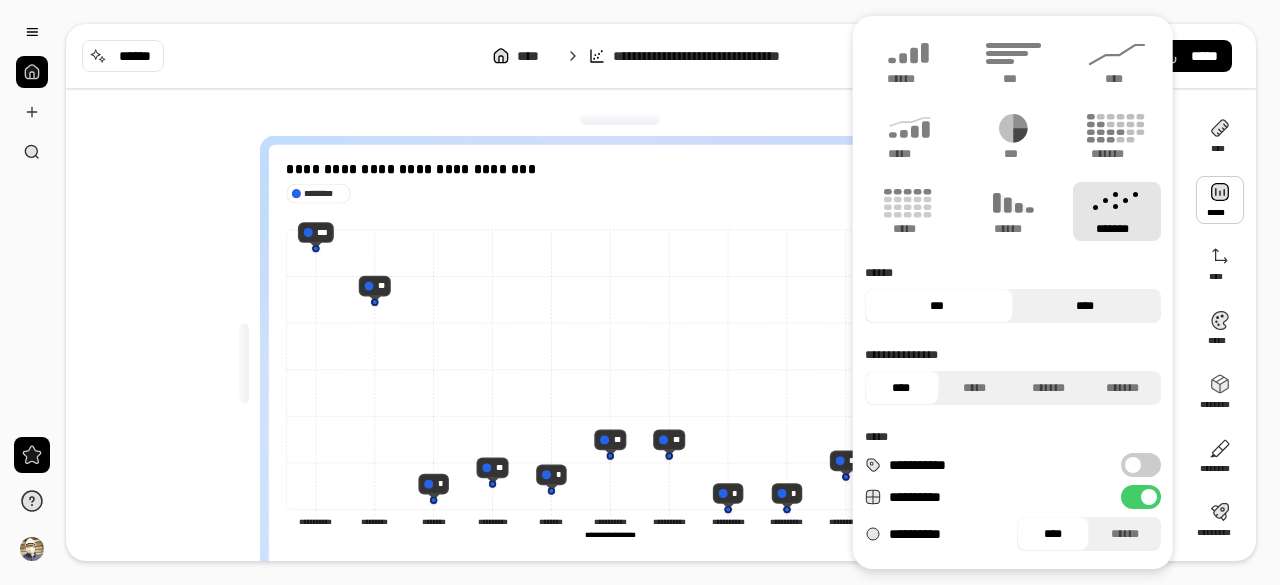 click on "****" at bounding box center [1084, 306] 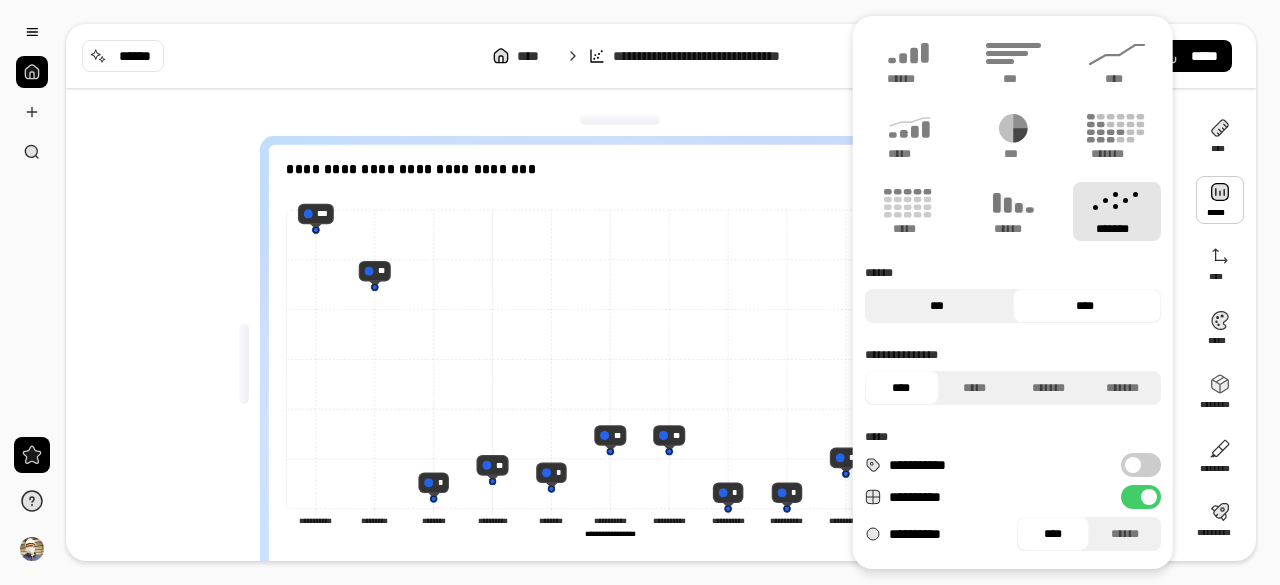 click on "***" at bounding box center (936, 306) 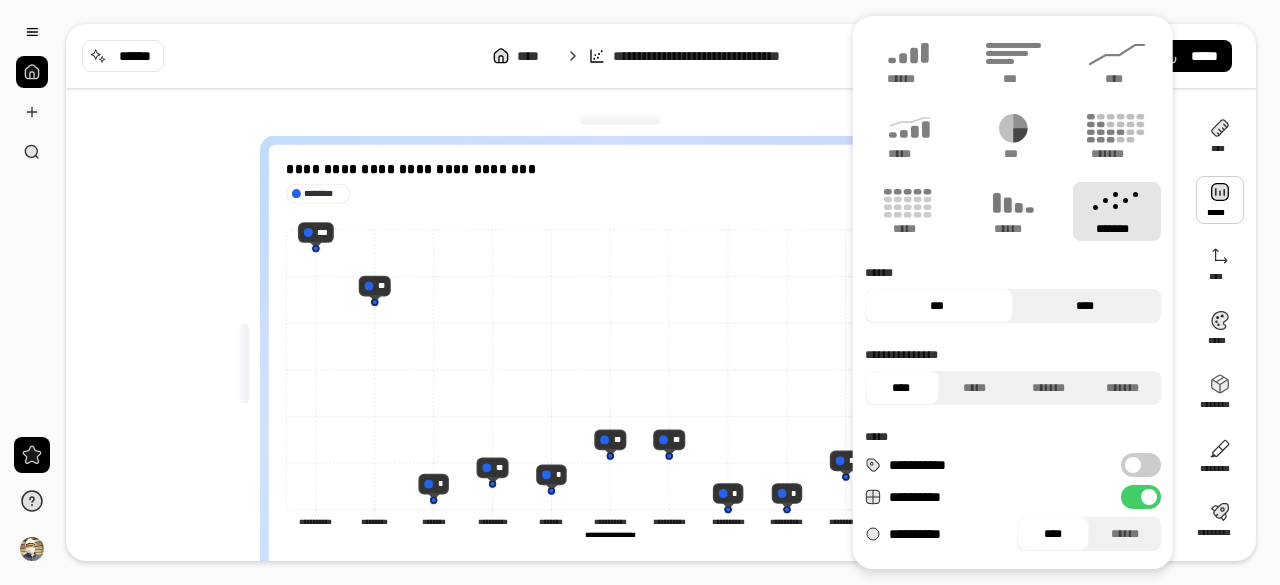 click on "****" at bounding box center [1084, 306] 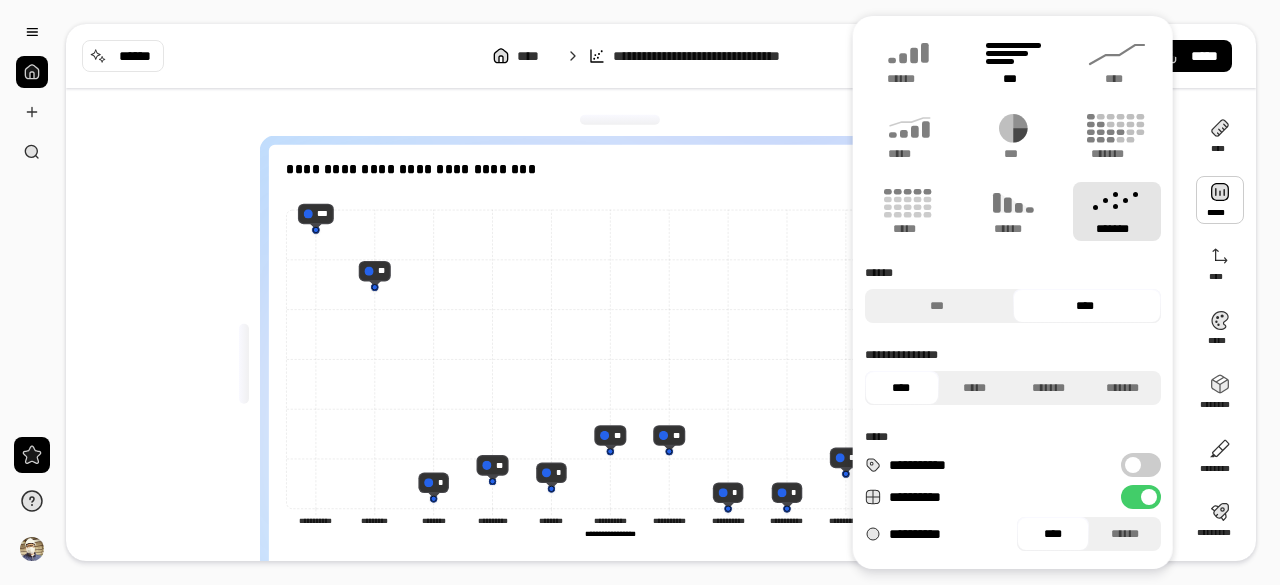 click 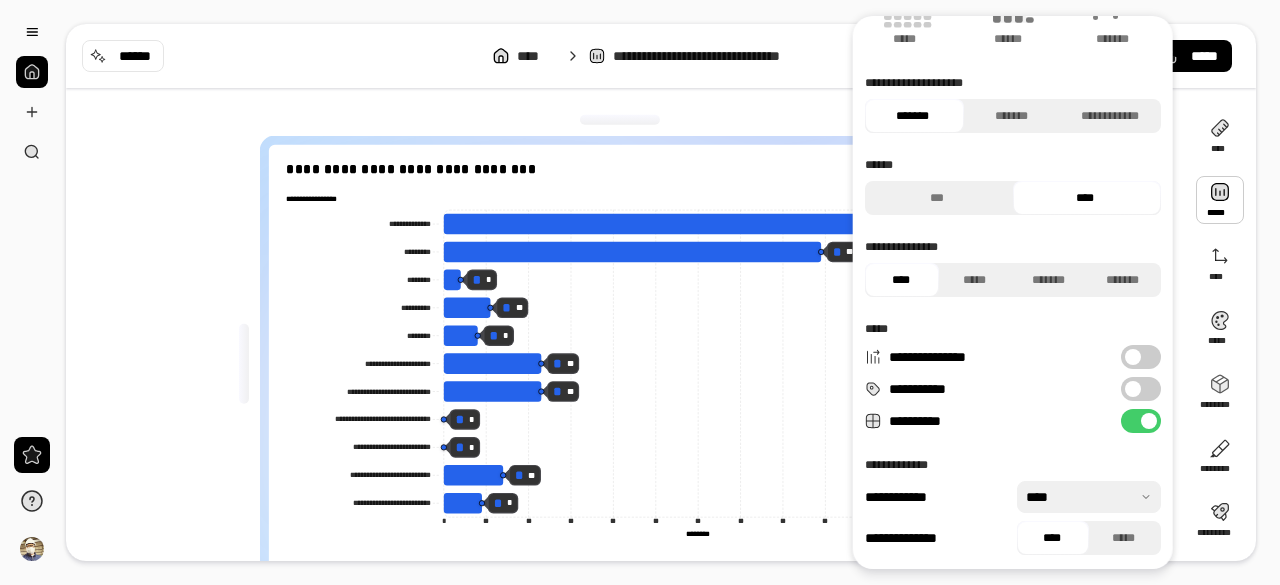 scroll, scrollTop: 192, scrollLeft: 0, axis: vertical 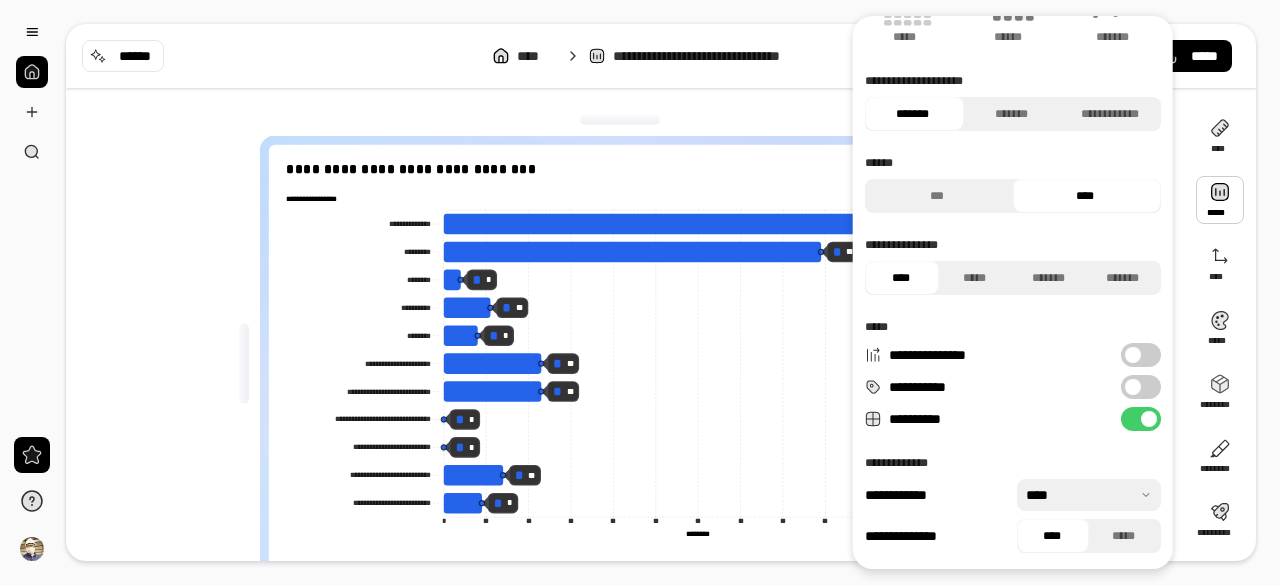 click on "**********" at bounding box center [1141, 355] 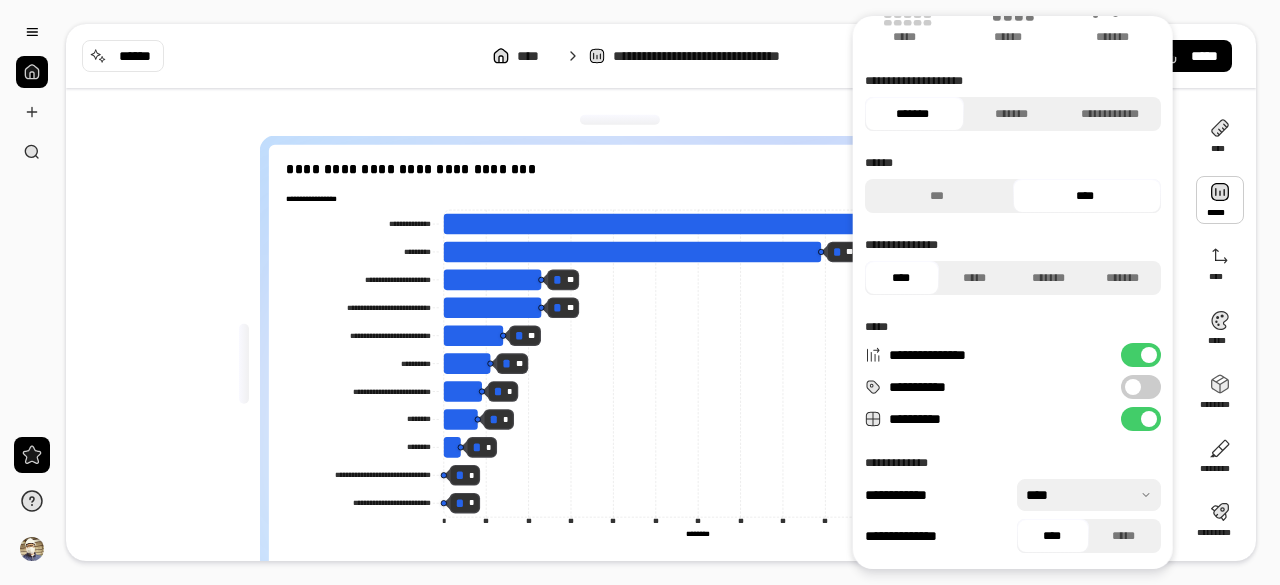 click at bounding box center [1149, 355] 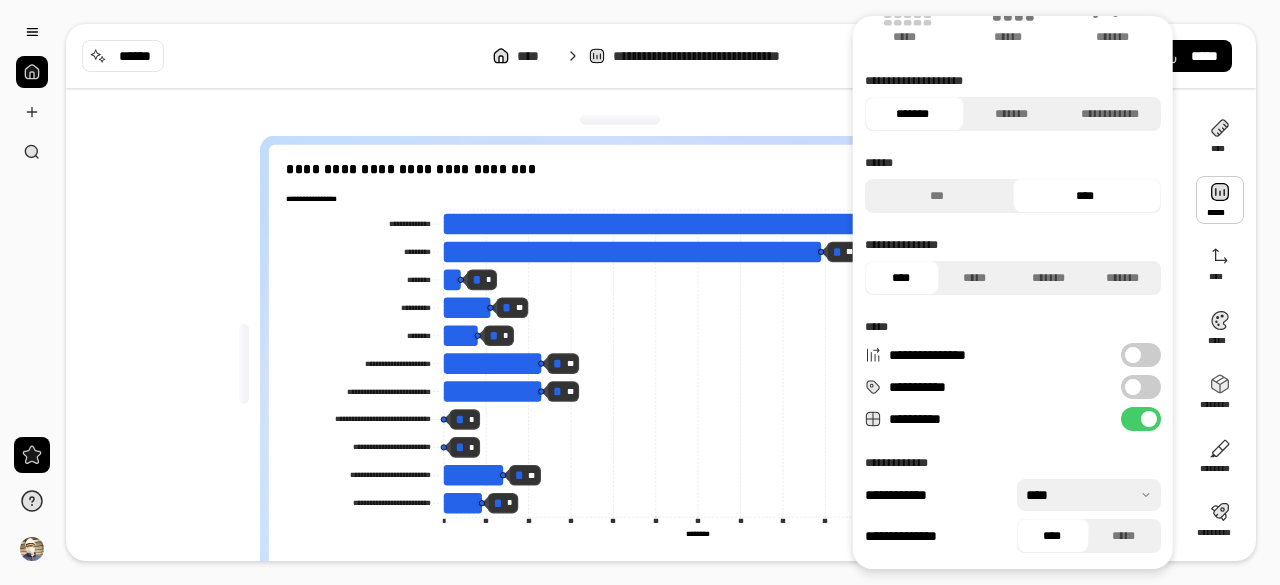 click at bounding box center (1133, 387) 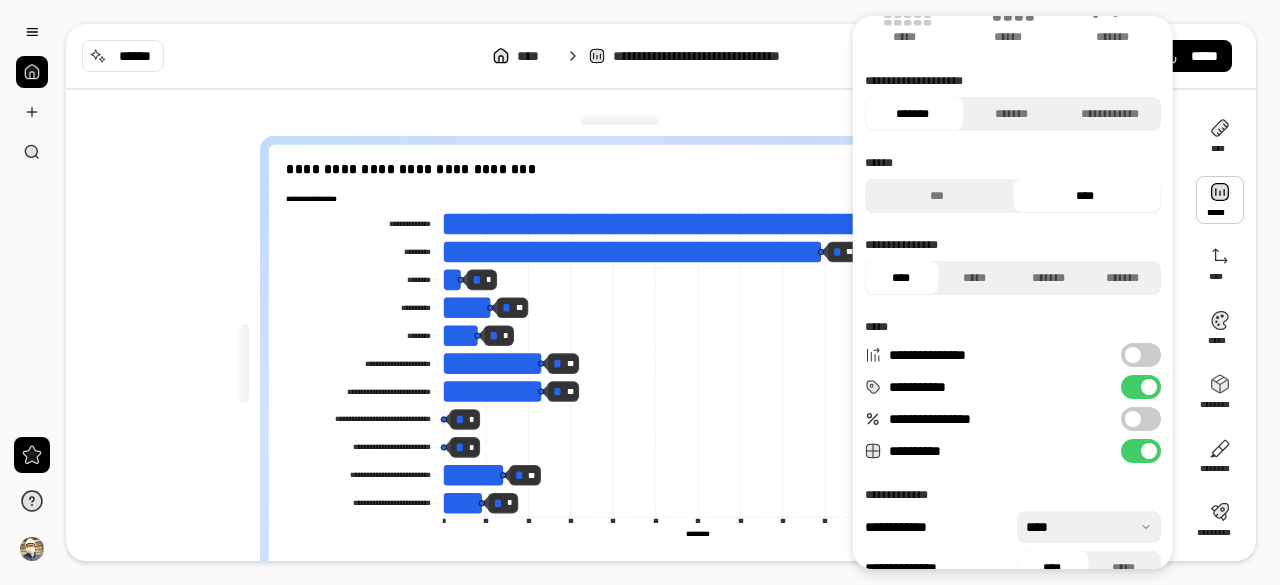 click on "**********" at bounding box center (1141, 387) 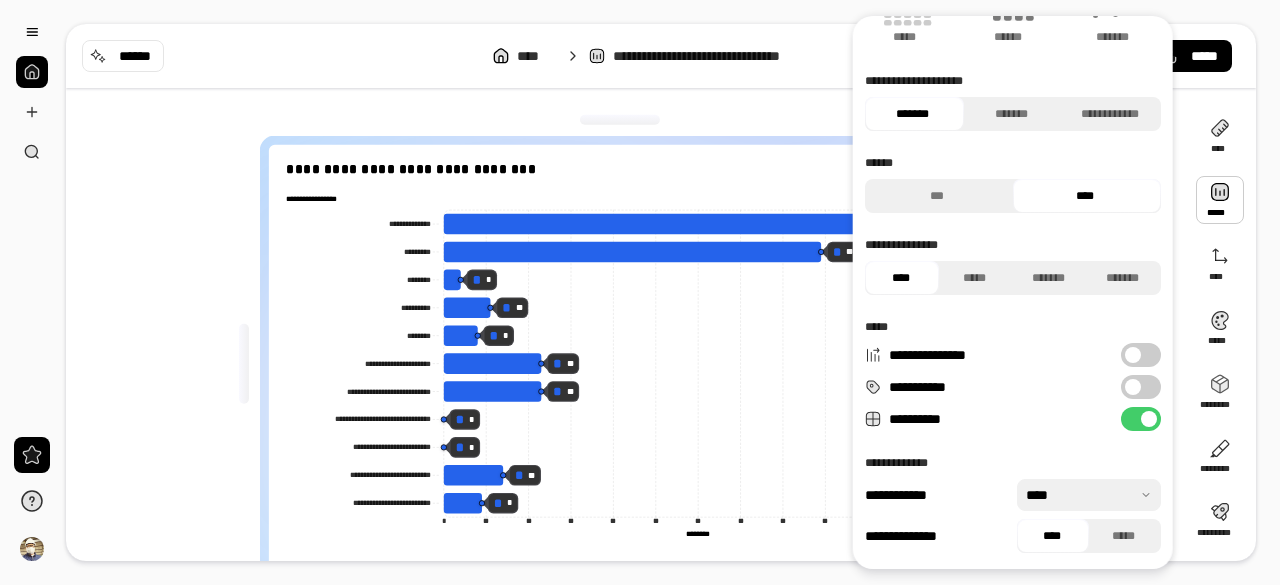 click on "**********" at bounding box center (1141, 419) 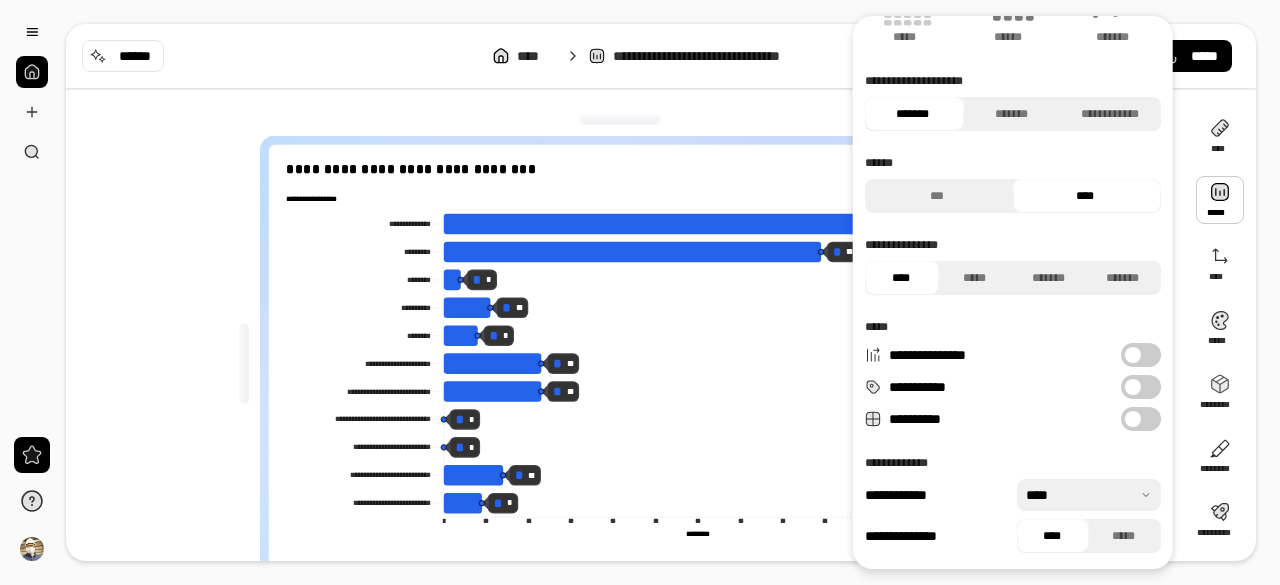 click on "**********" at bounding box center [1141, 419] 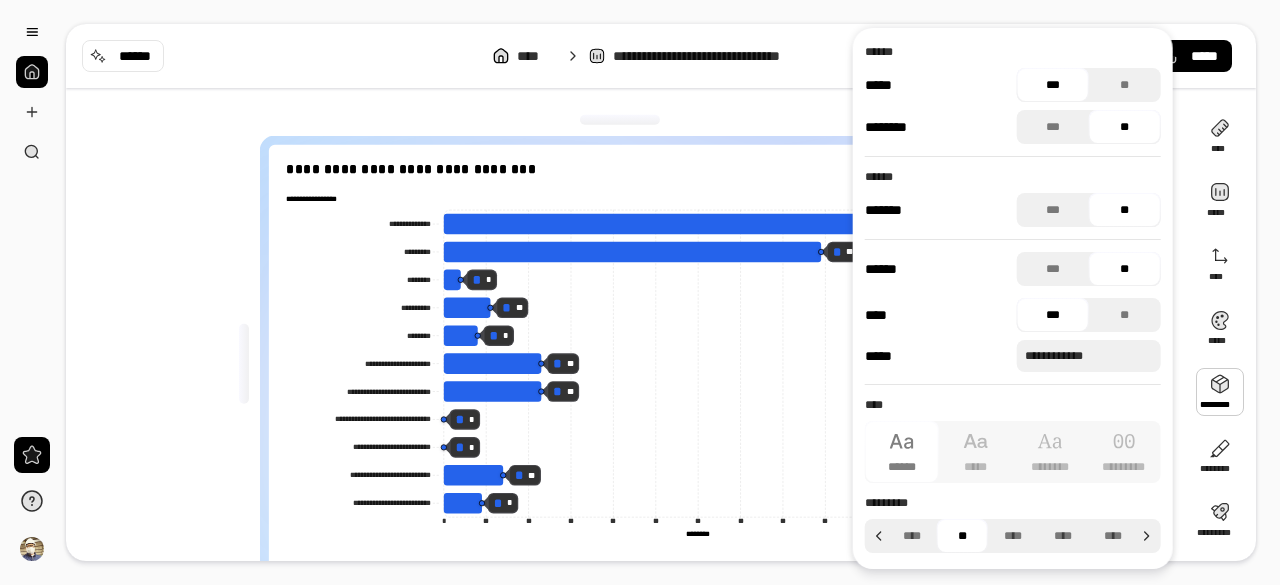 click on "[REDACTED]" at bounding box center [640, 292] 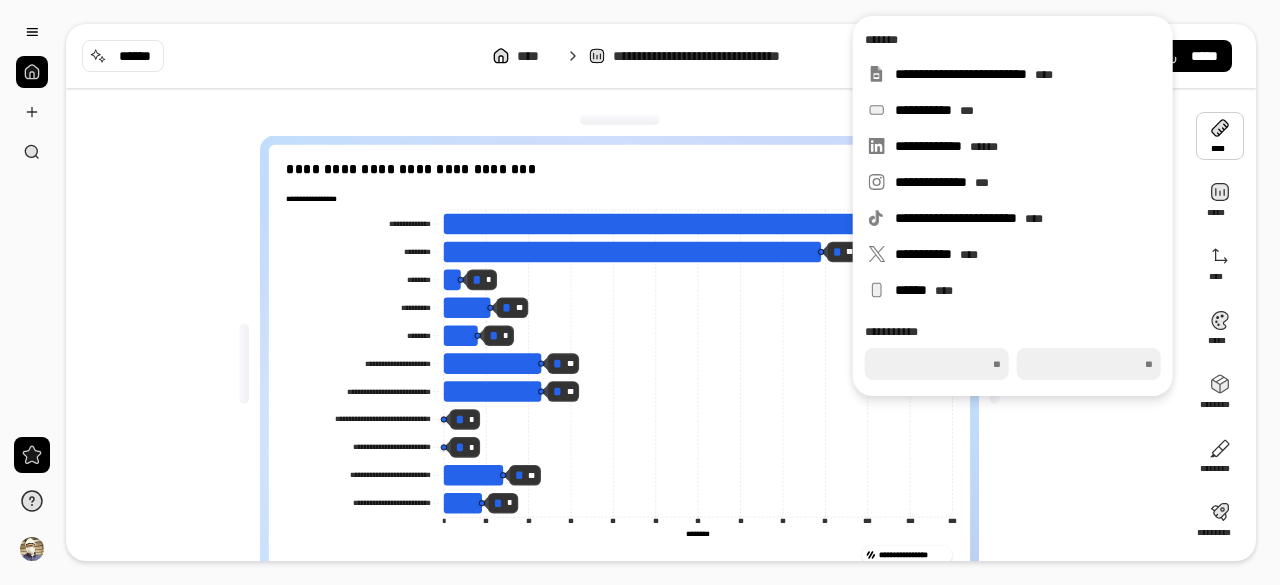 click at bounding box center [1220, 136] 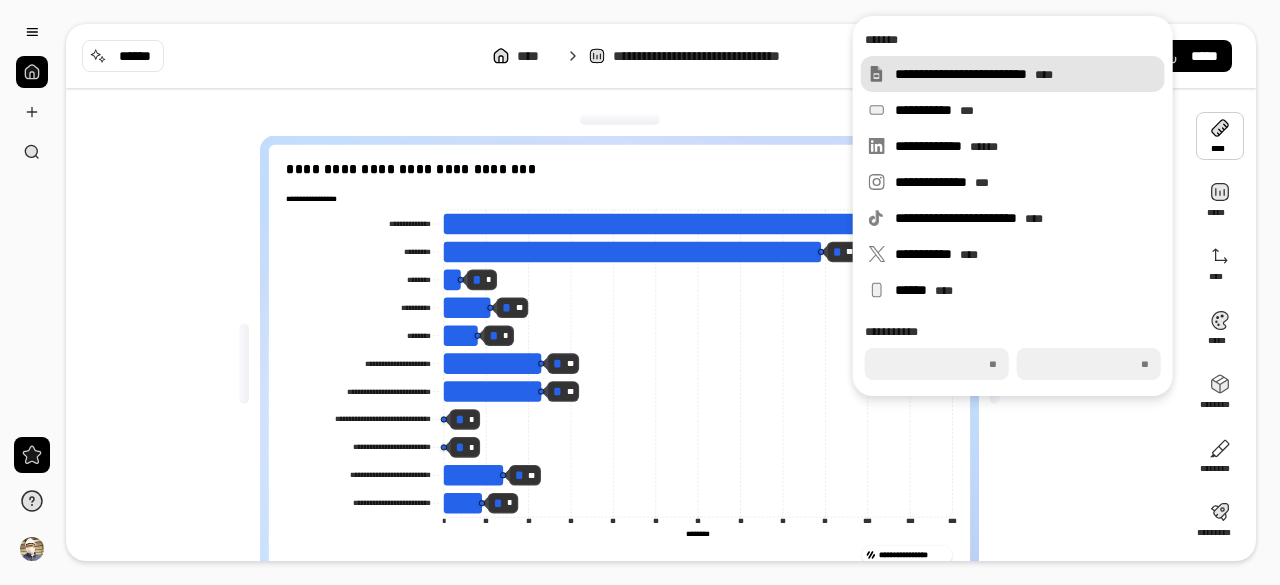 click on "**********" at bounding box center [1026, 74] 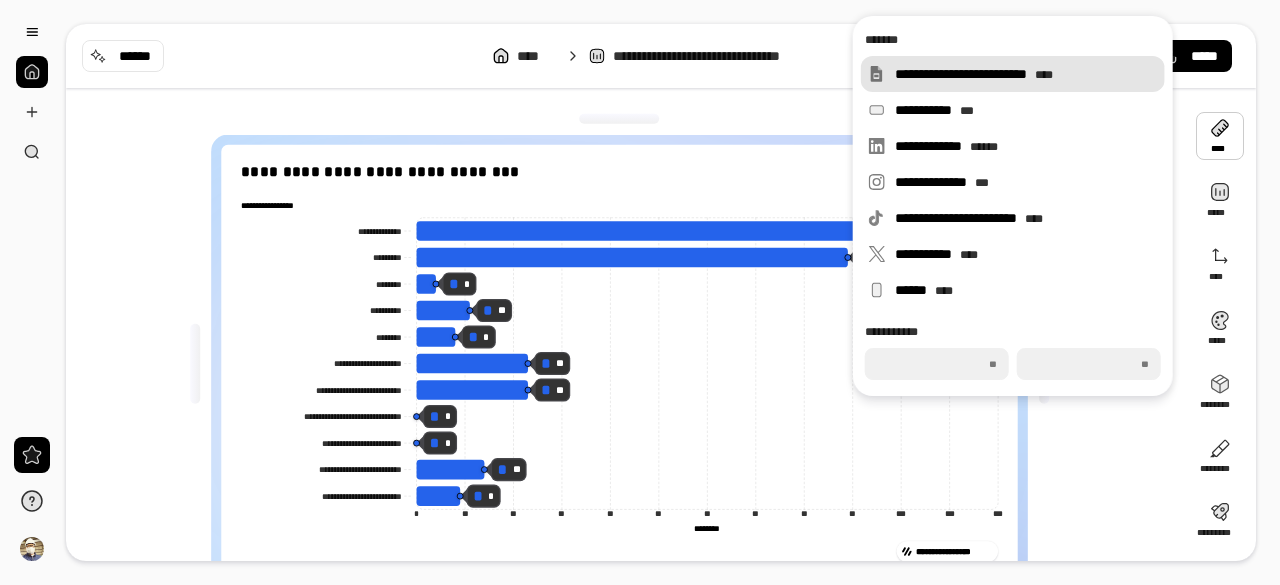 click on "**********" at bounding box center [1026, 74] 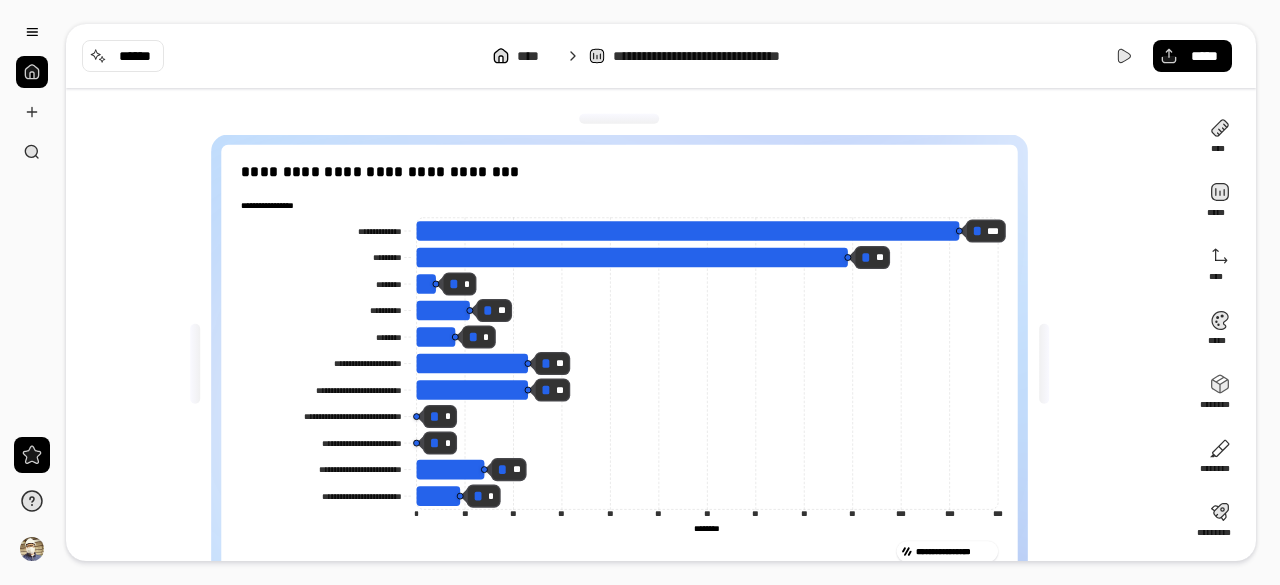 click on "[REDACTED]" at bounding box center [661, 292] 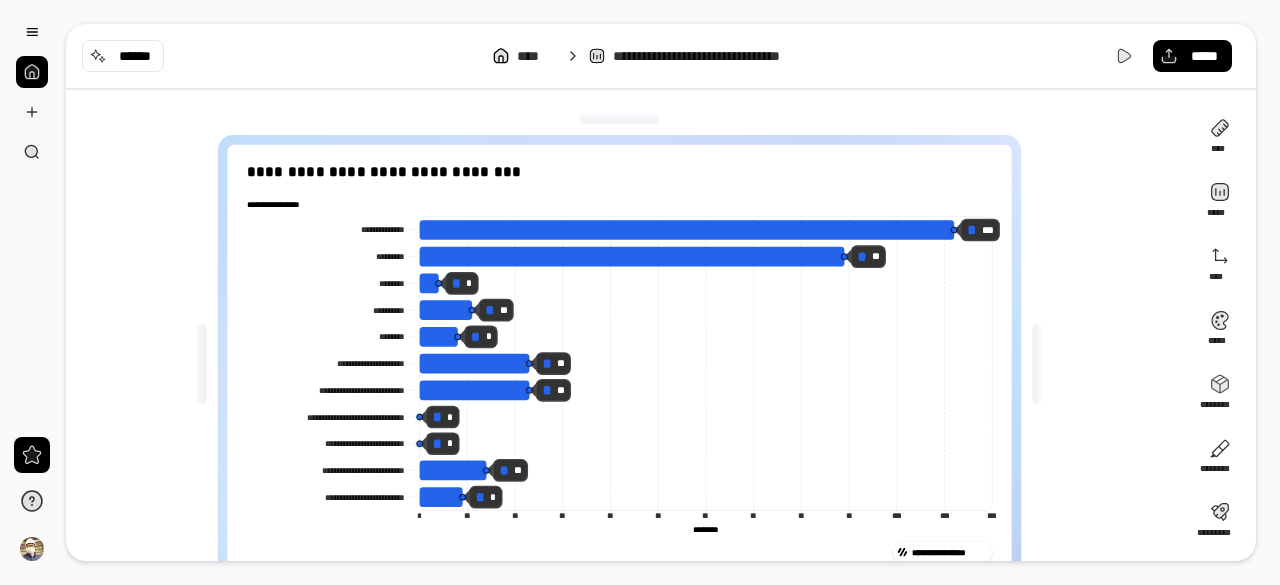 click at bounding box center [619, 119] 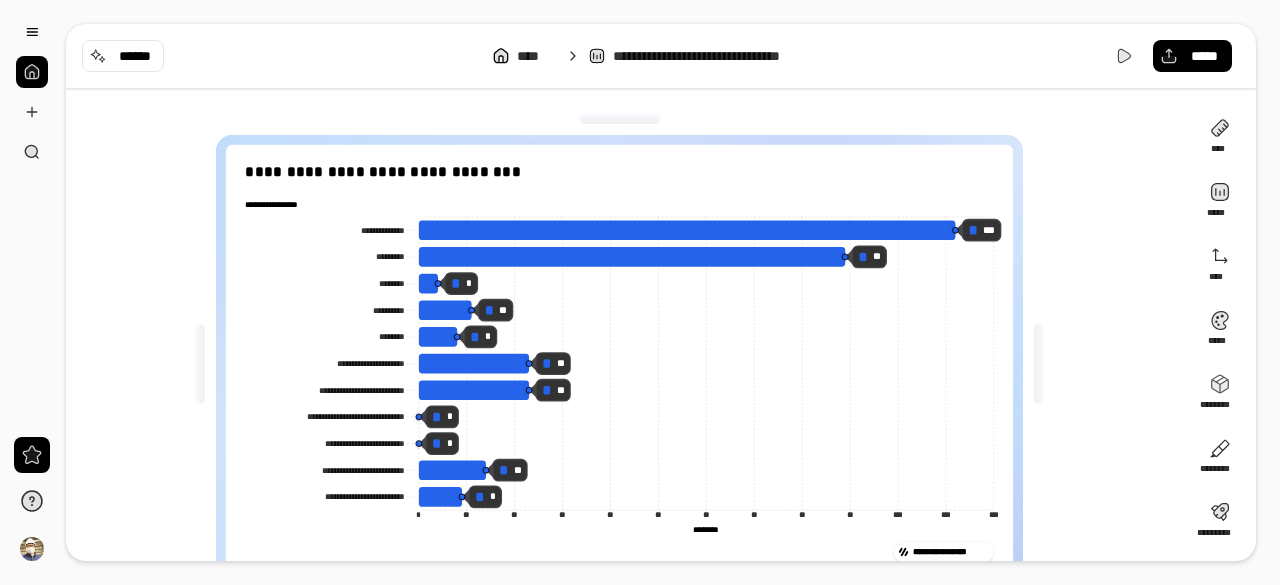 click on "[REDACTED]" at bounding box center (619, 364) 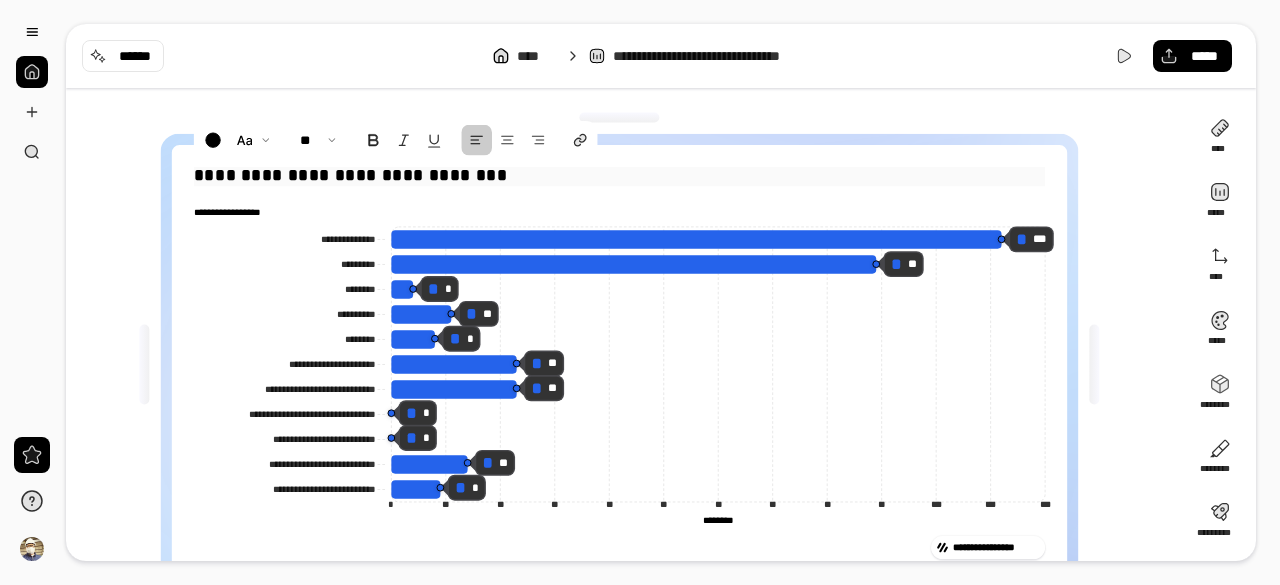 click on "**********" at bounding box center [619, 176] 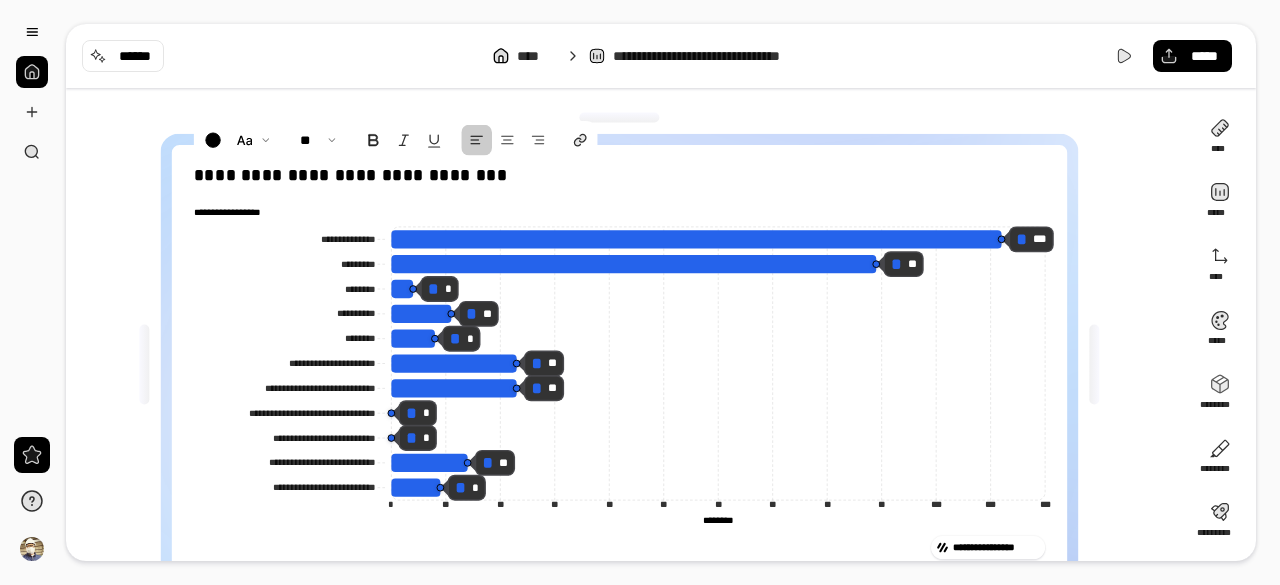click on "[REDACTED]" at bounding box center (627, 364) 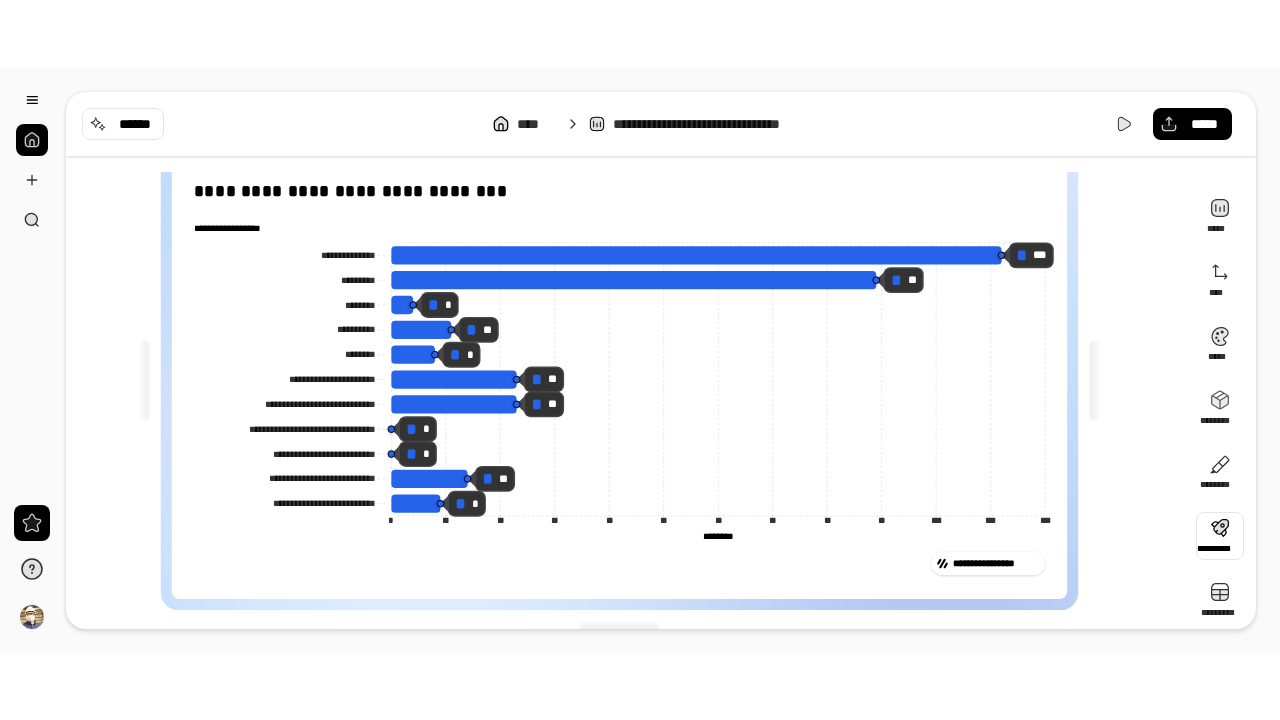 scroll, scrollTop: 53, scrollLeft: 0, axis: vertical 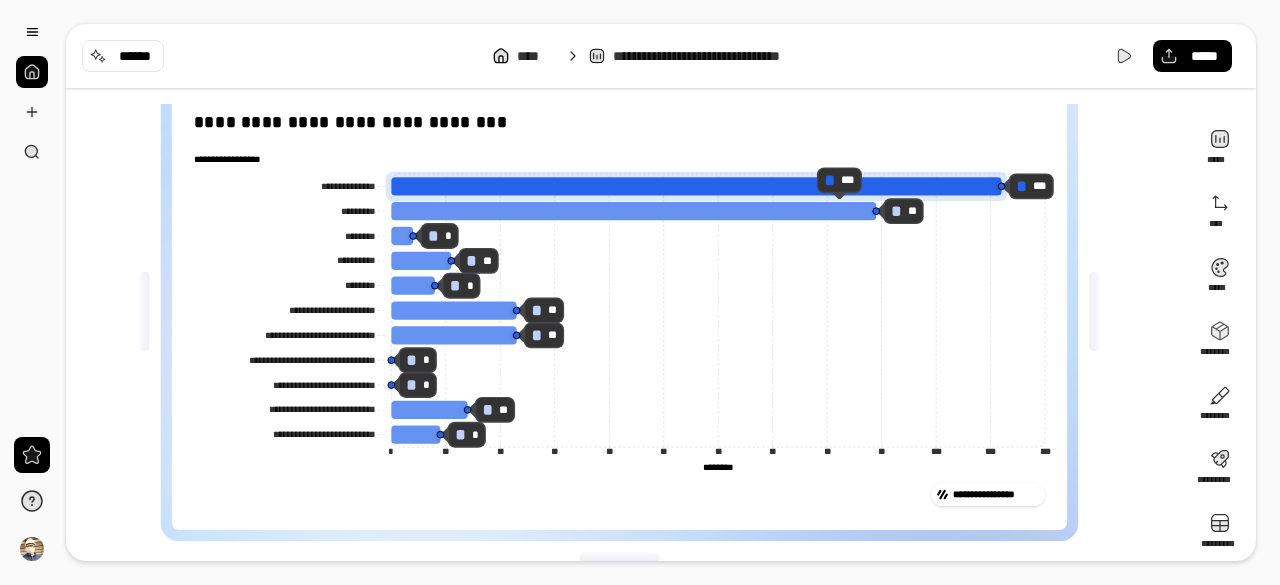 click 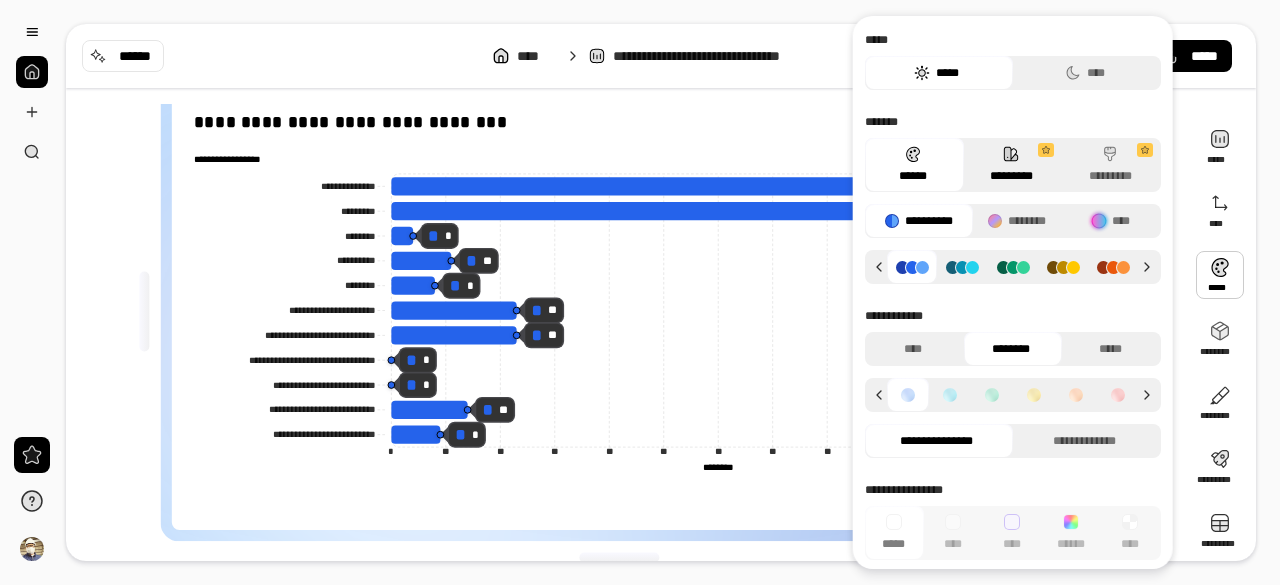 click on "*********" at bounding box center [1010, 165] 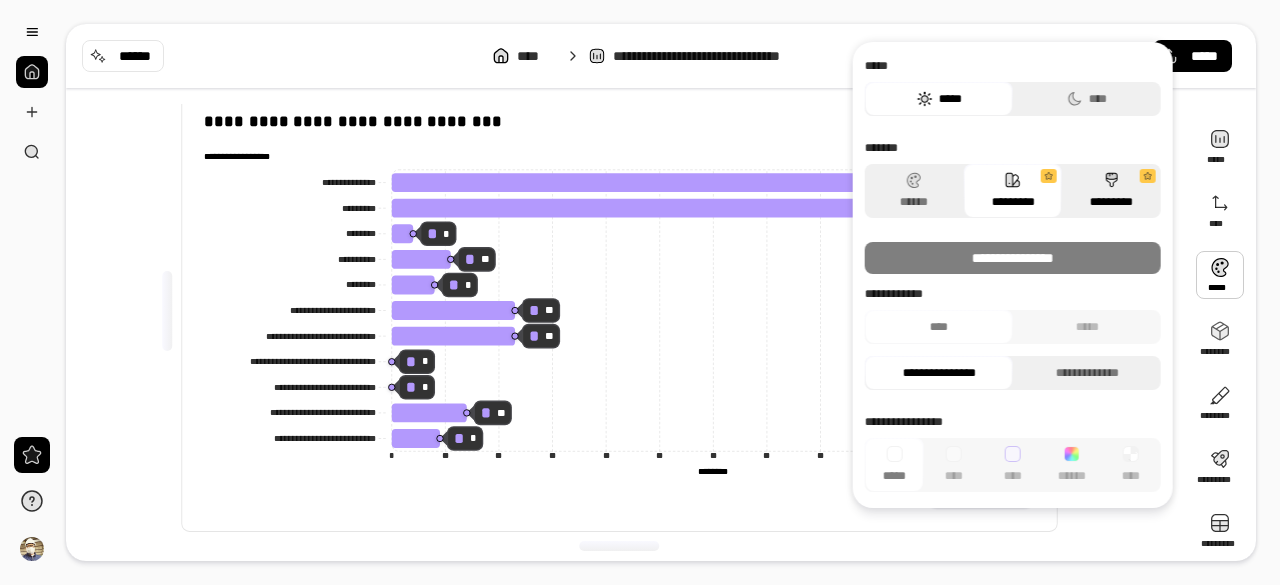 click on "*********" at bounding box center (1111, 191) 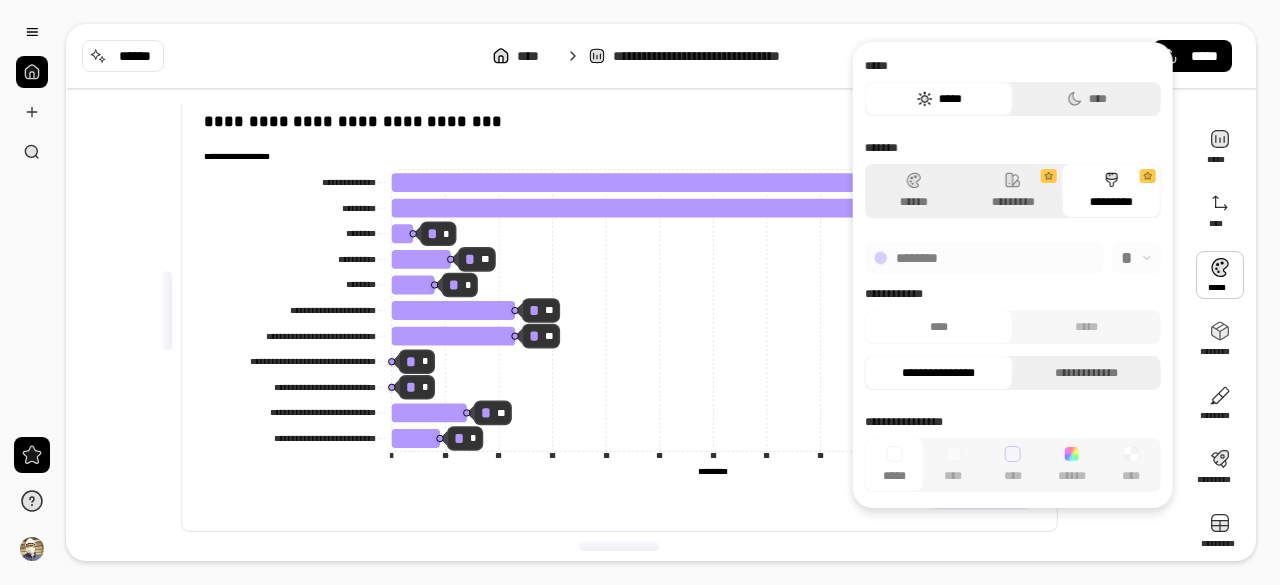 click on "*********" at bounding box center [1111, 191] 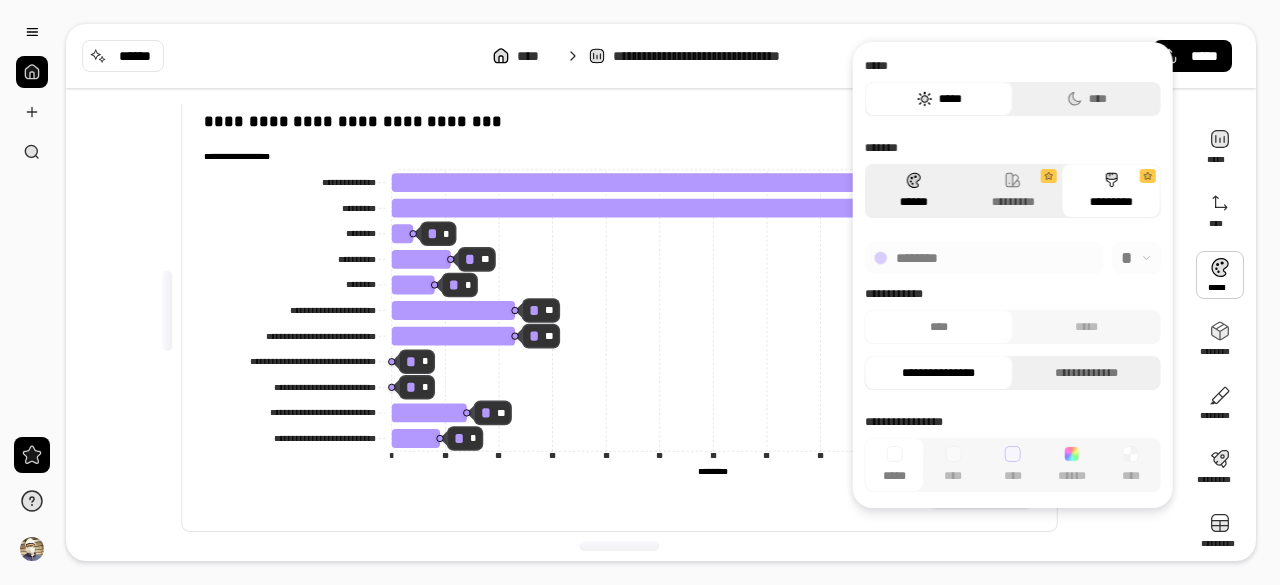click on "******" at bounding box center (914, 191) 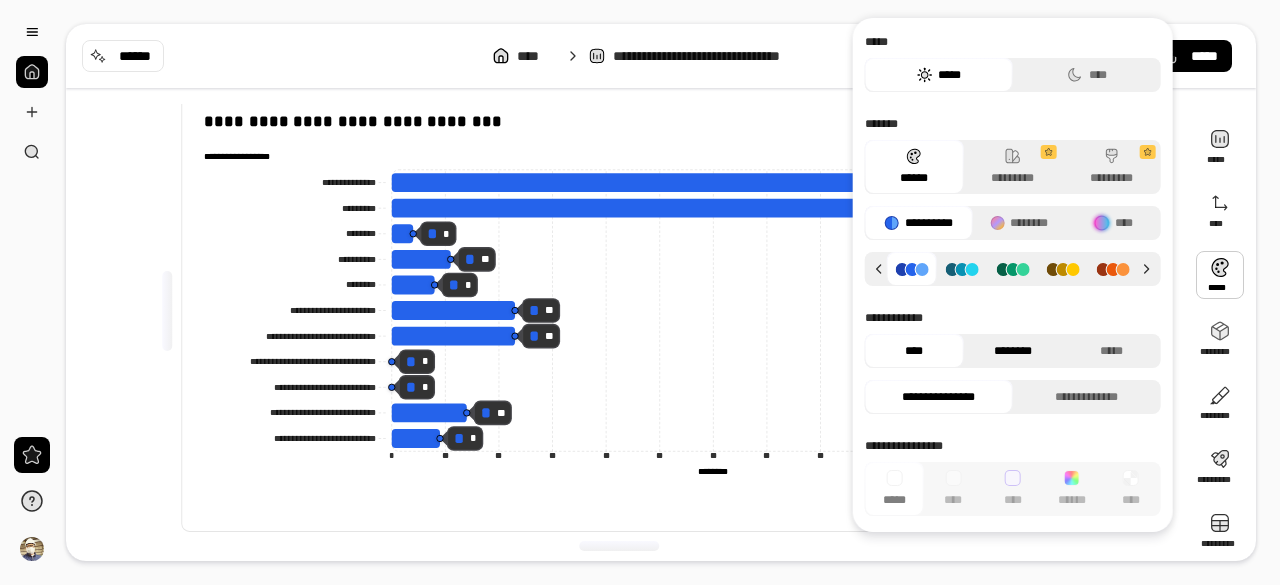click on "********" at bounding box center [1012, 351] 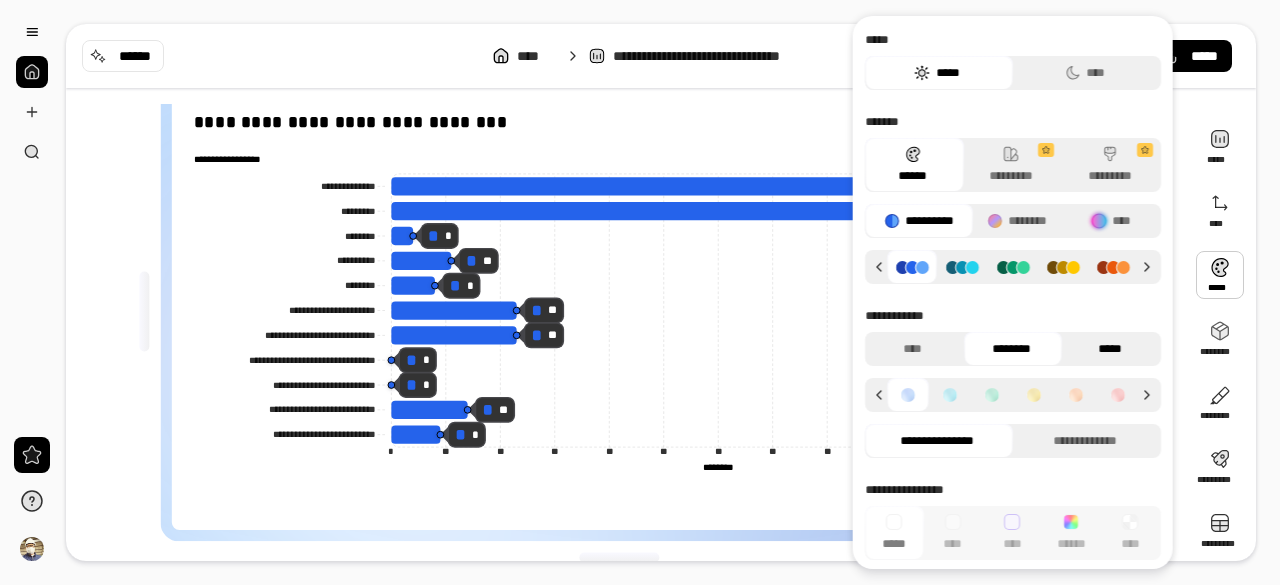 click on "*****" at bounding box center (1109, 349) 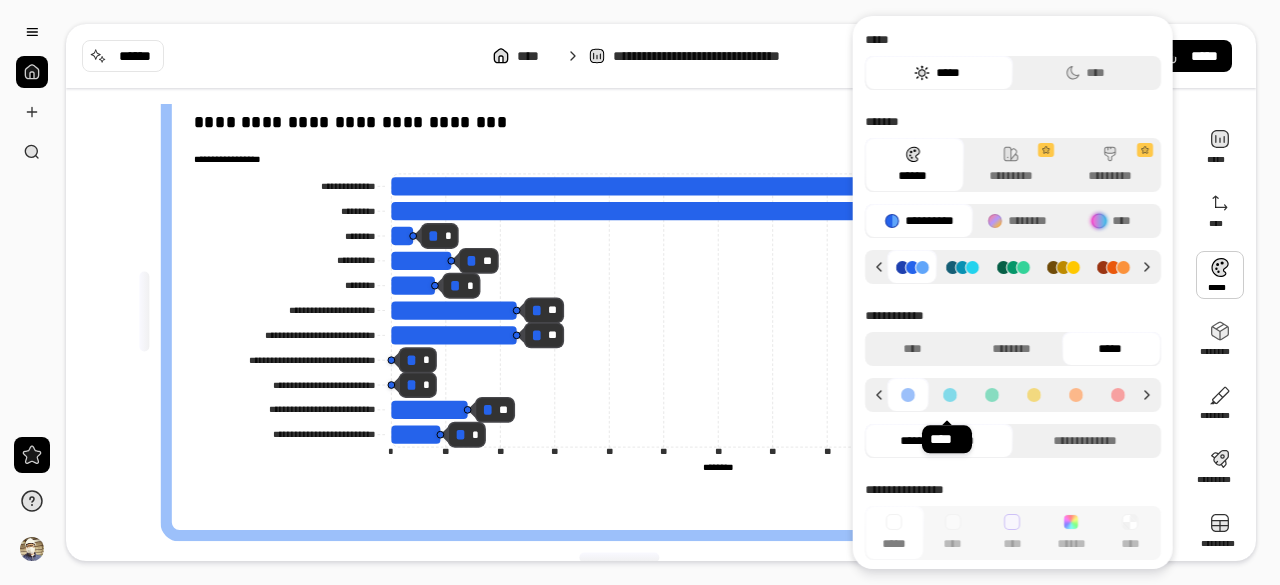 click at bounding box center [950, 395] 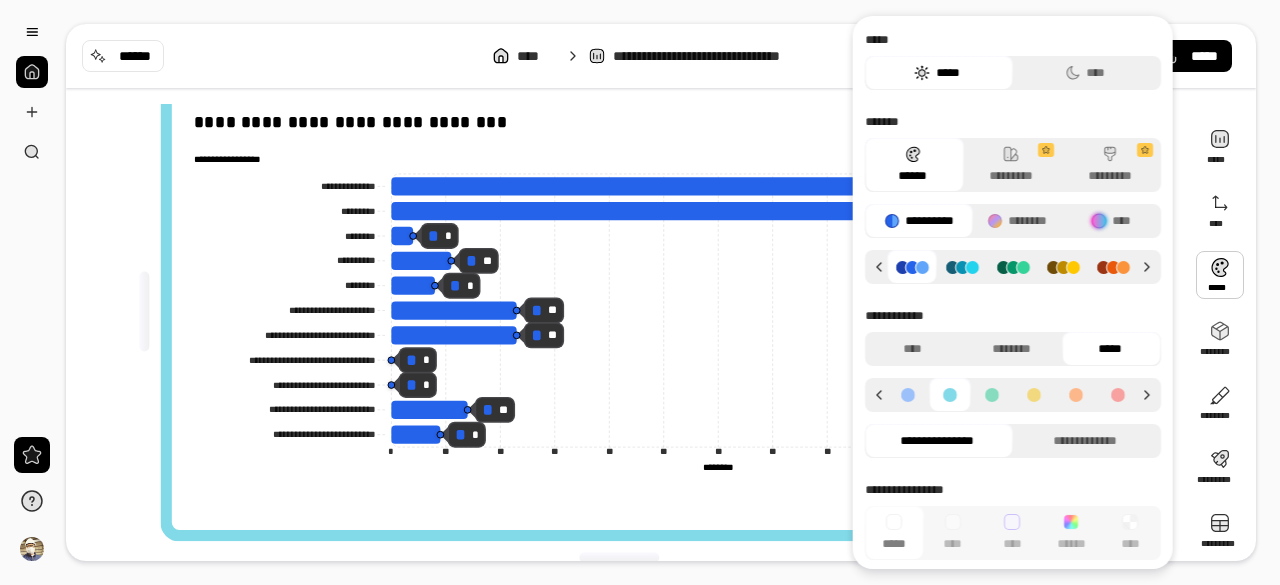 click at bounding box center (908, 395) 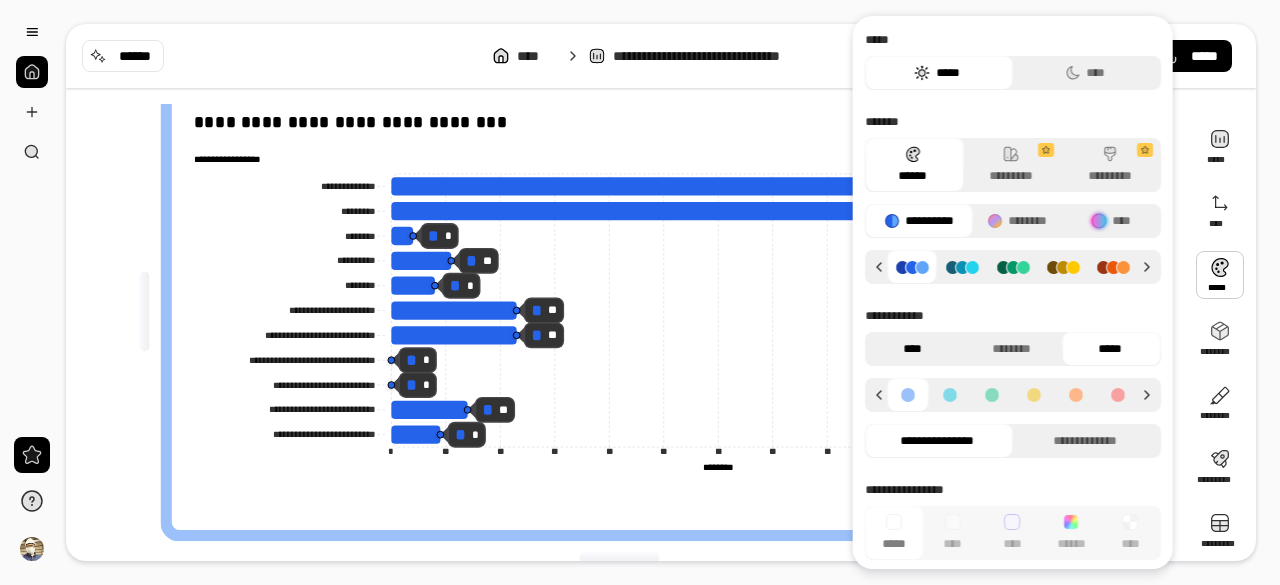 click on "****" at bounding box center (912, 349) 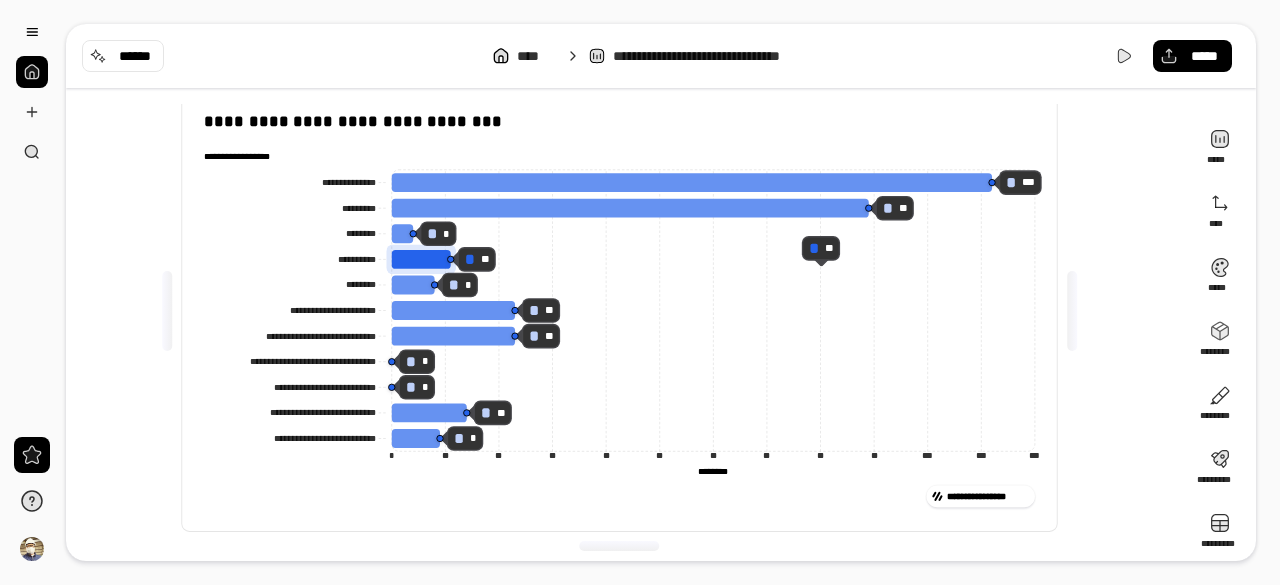 click 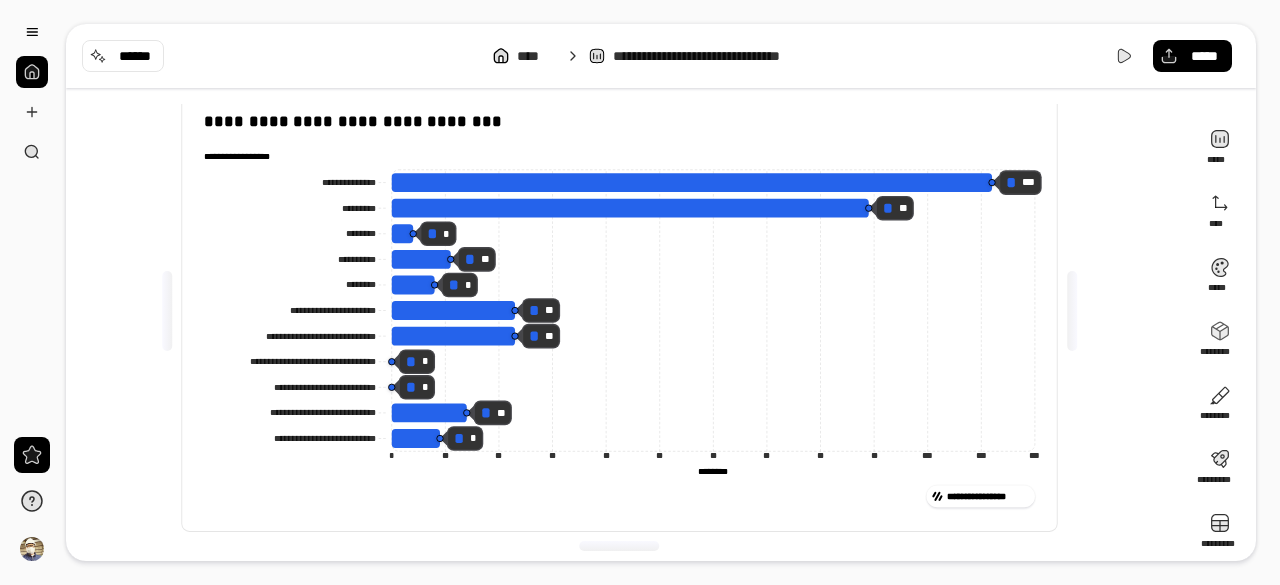 click on "**********" at bounding box center [661, 56] 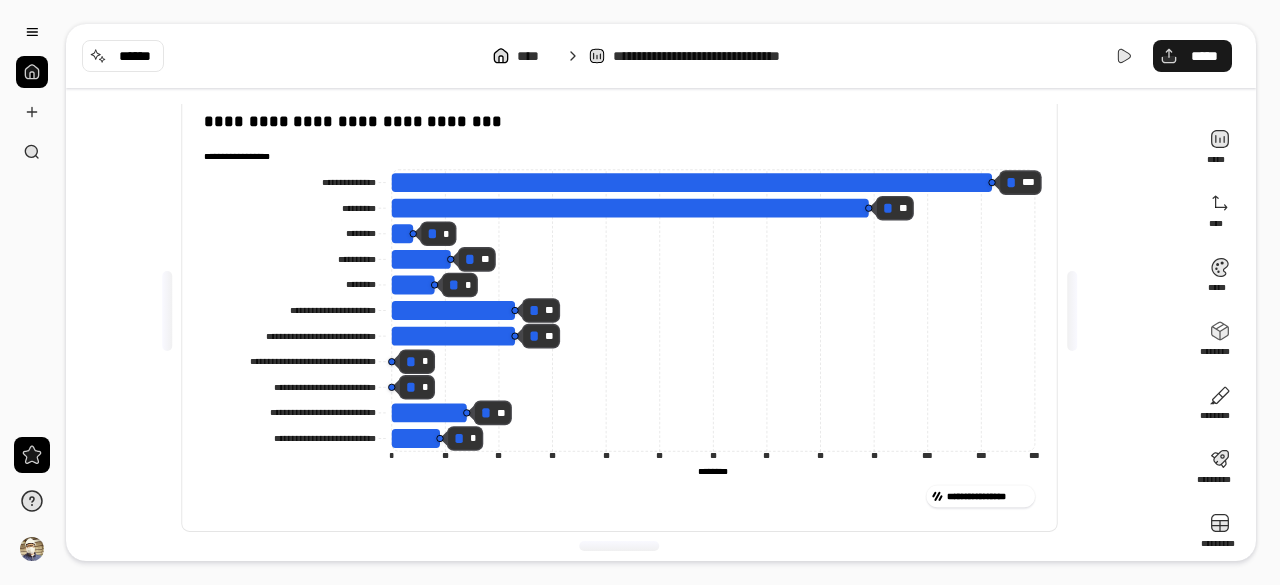 click on "*****" at bounding box center (1192, 56) 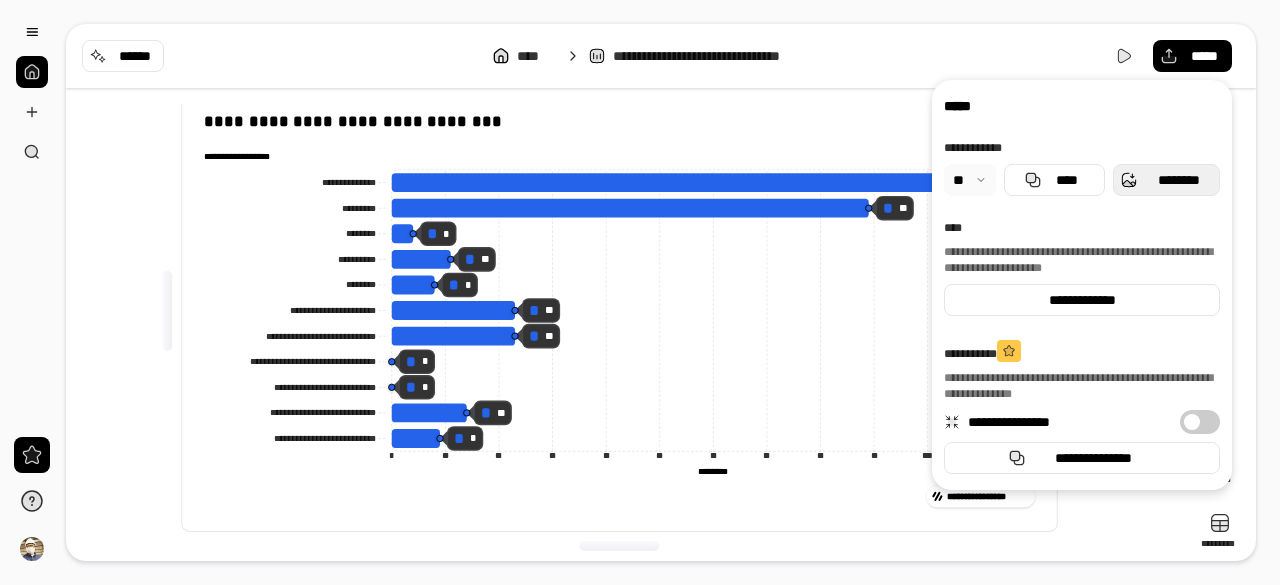 click on "********" at bounding box center [1166, 180] 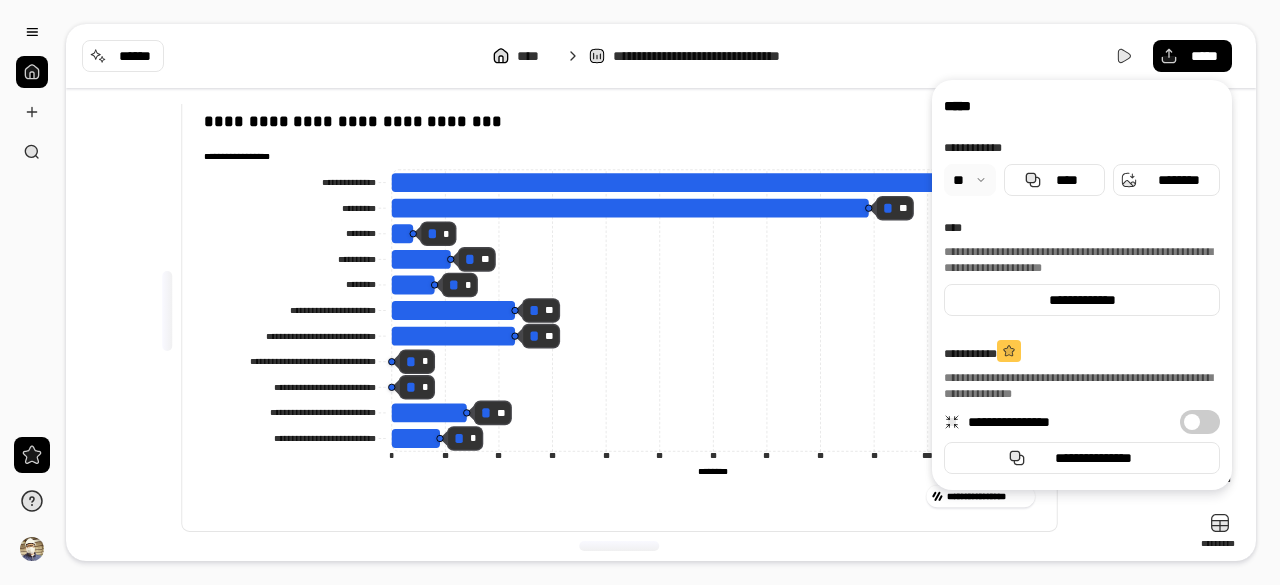 click on "**********" at bounding box center (661, 56) 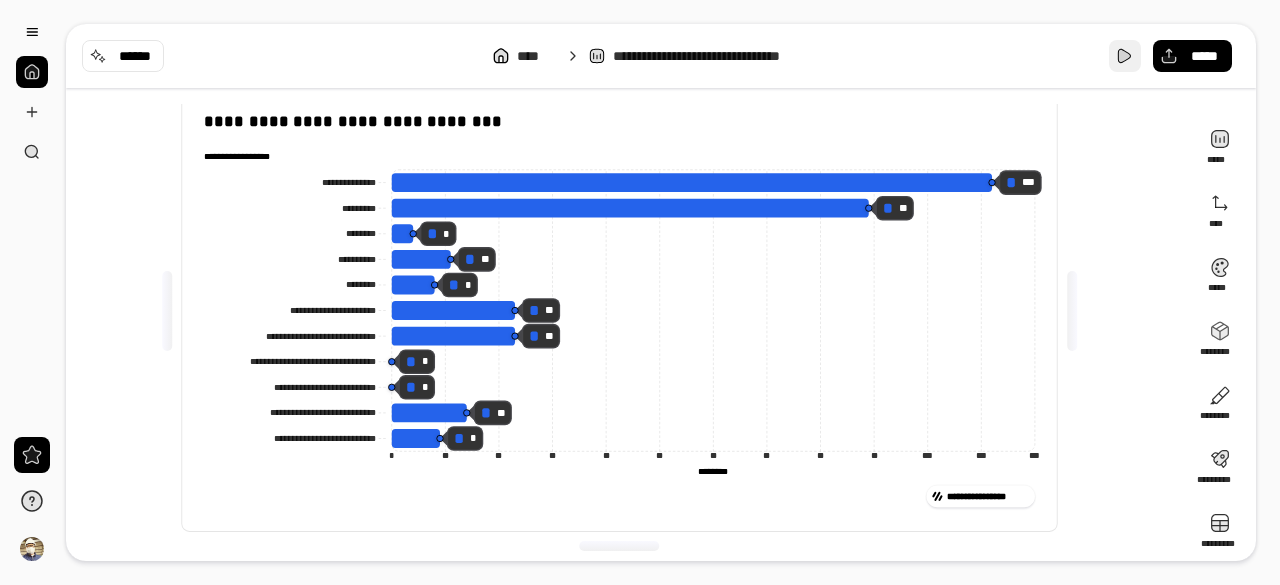 click at bounding box center [1125, 56] 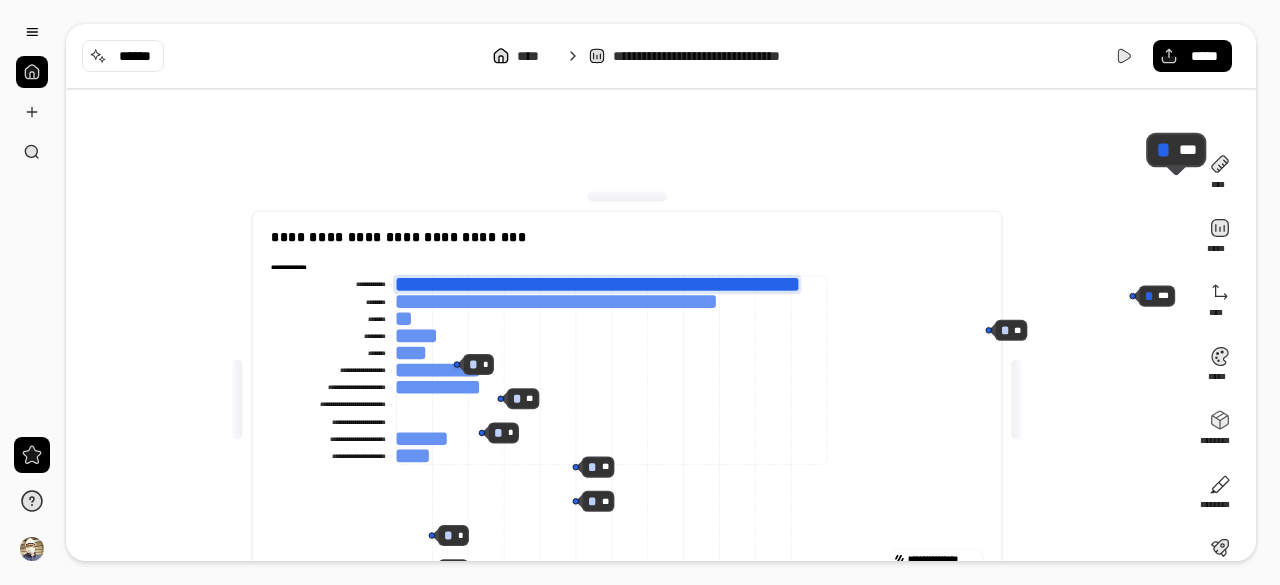 scroll, scrollTop: 0, scrollLeft: 0, axis: both 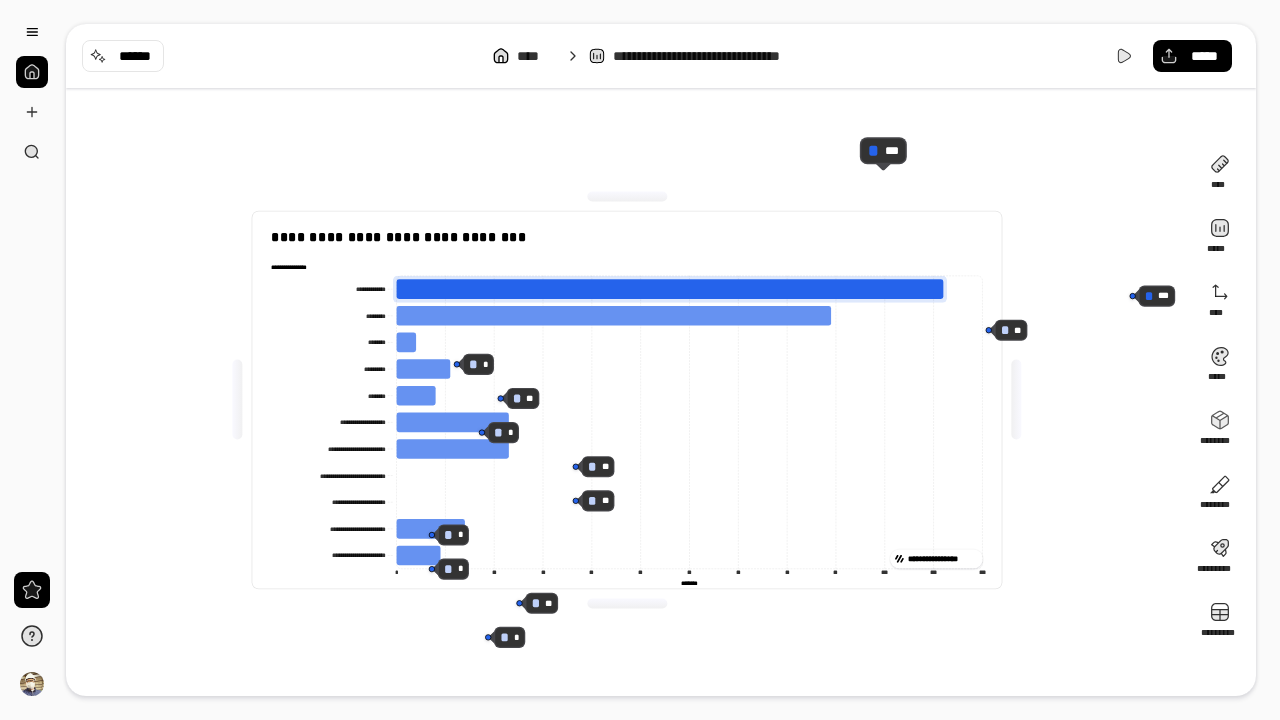 click 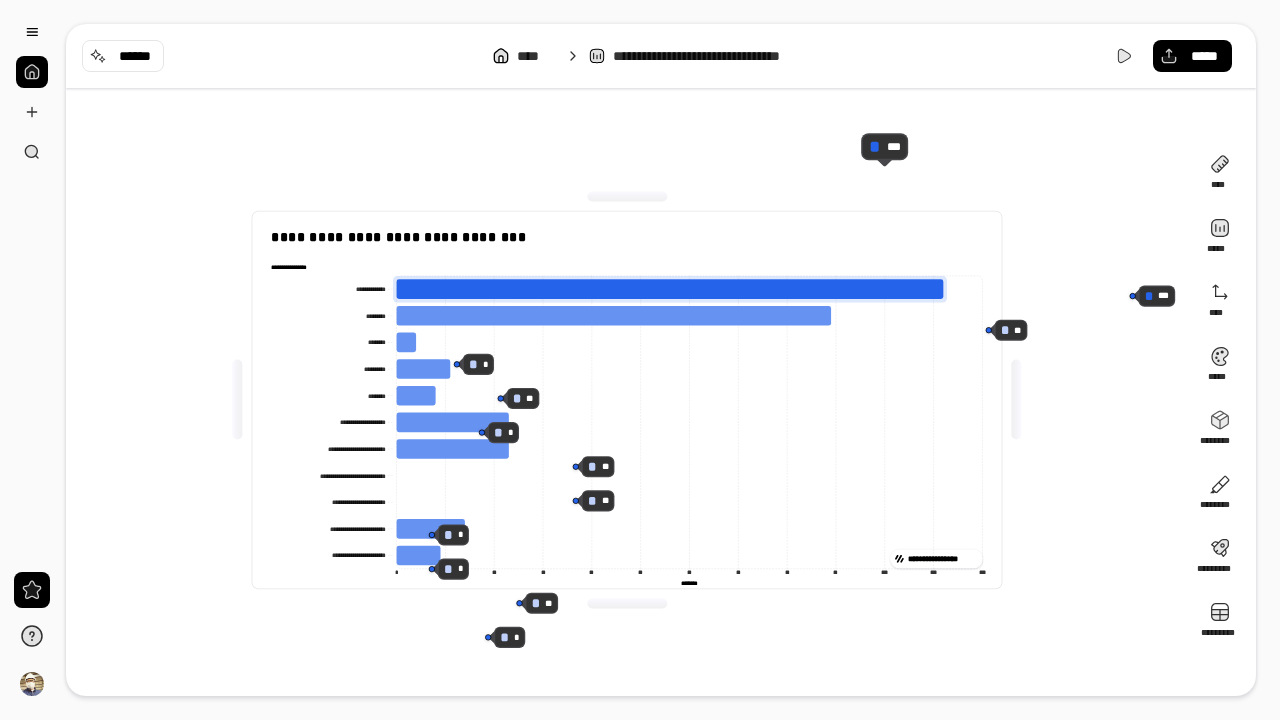 click 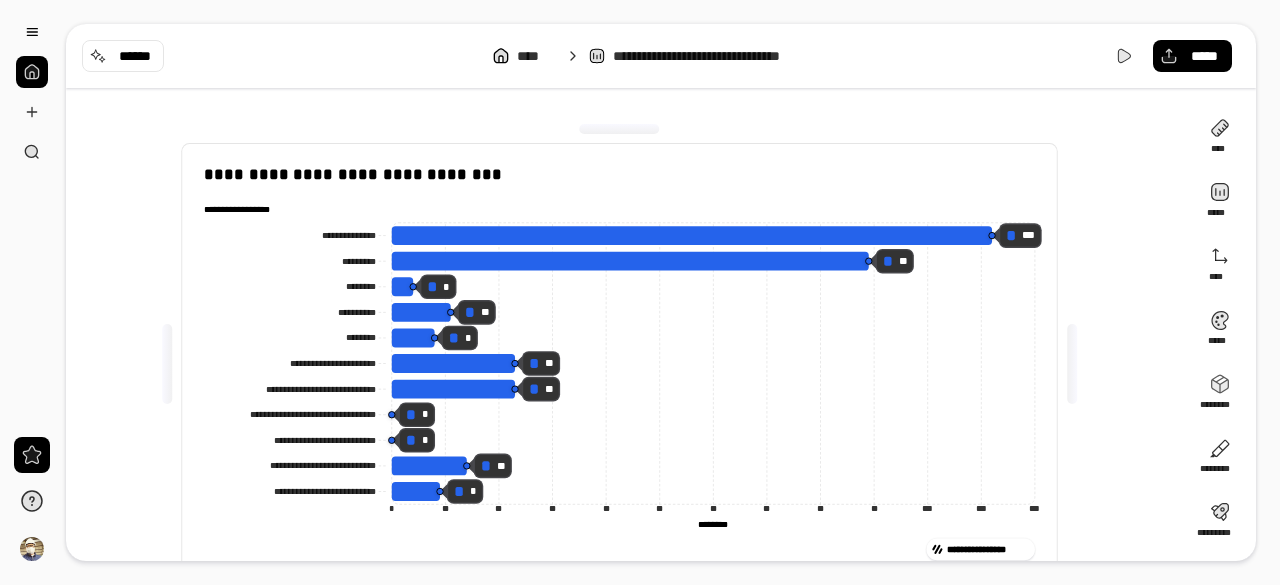 click on "**********" at bounding box center (721, 56) 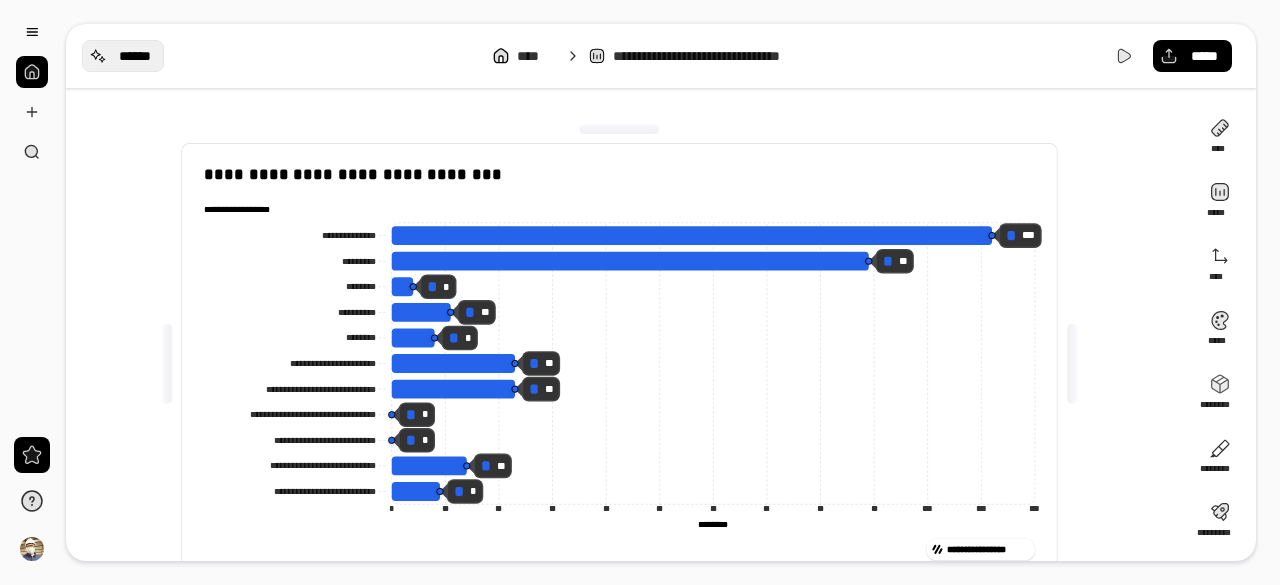click on "******" at bounding box center [135, 56] 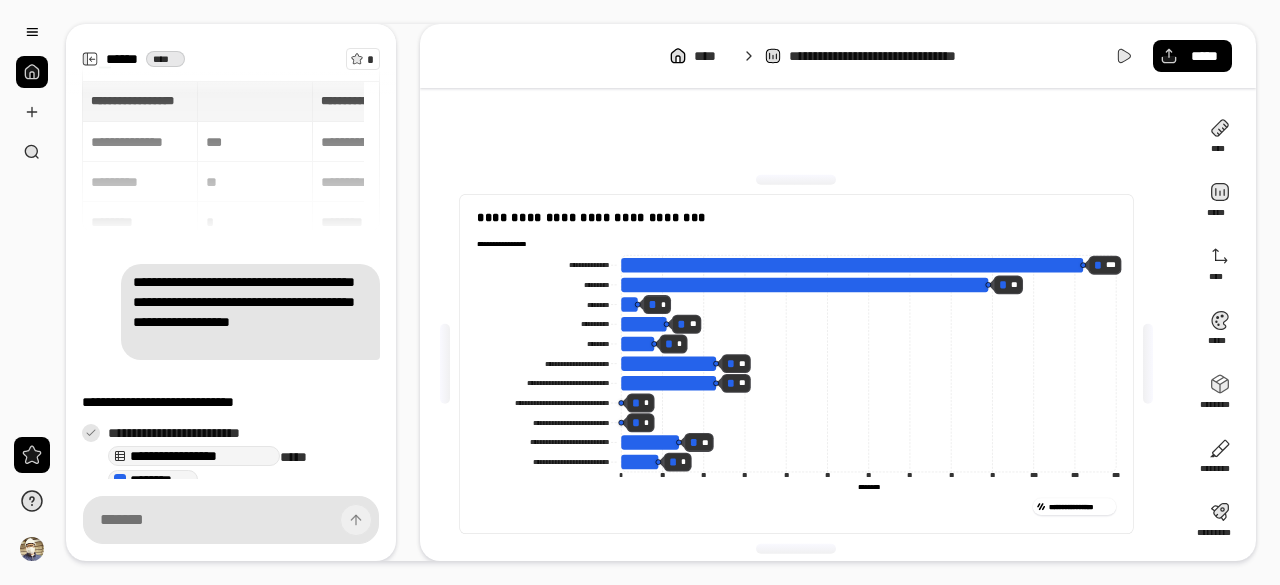scroll, scrollTop: 208, scrollLeft: 0, axis: vertical 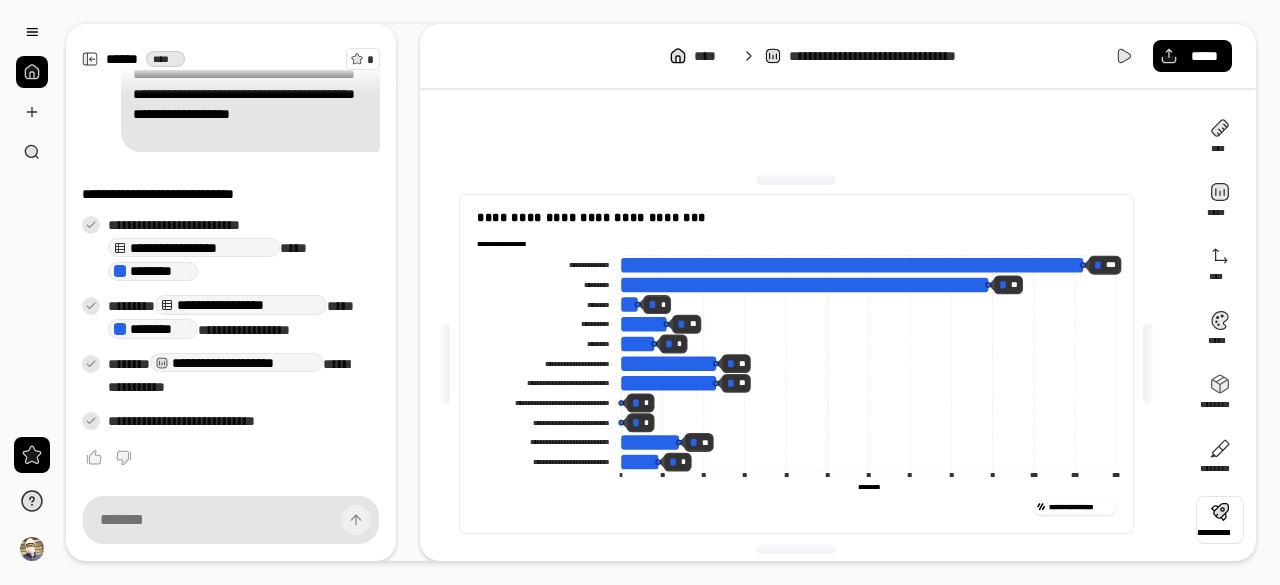 click at bounding box center (1220, 520) 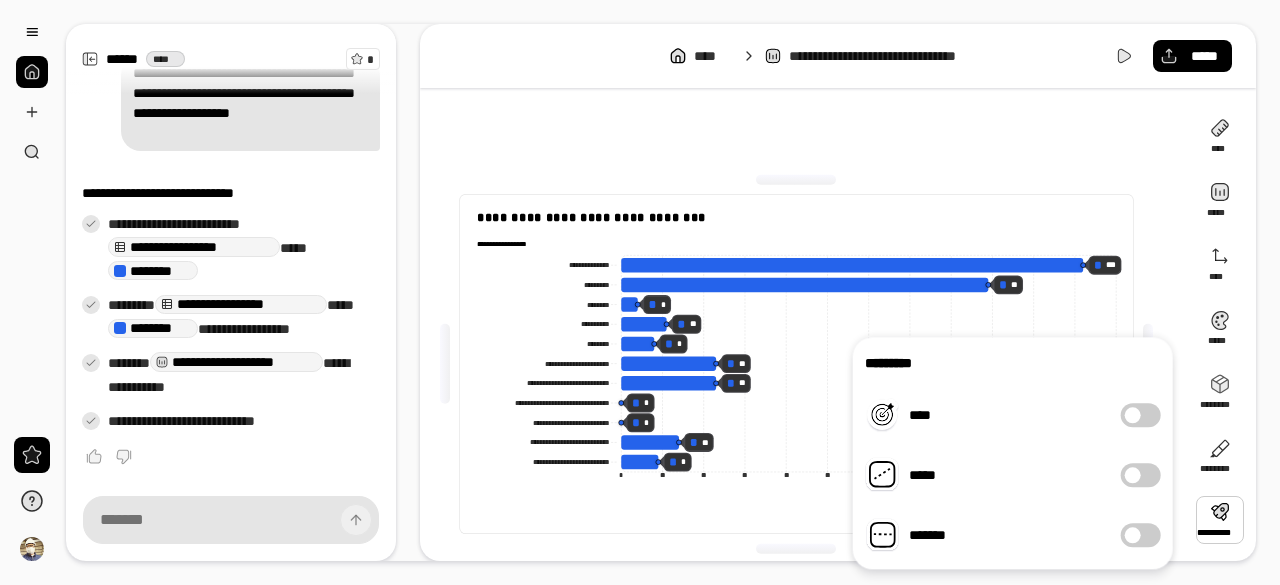scroll, scrollTop: 207, scrollLeft: 0, axis: vertical 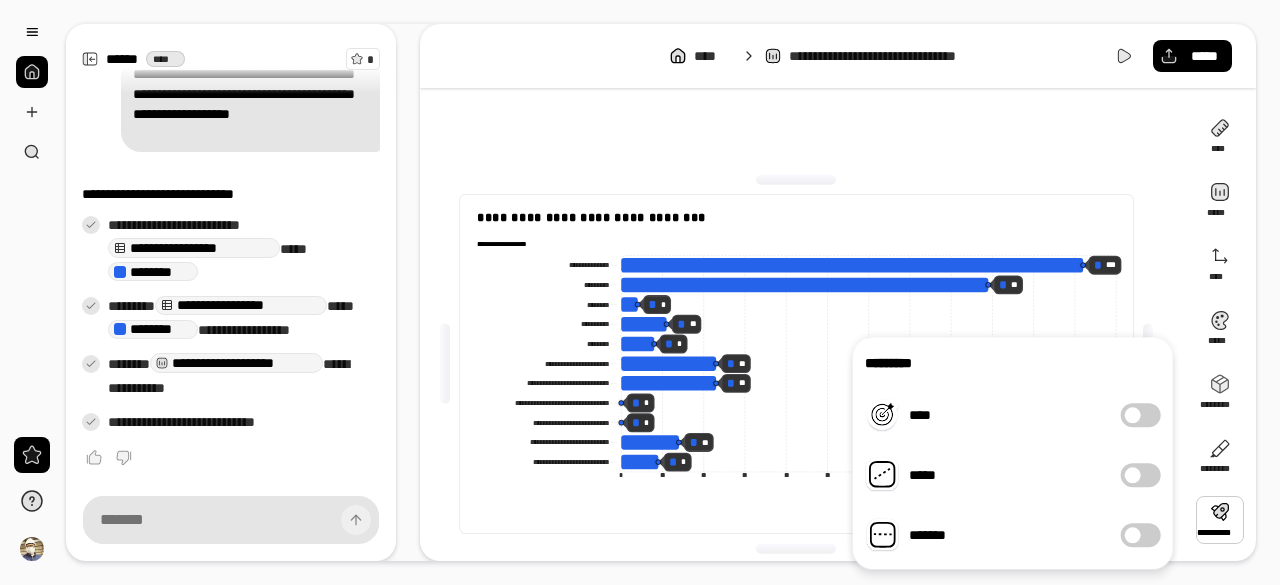 click on "****" at bounding box center (1141, 415) 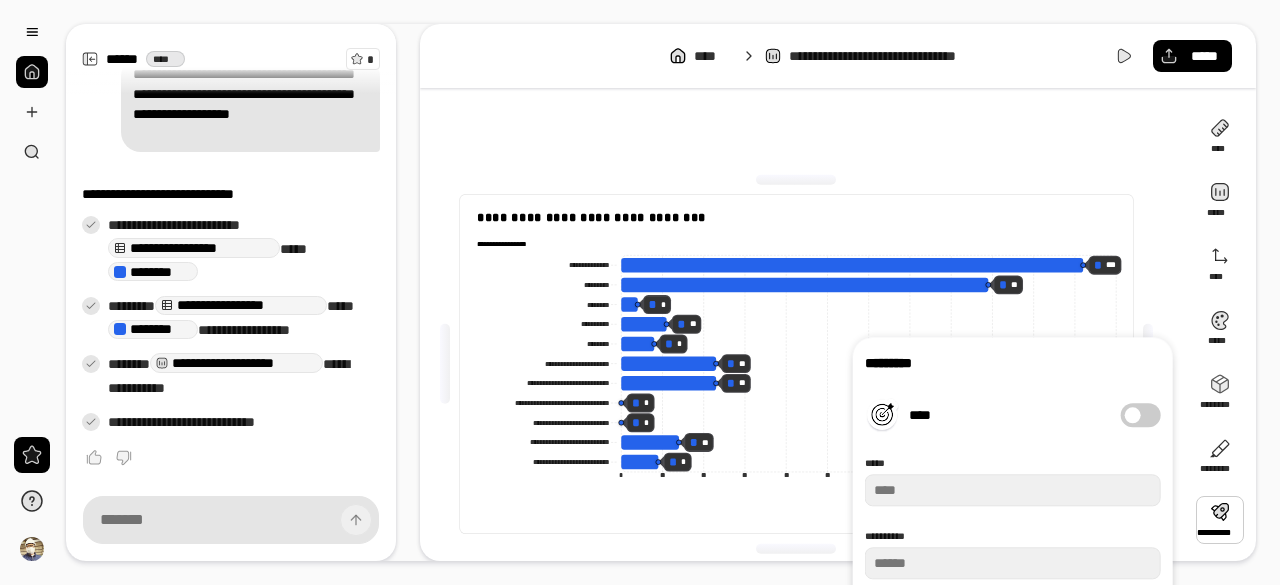 type on "***" 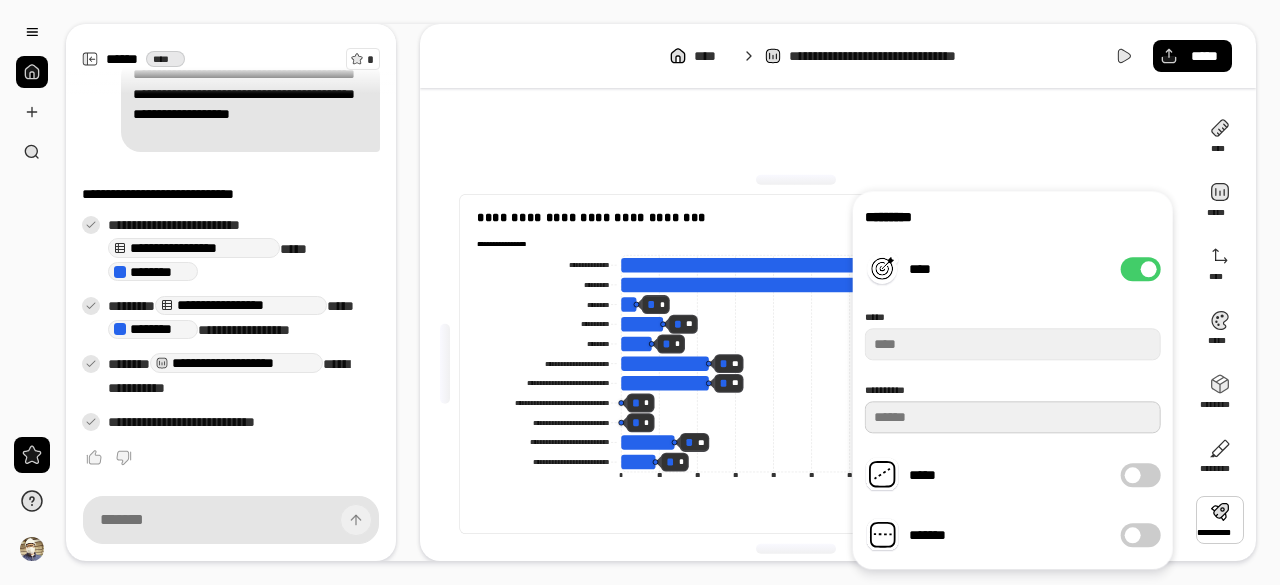 click on "***" at bounding box center [1013, 417] 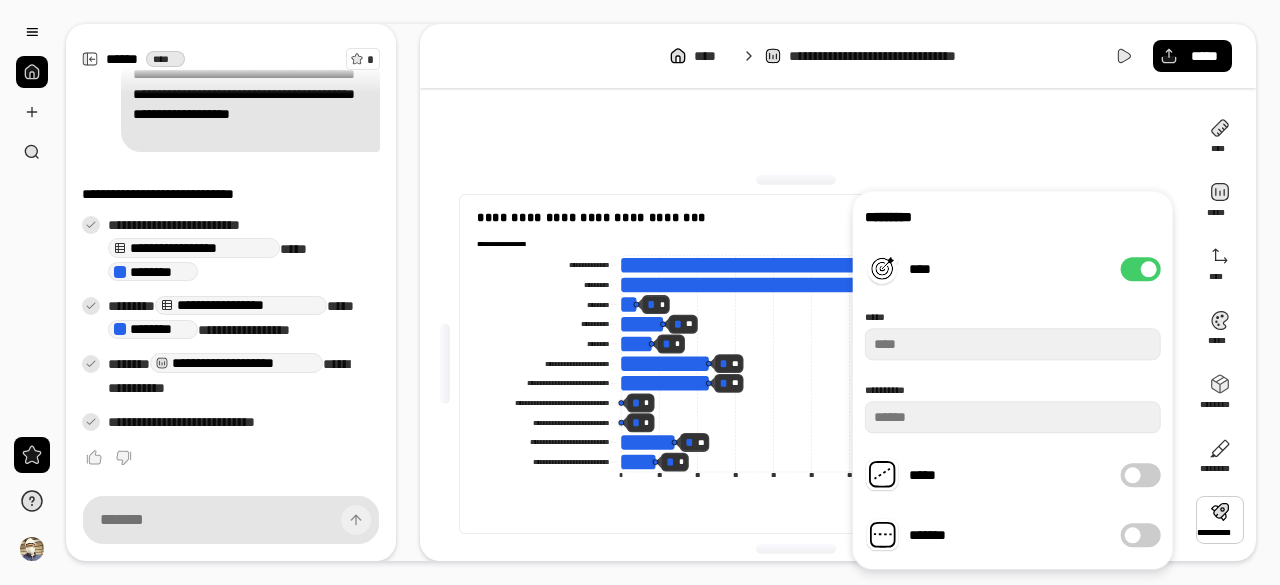 click on "****" at bounding box center [1141, 269] 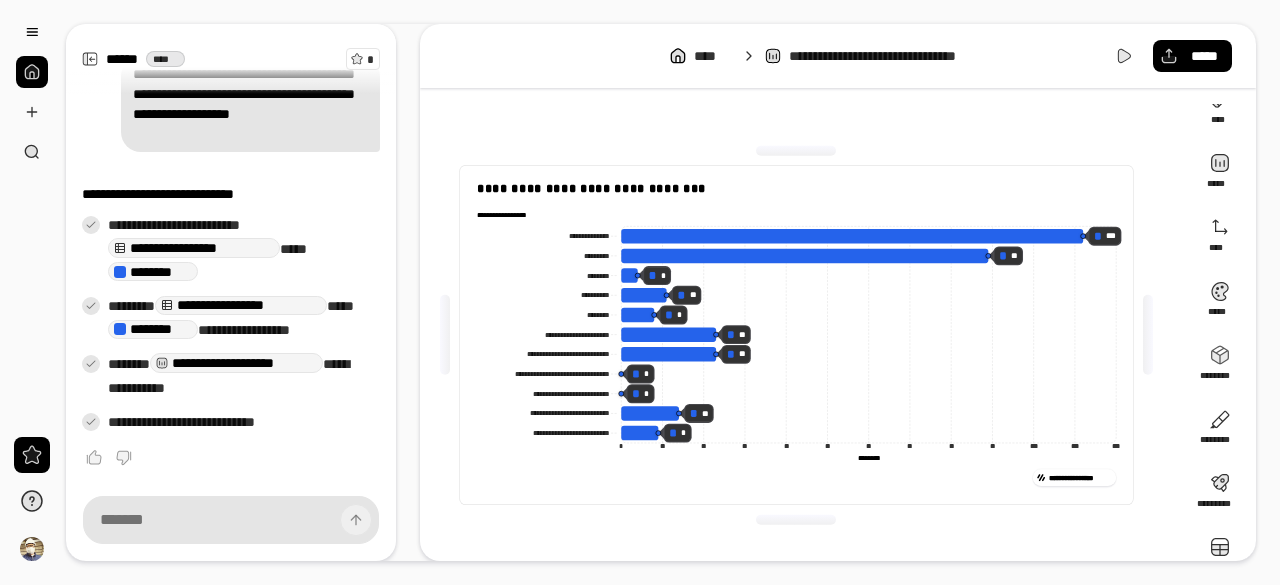 scroll, scrollTop: 62, scrollLeft: 0, axis: vertical 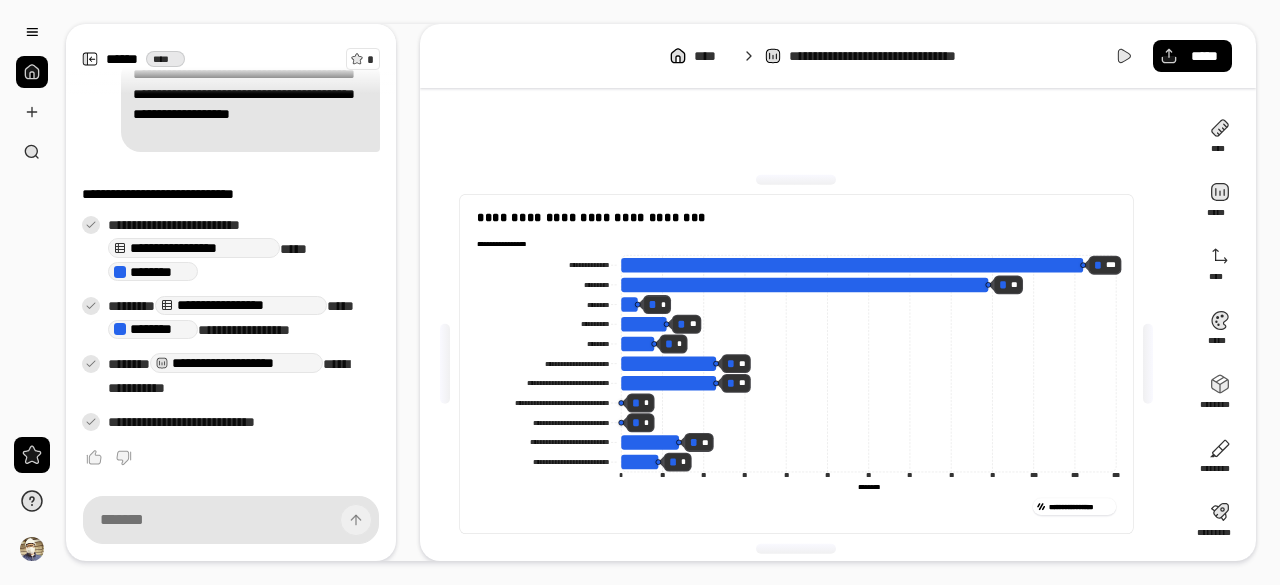 click 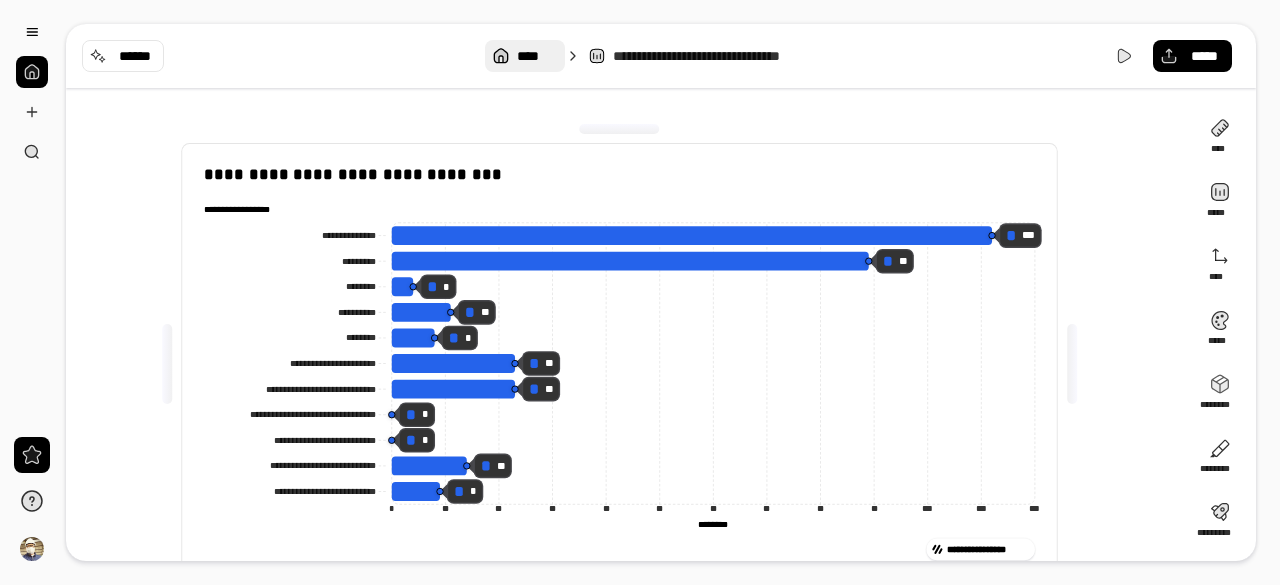 click 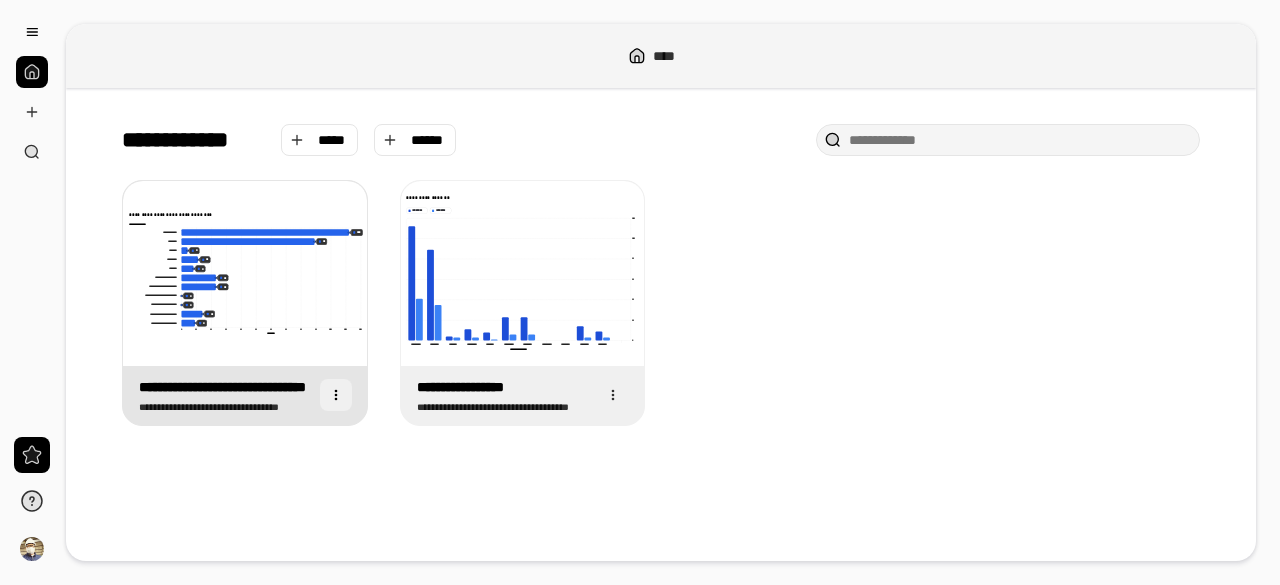 click at bounding box center (336, 395) 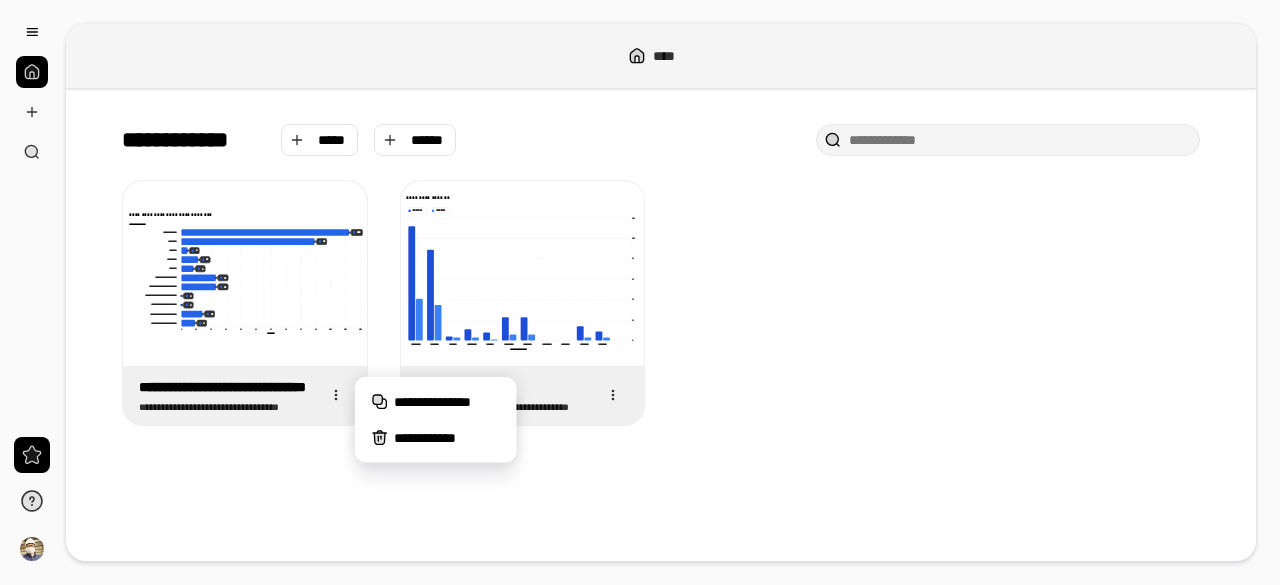 click on "[REDACTED]" at bounding box center [661, 324] 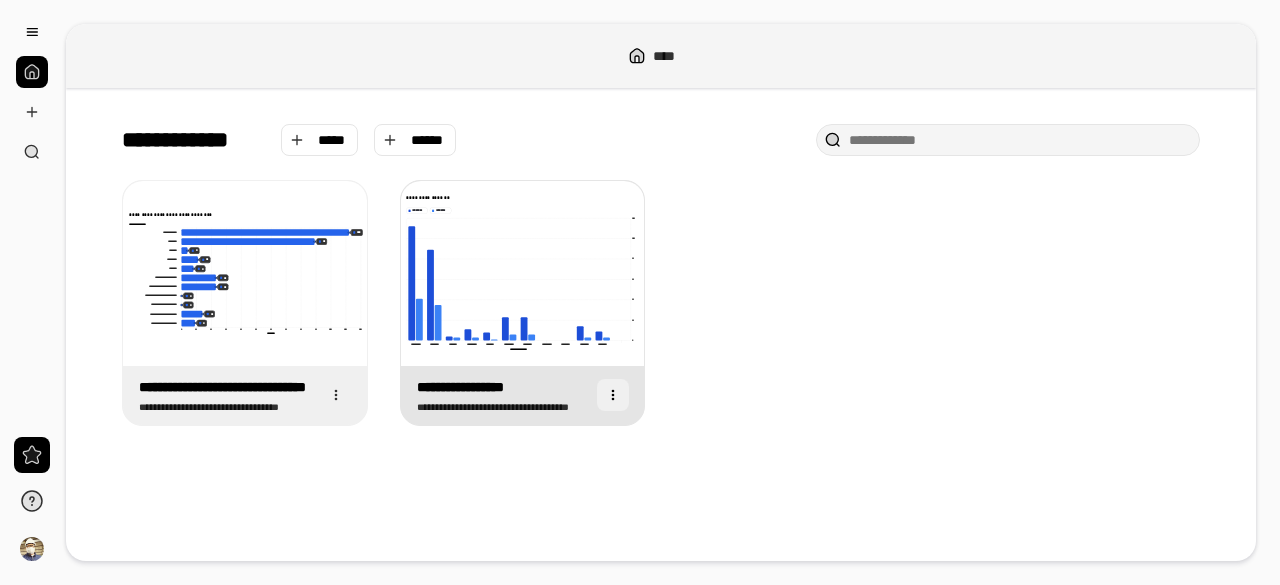 click at bounding box center (613, 395) 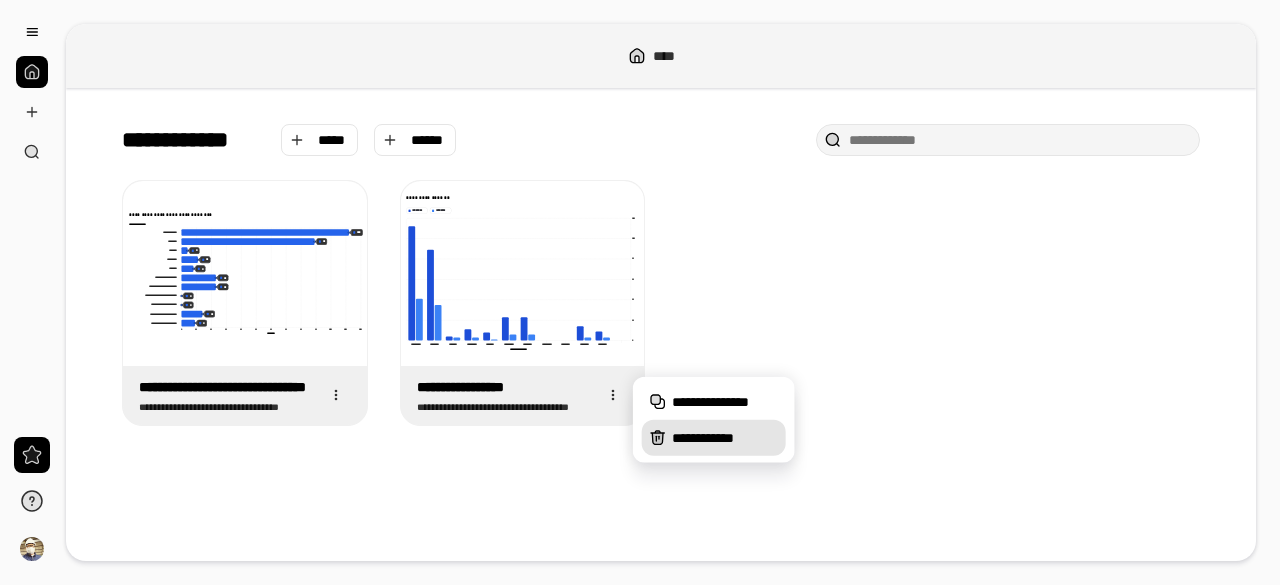click on "**********" at bounding box center [725, 438] 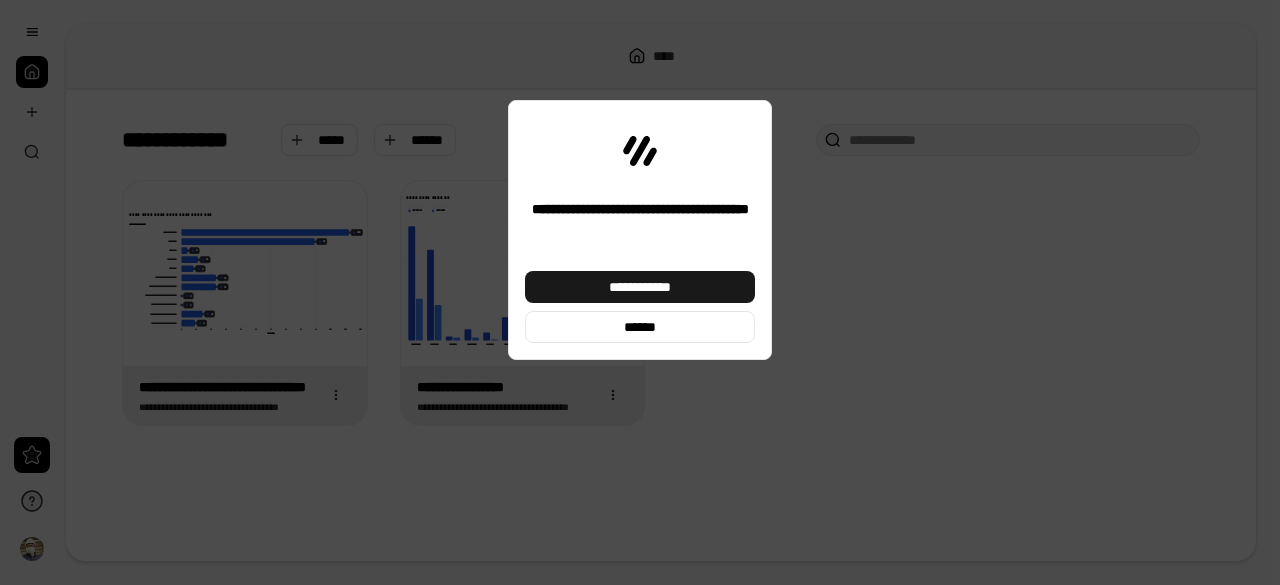 click on "**********" at bounding box center [640, 287] 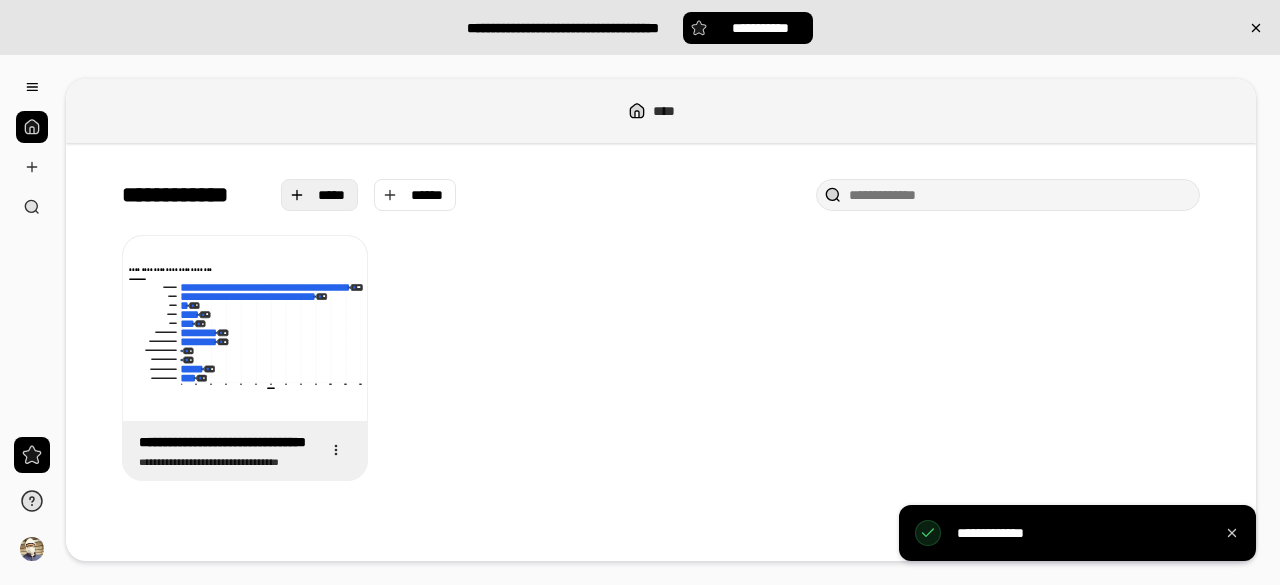 click on "*****" at bounding box center (332, 195) 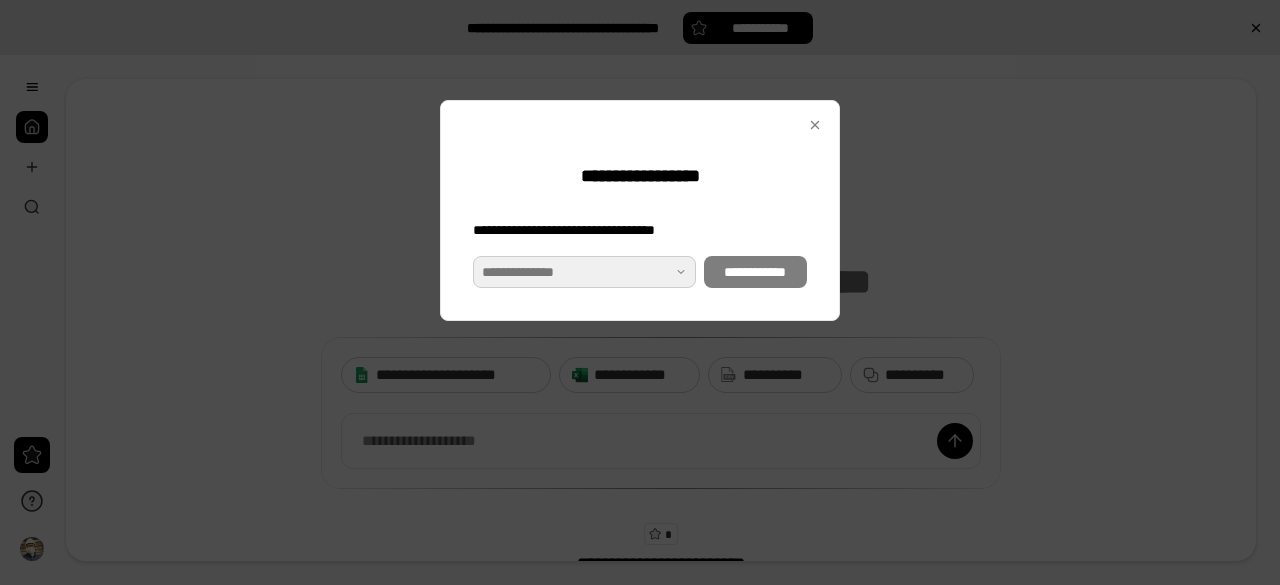 click at bounding box center [584, 272] 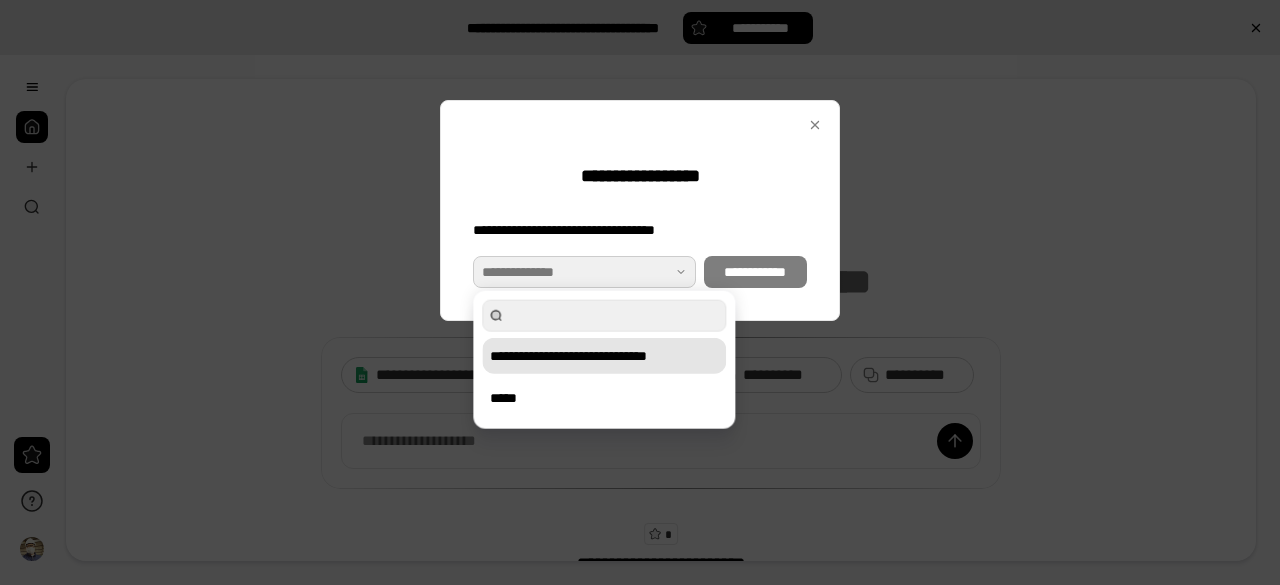 click on "**********" at bounding box center (604, 356) 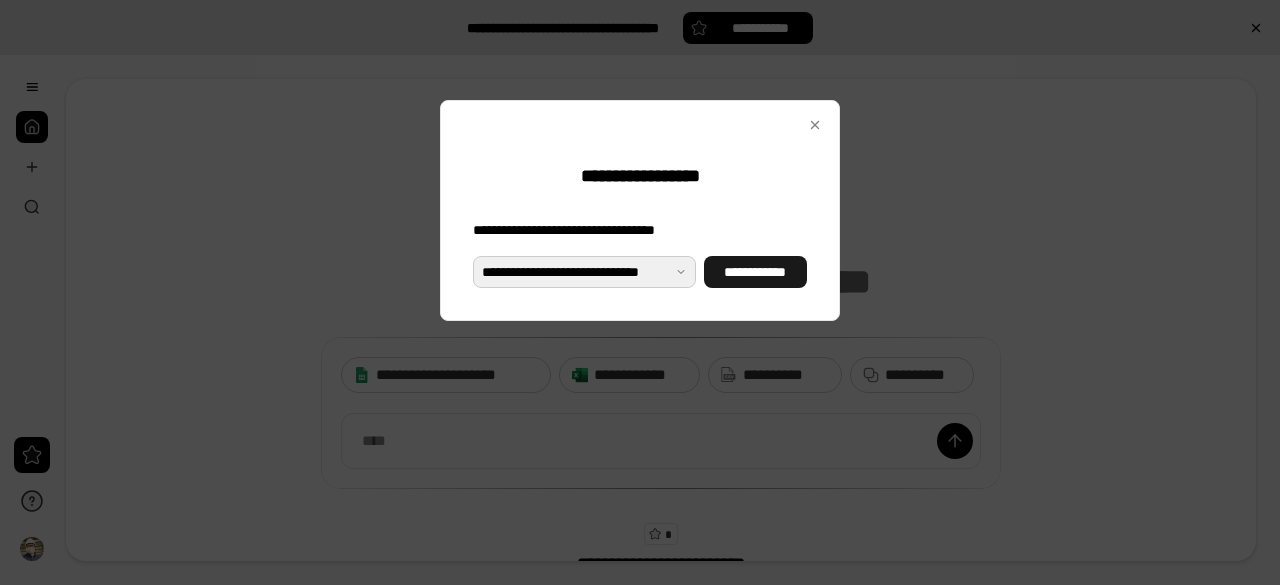 click on "**********" at bounding box center (755, 272) 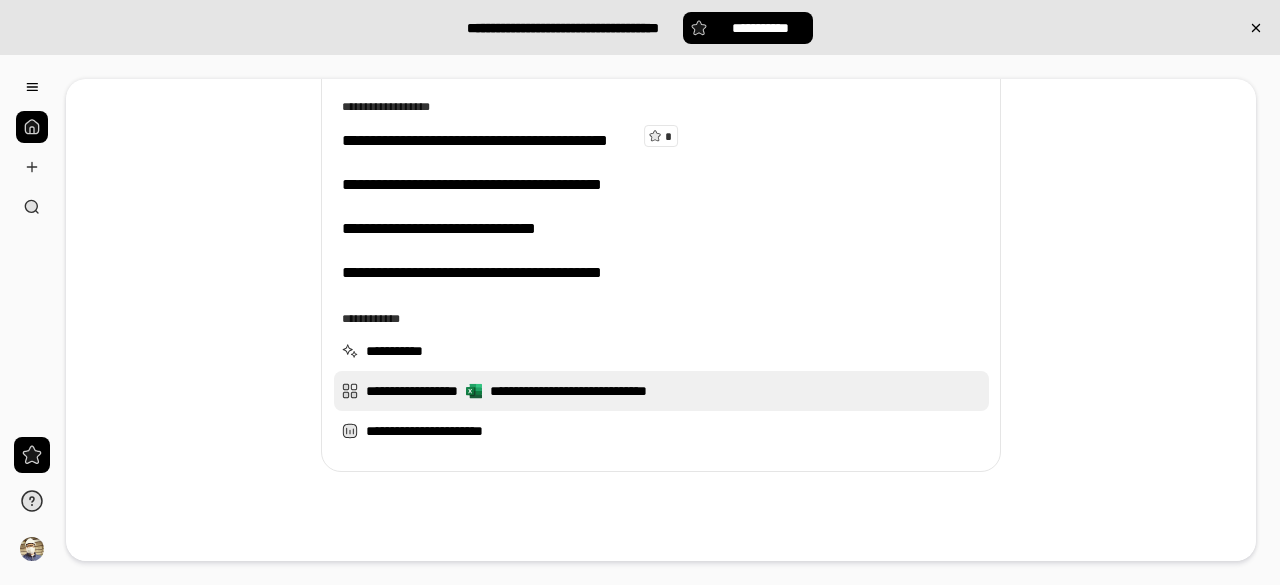scroll, scrollTop: 400, scrollLeft: 0, axis: vertical 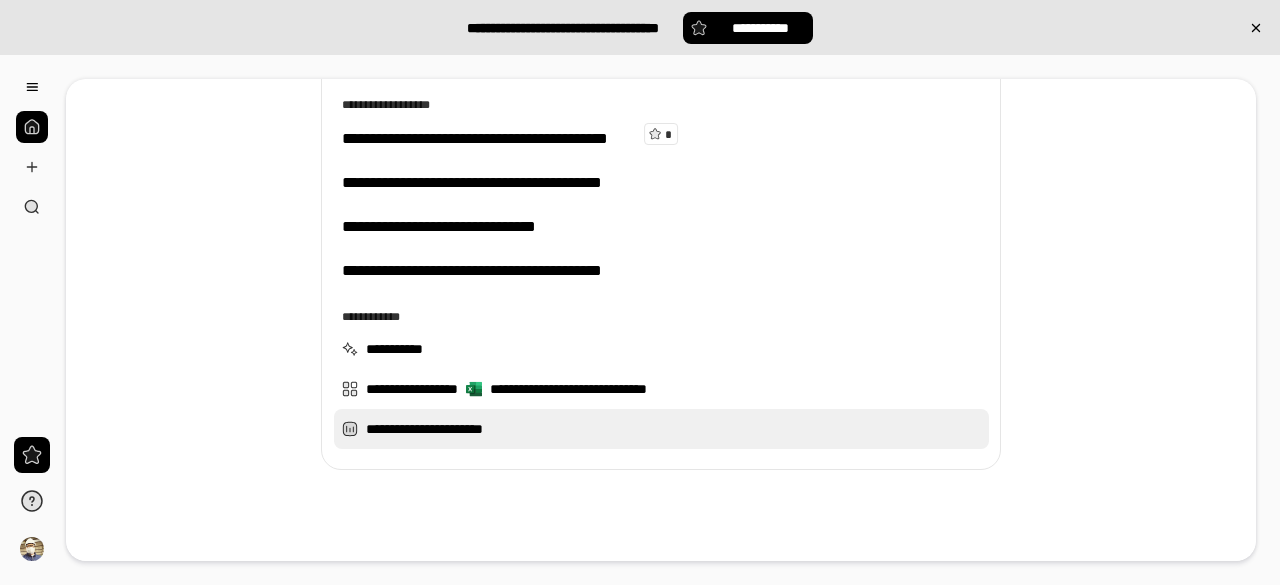 click on "[REDACTED]" at bounding box center (661, 429) 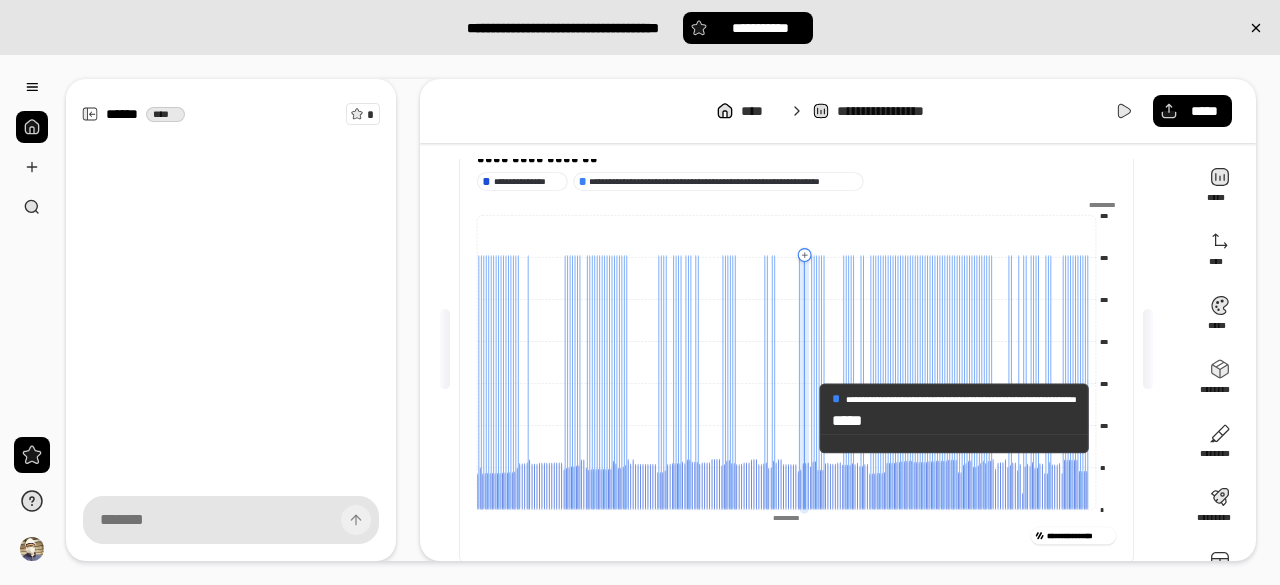scroll, scrollTop: 100, scrollLeft: 0, axis: vertical 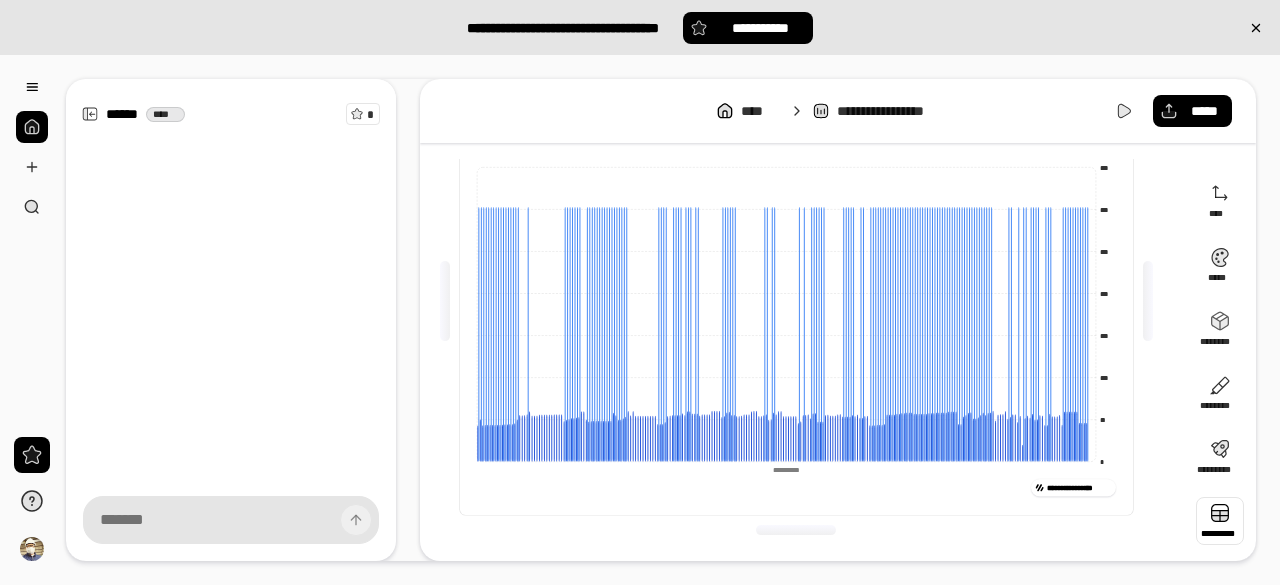 click at bounding box center [1220, 521] 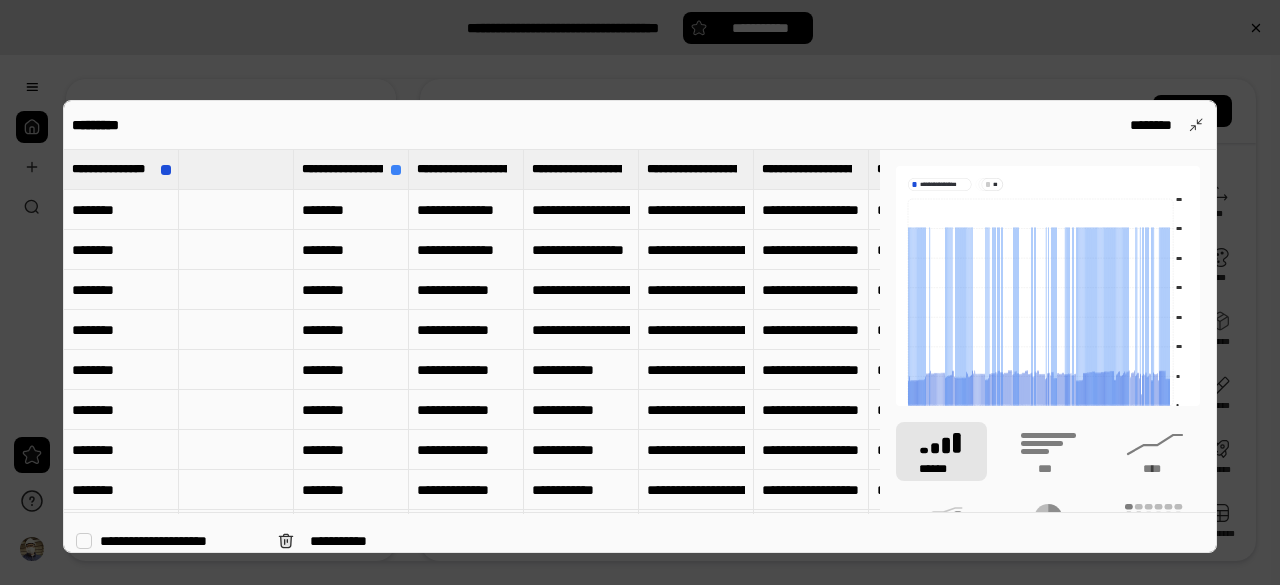 click on "**********" at bounding box center [169, 541] 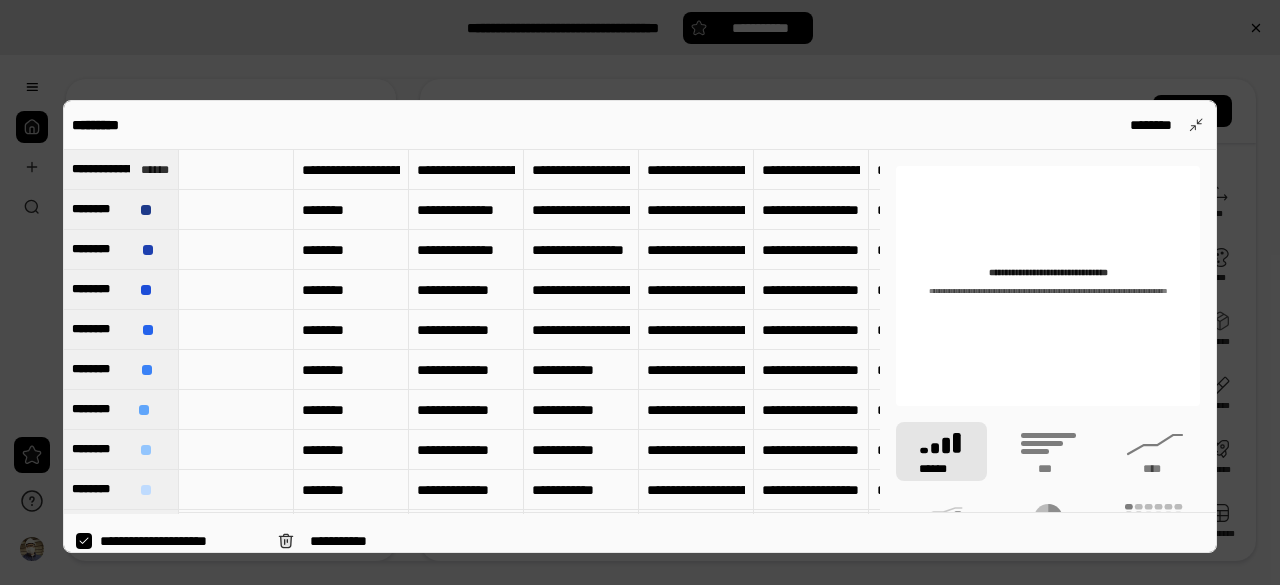 click at bounding box center [236, 210] 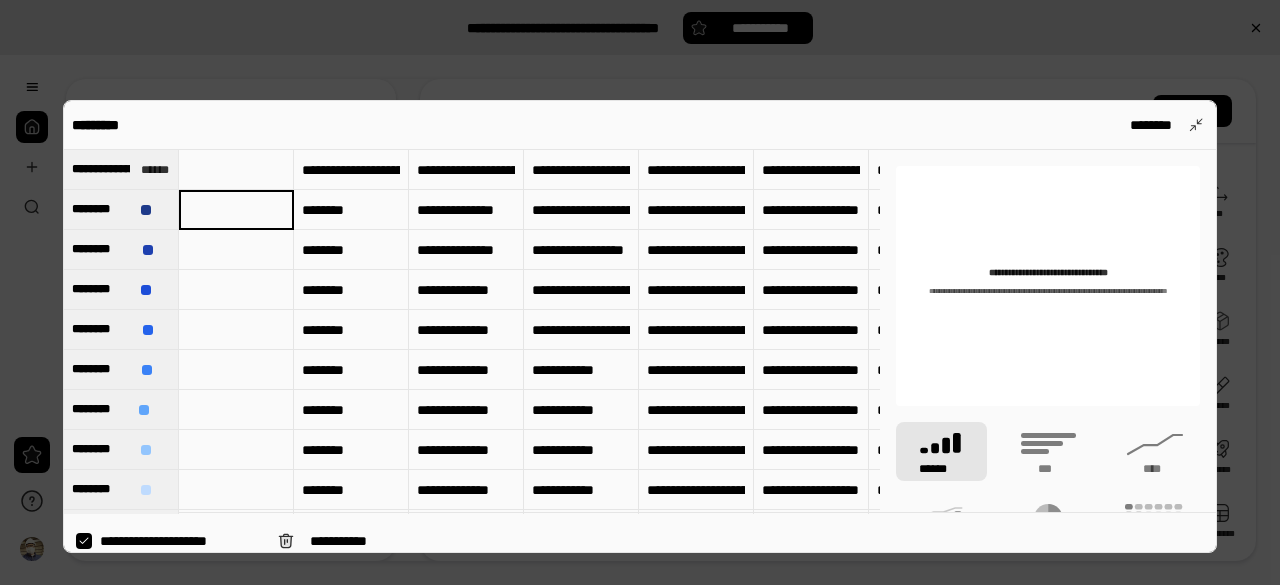 click at bounding box center [236, 170] 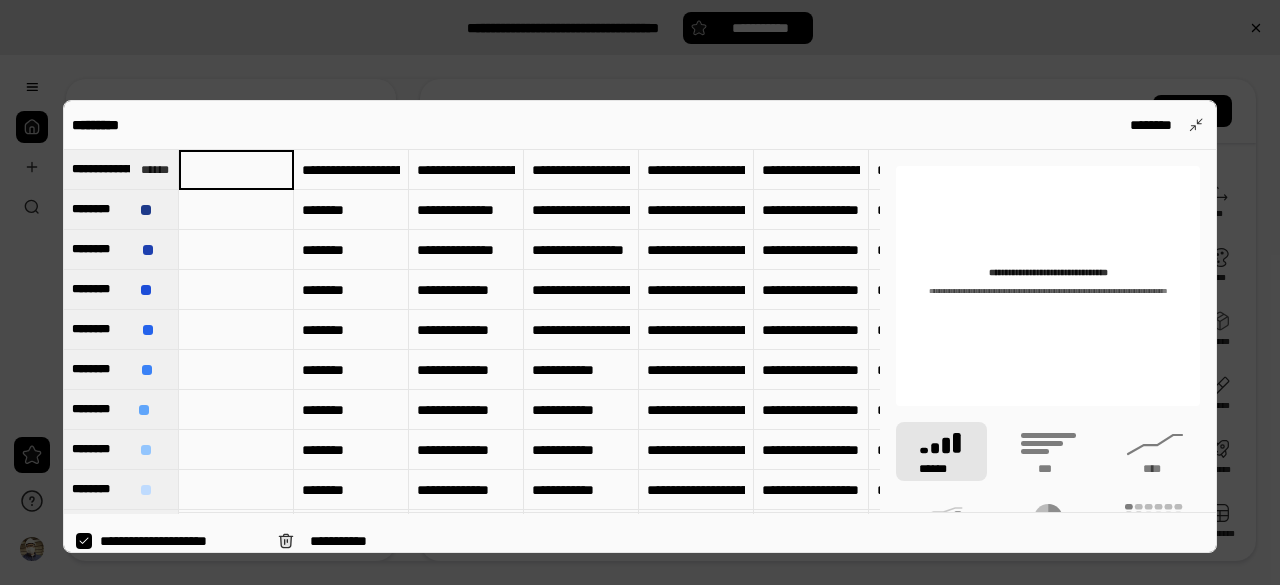 click on "**********" at bounding box center [169, 541] 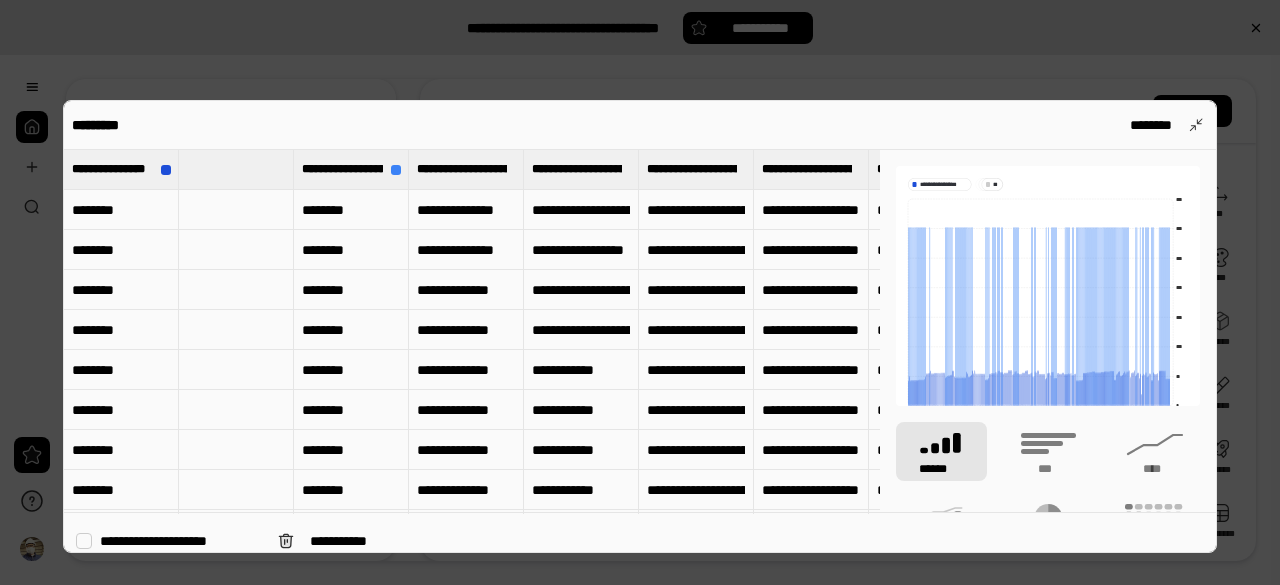 drag, startPoint x: 350, startPoint y: 209, endPoint x: 332, endPoint y: 171, distance: 42.047592 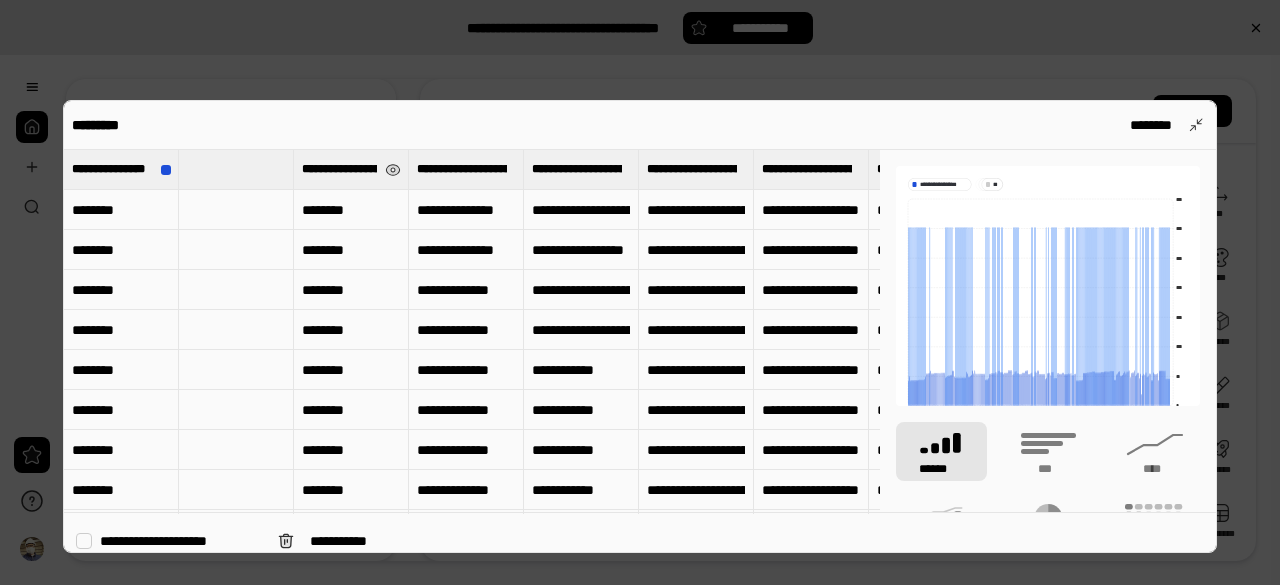 drag, startPoint x: 332, startPoint y: 171, endPoint x: 292, endPoint y: 165, distance: 40.4475 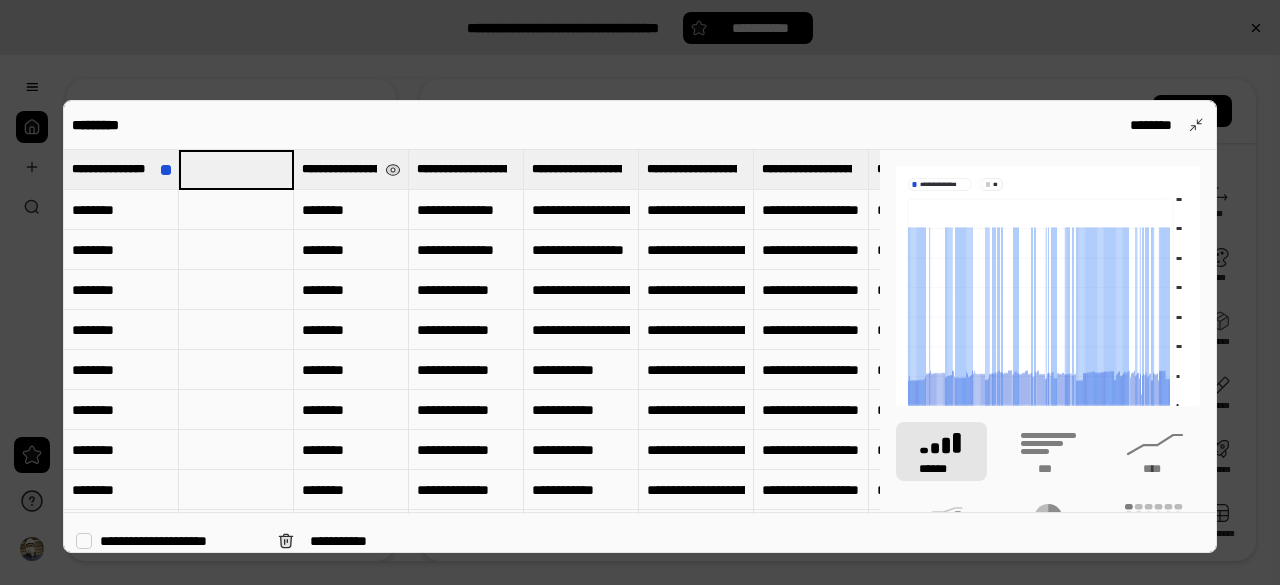 click on "**********" at bounding box center [339, 169] 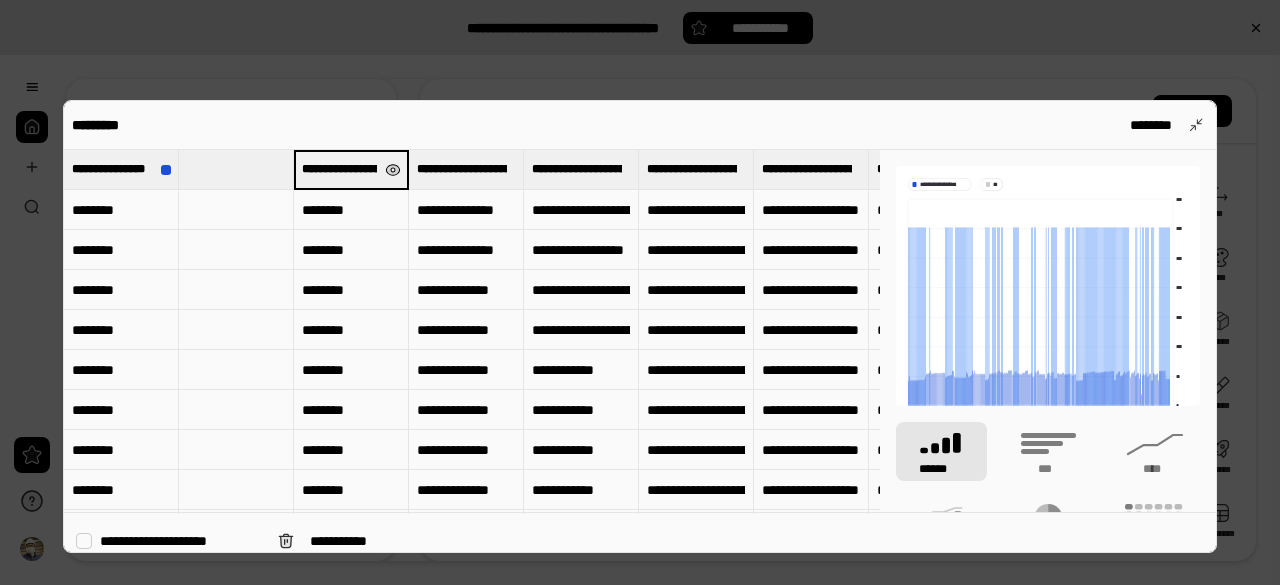 click at bounding box center [393, 170] 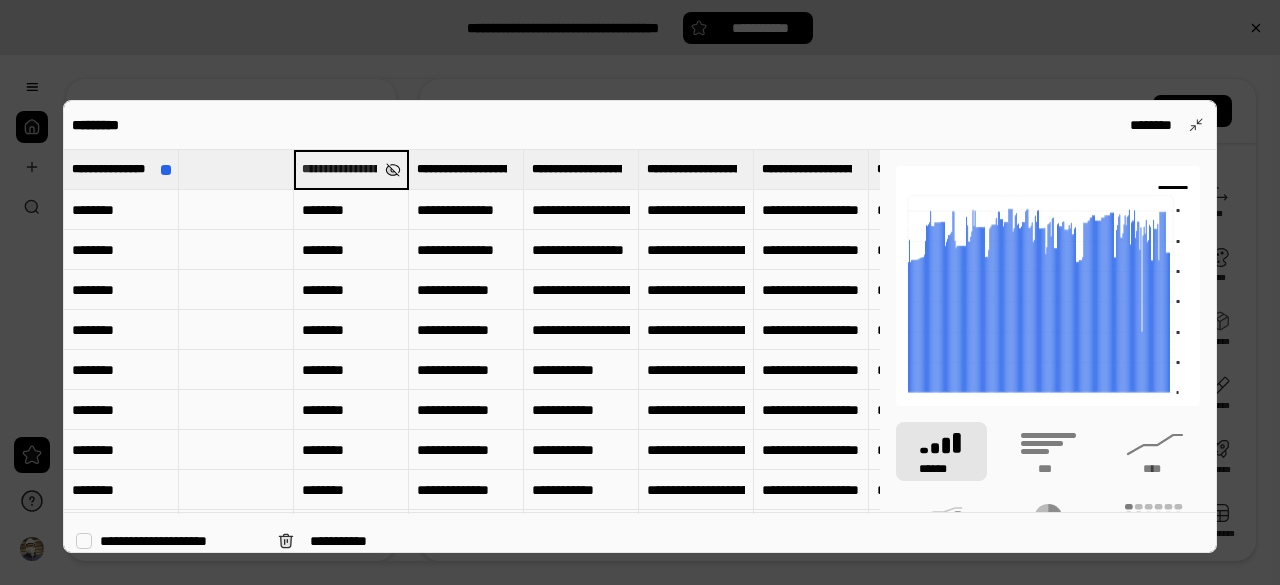 type on "**********" 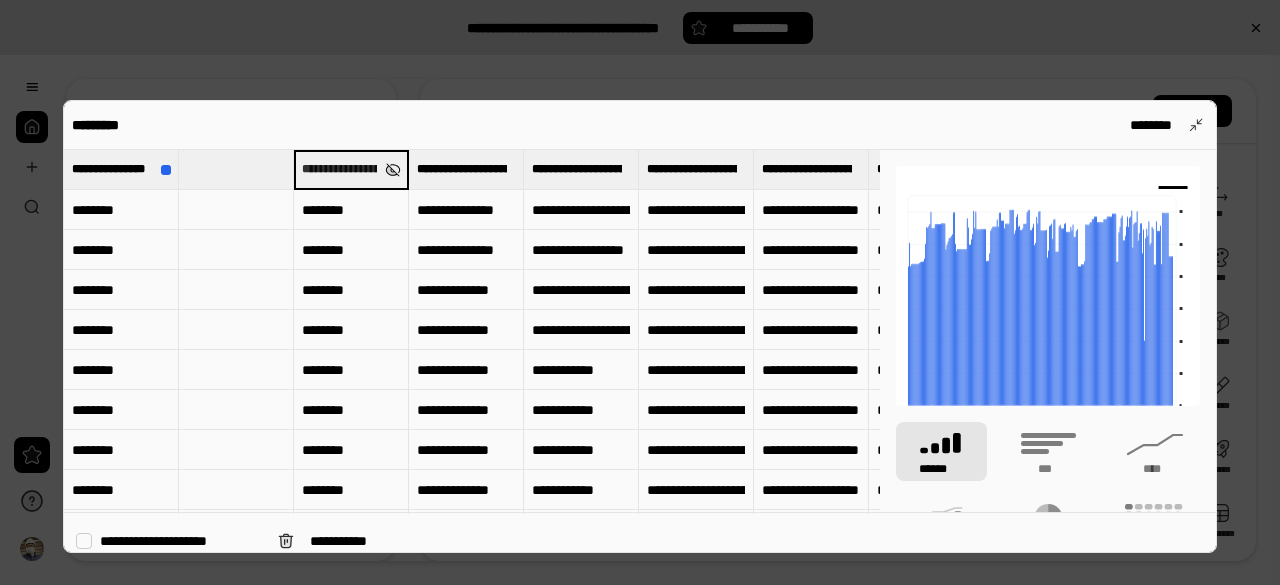 click at bounding box center (393, 170) 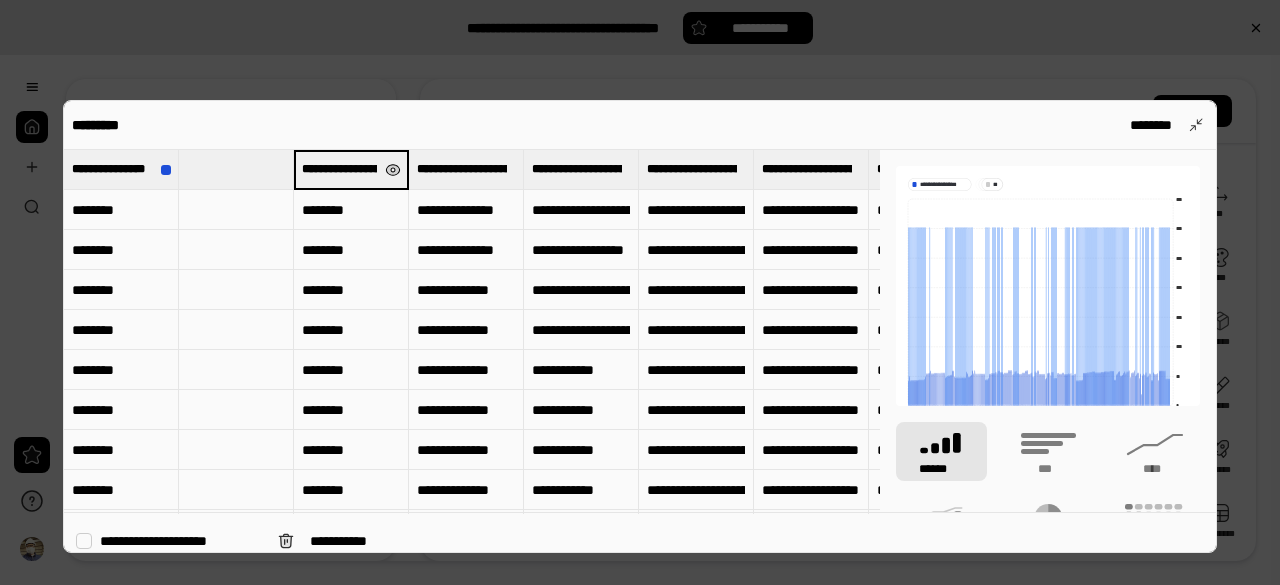 click at bounding box center (393, 170) 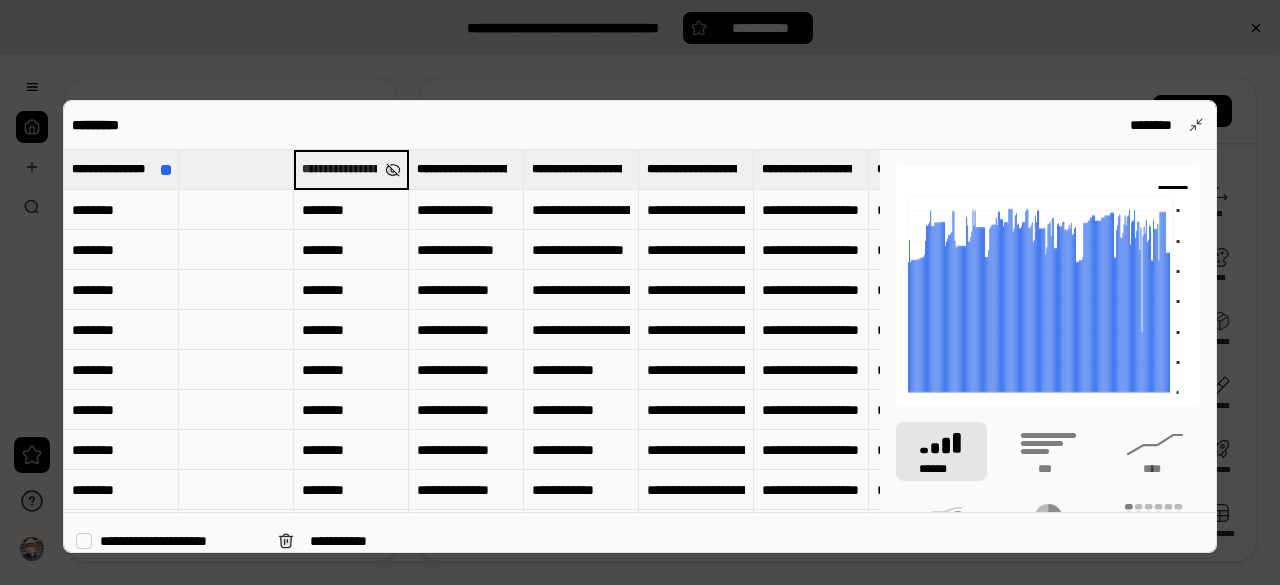 type on "**********" 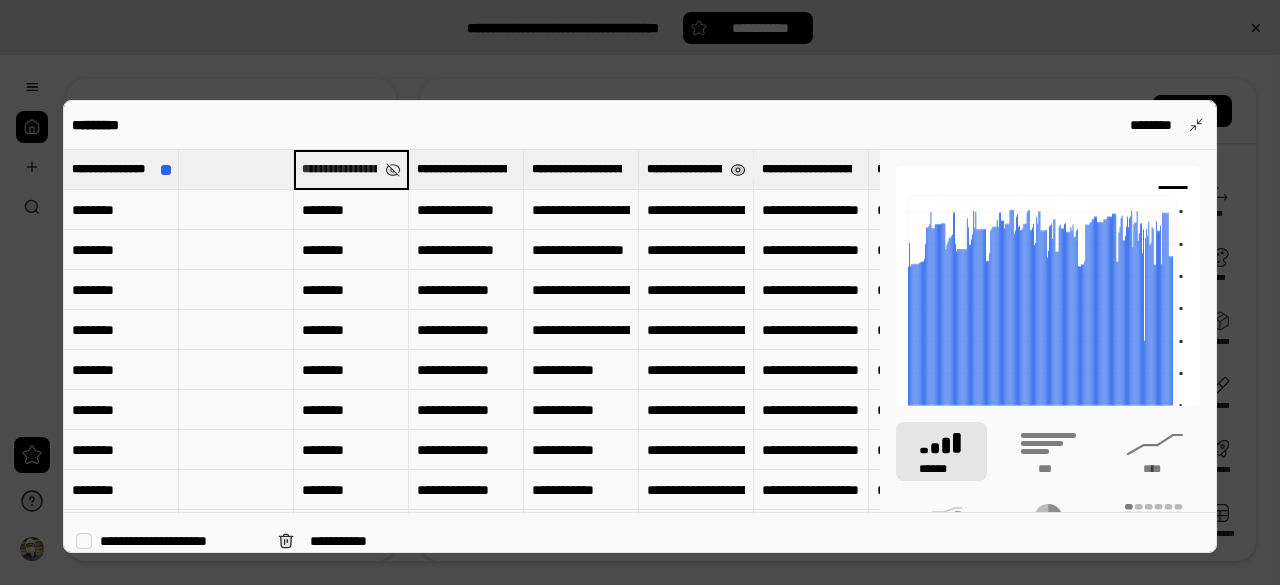 click at bounding box center (738, 170) 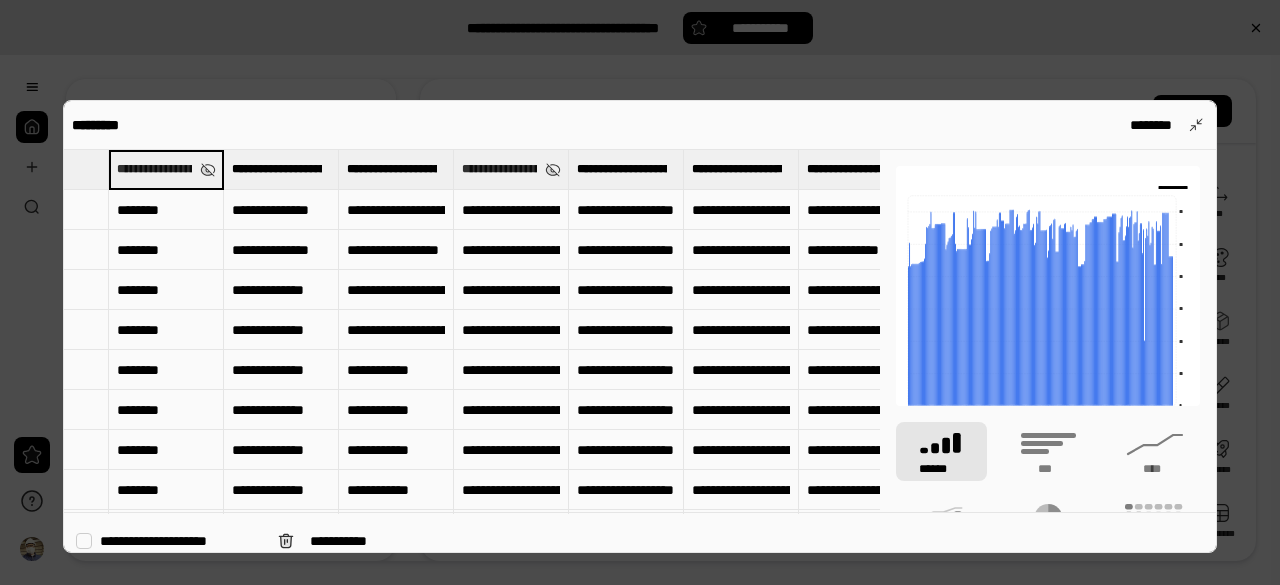 scroll, scrollTop: 0, scrollLeft: 278, axis: horizontal 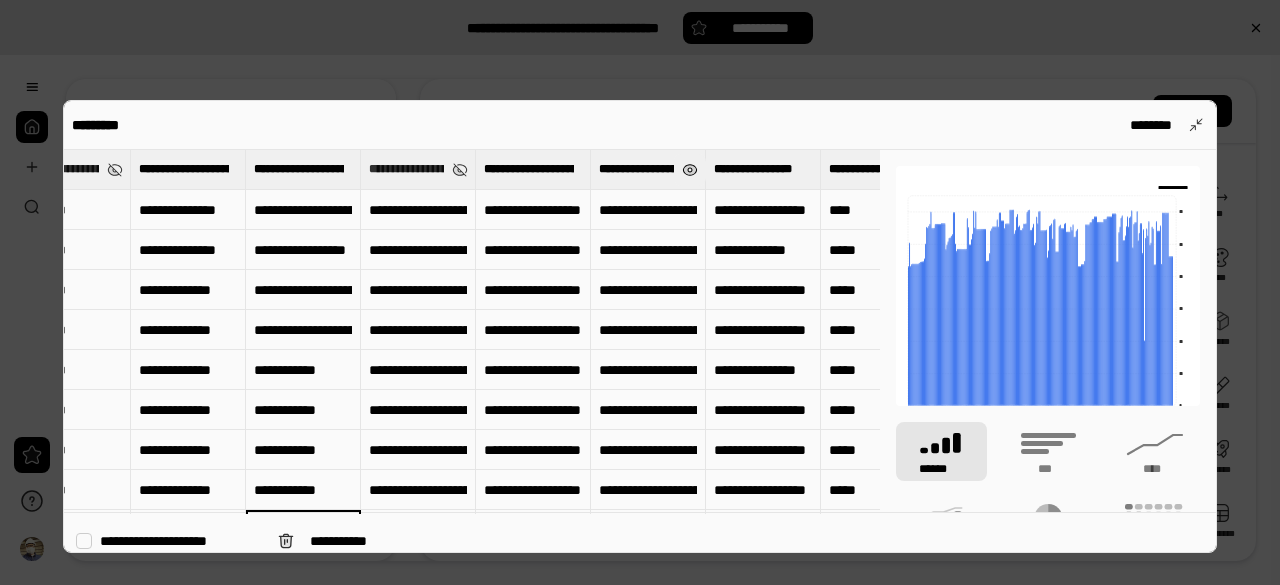 click at bounding box center [690, 170] 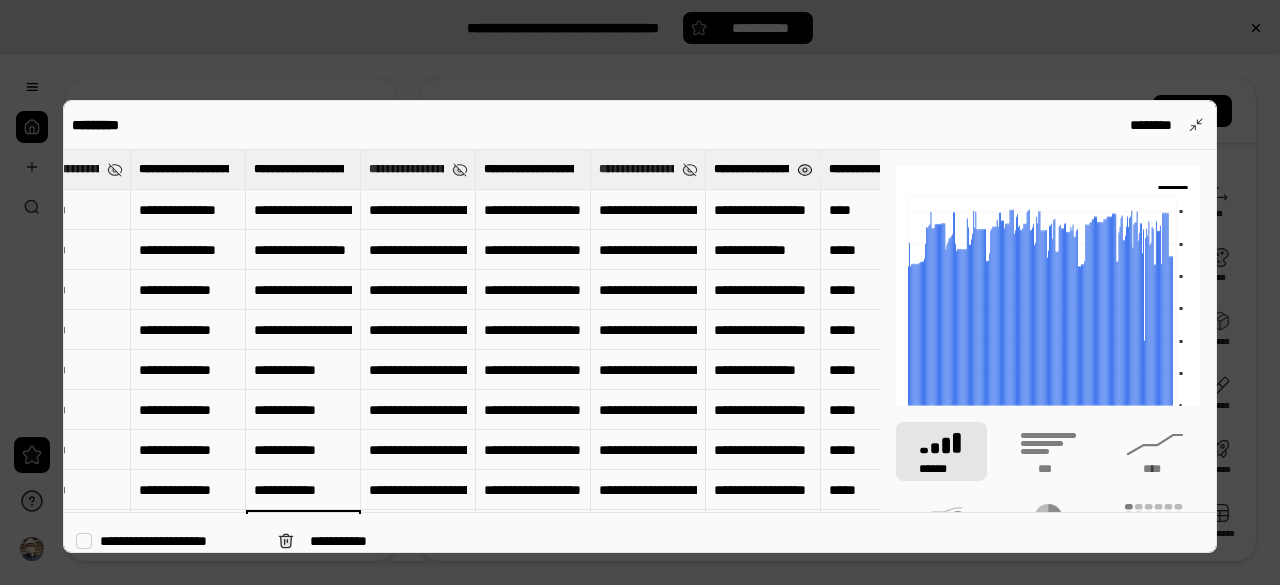 click at bounding box center (805, 170) 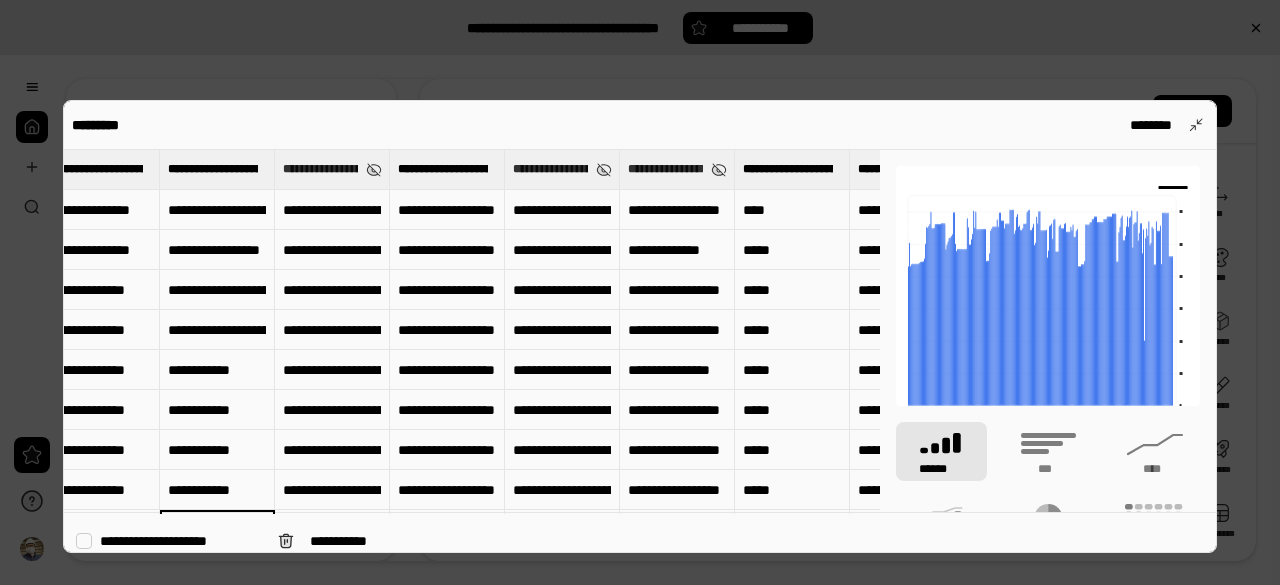 type on "[REDACTED]" 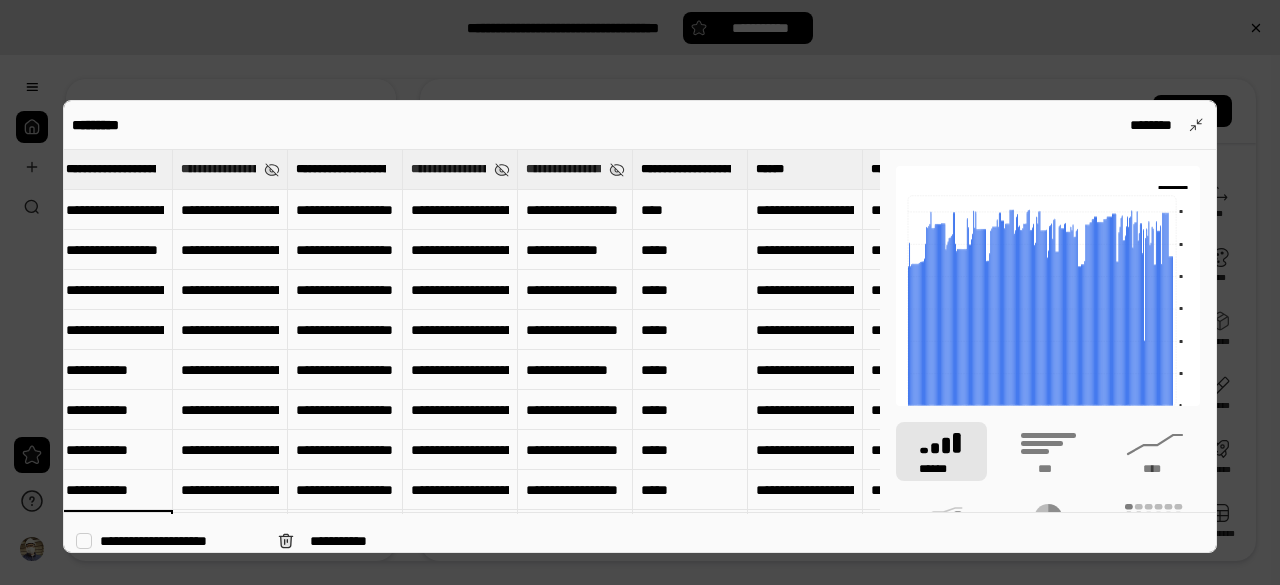 type on "[REDACTED]" 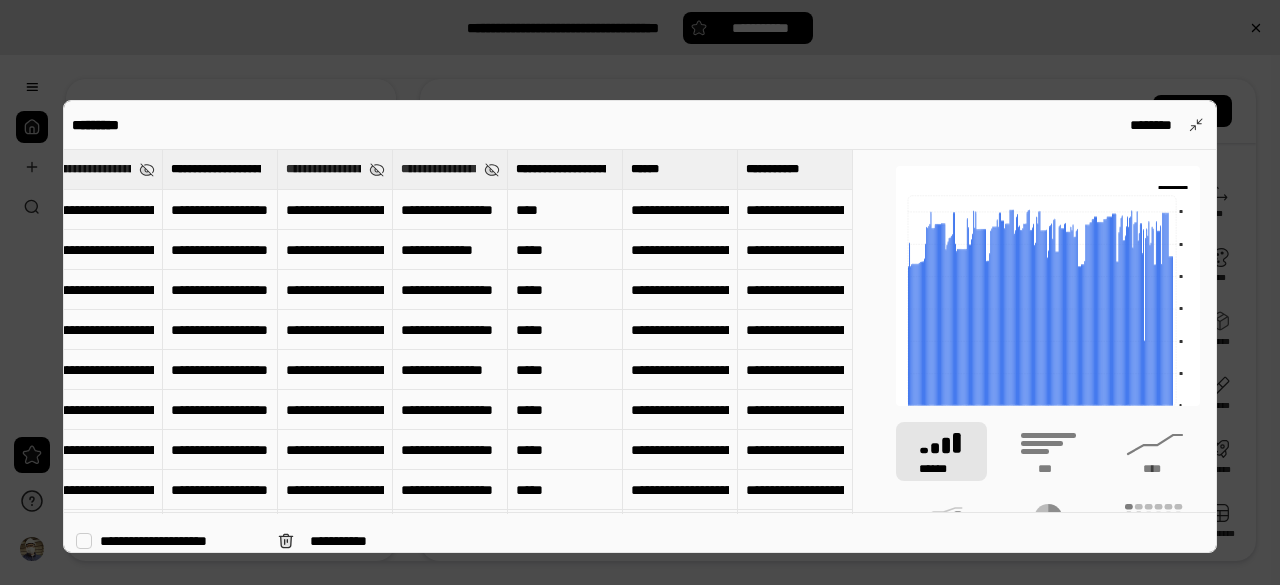type on "[REDACTED]" 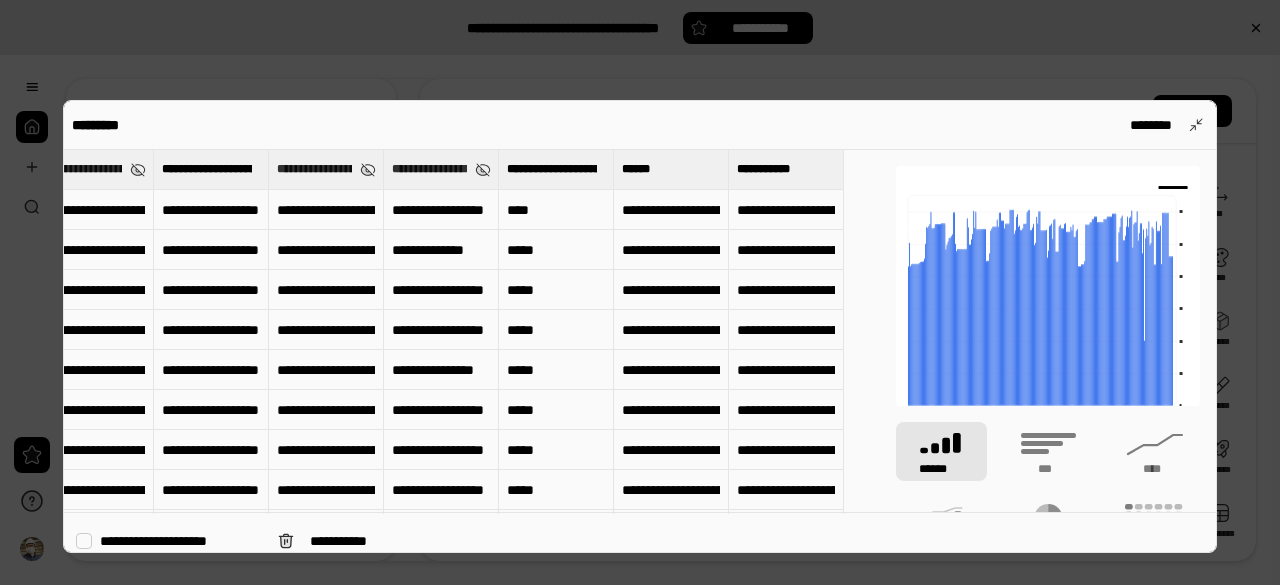 type on "[REDACTED]" 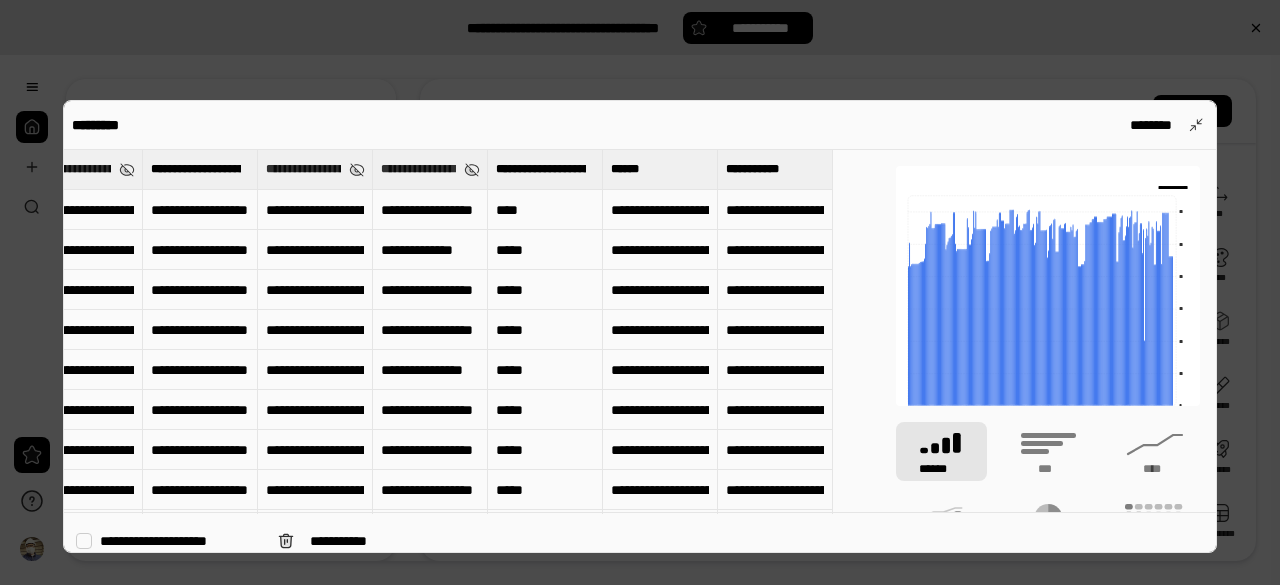 type on "[REDACTED]" 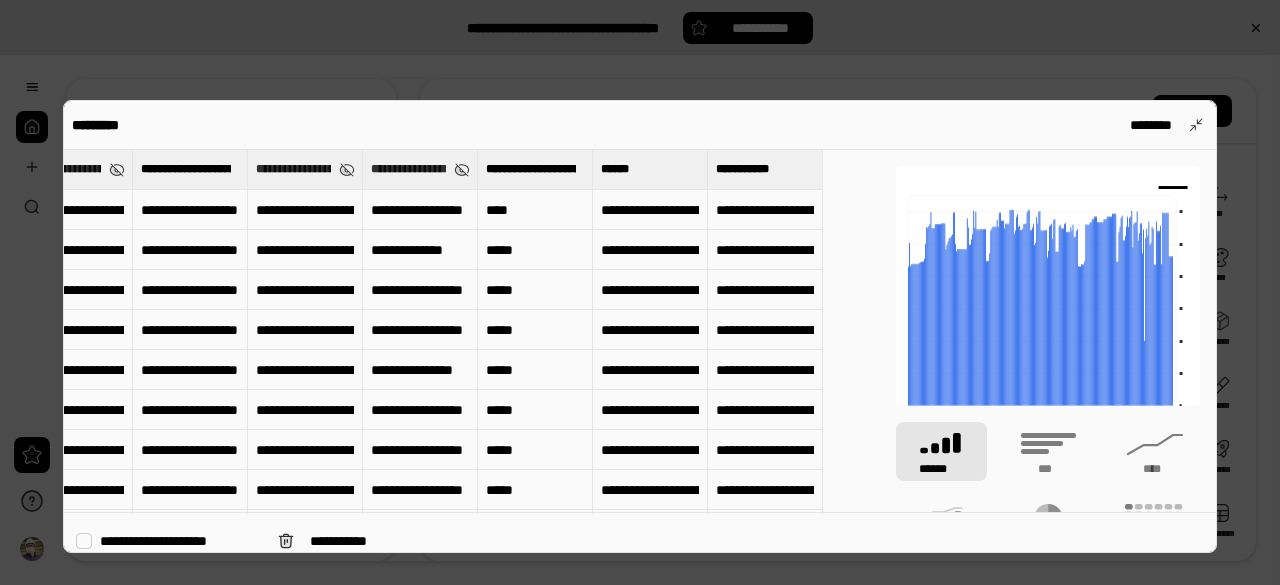 type on "[REDACTED]" 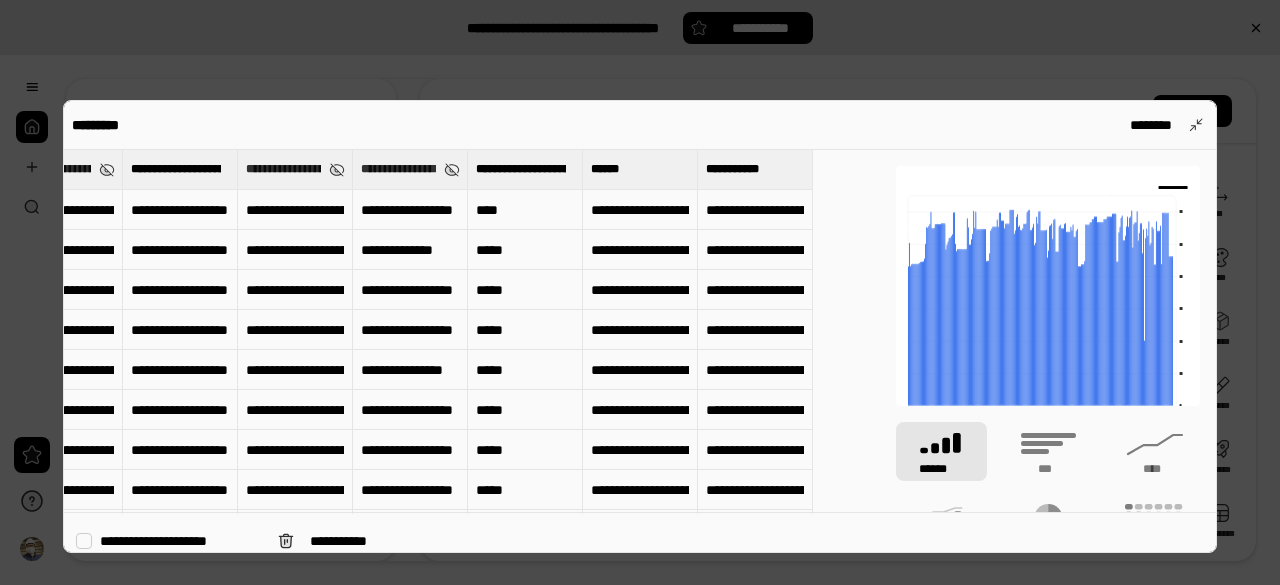 type on "[REDACTED]" 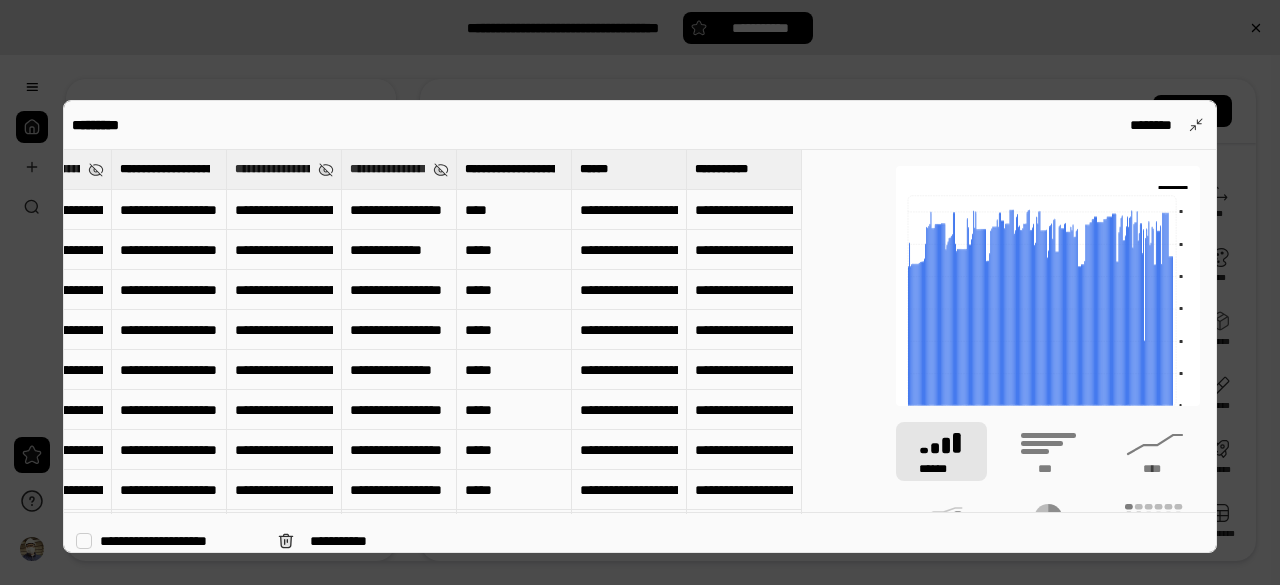 type on "[REDACTED]" 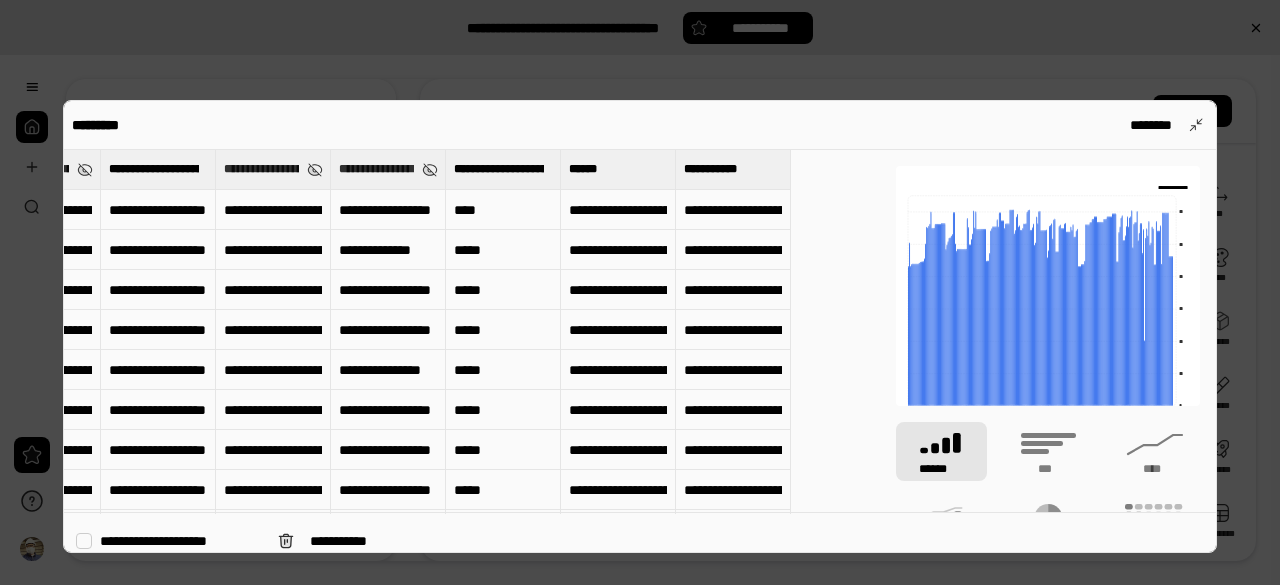 type on "[REDACTED]" 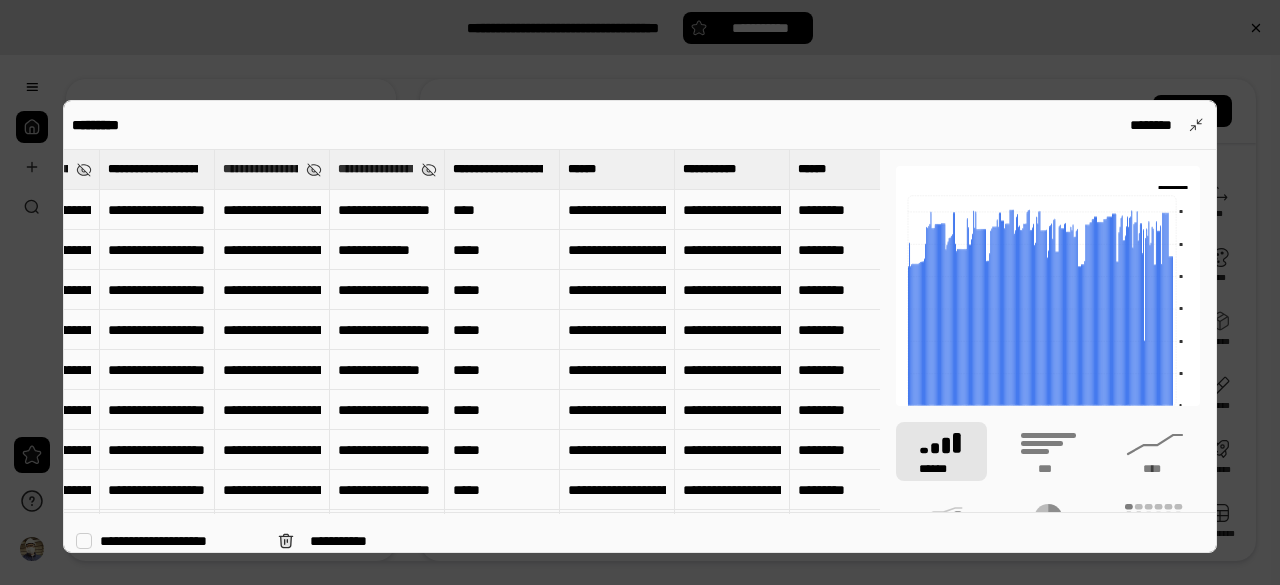type on "[REDACTED]" 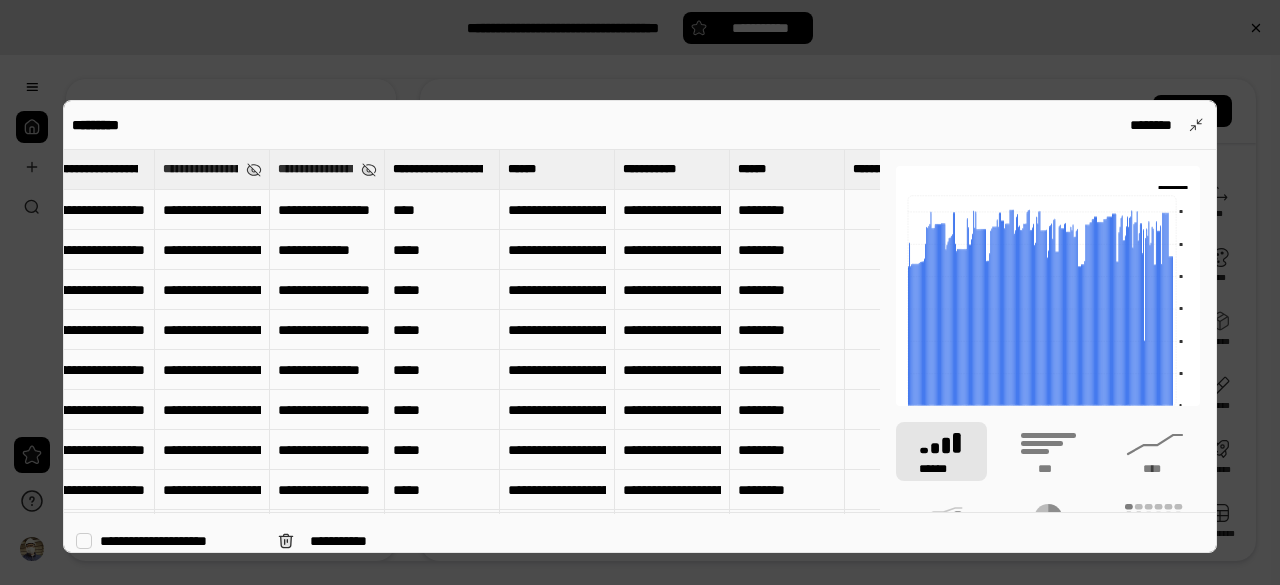 type on "[REDACTED]" 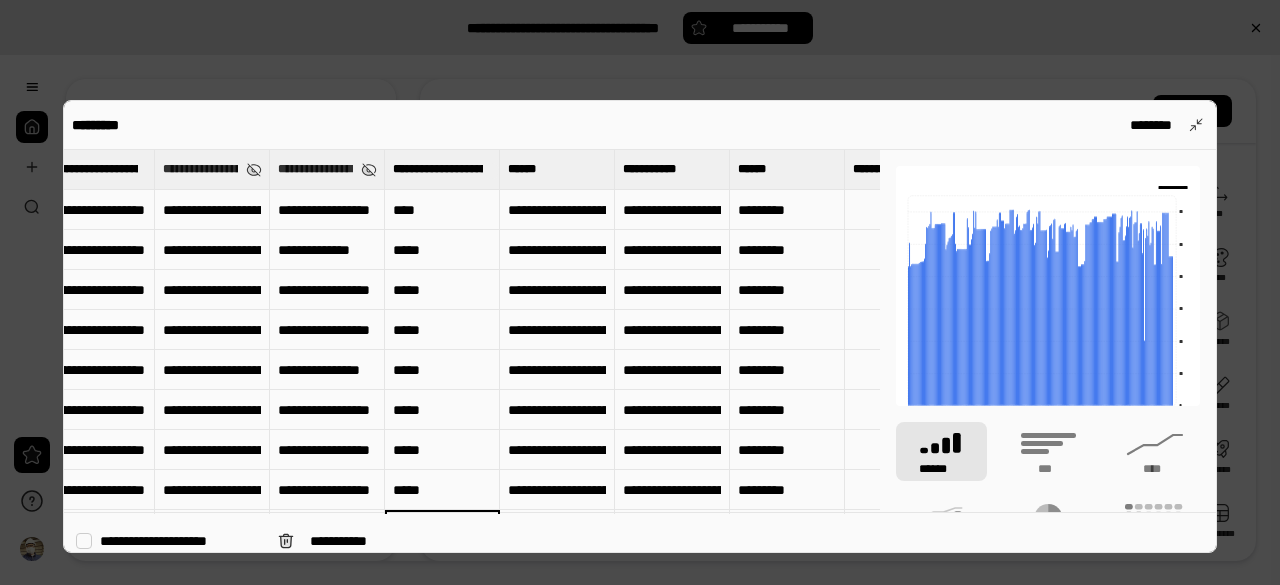 type on "[REDACTED]" 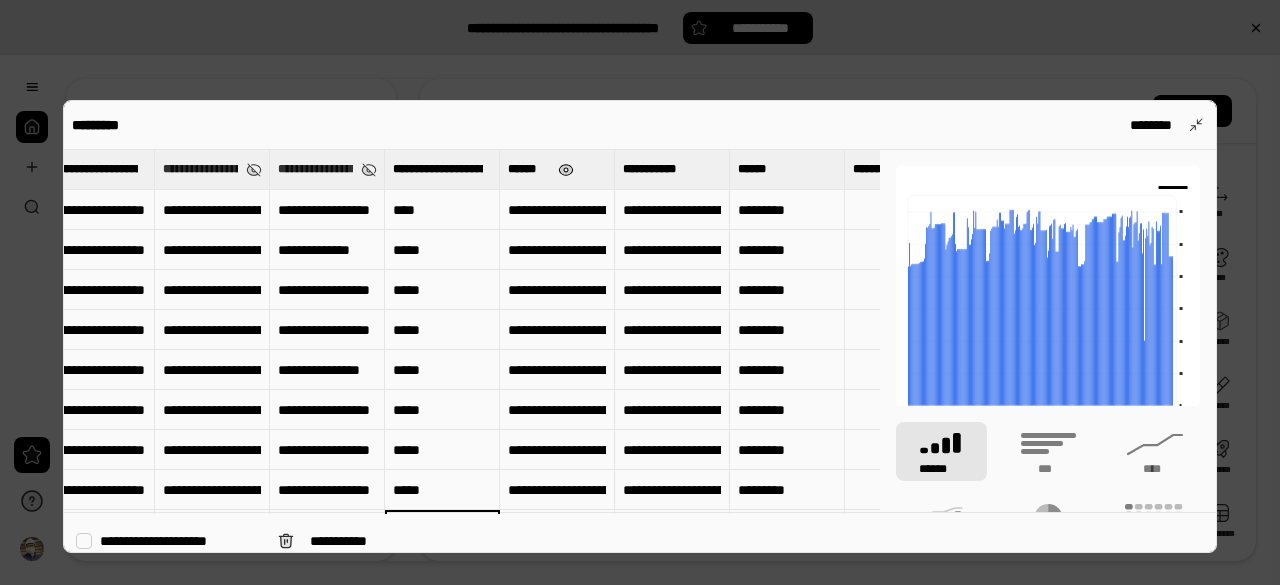 click at bounding box center [566, 170] 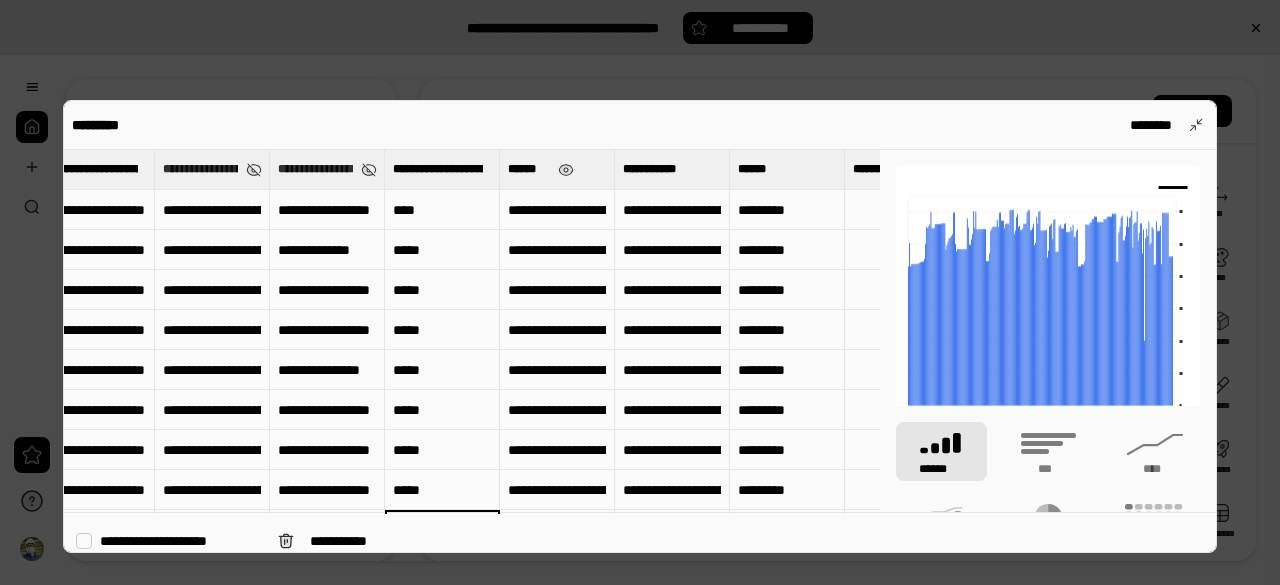 type on "[REDACTED]" 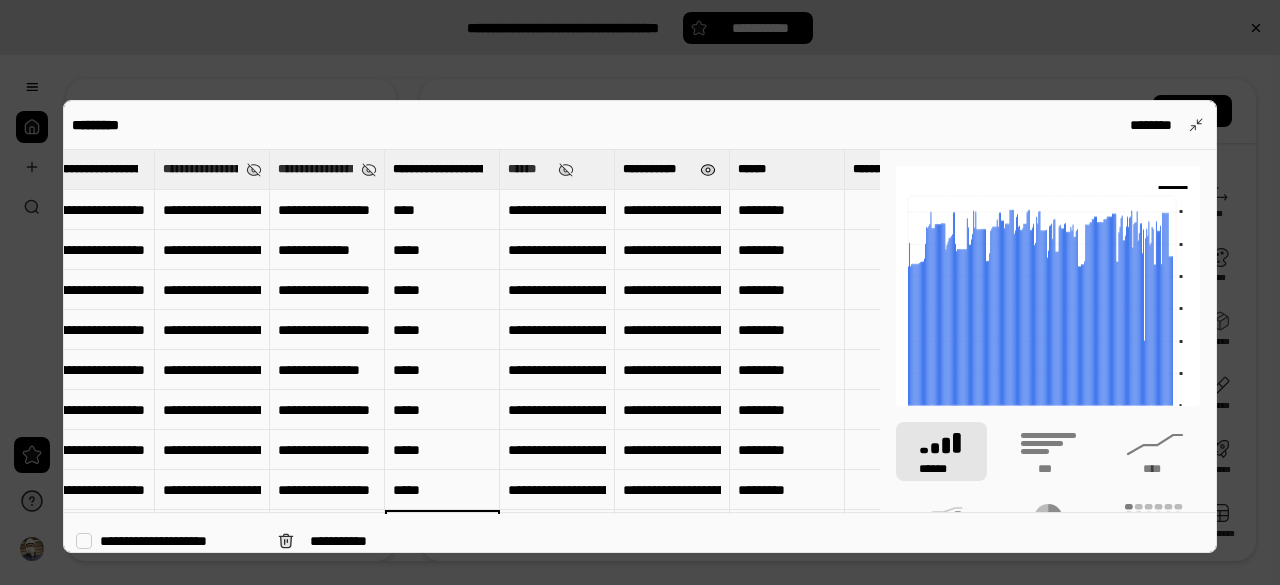 type on "[REDACTED]" 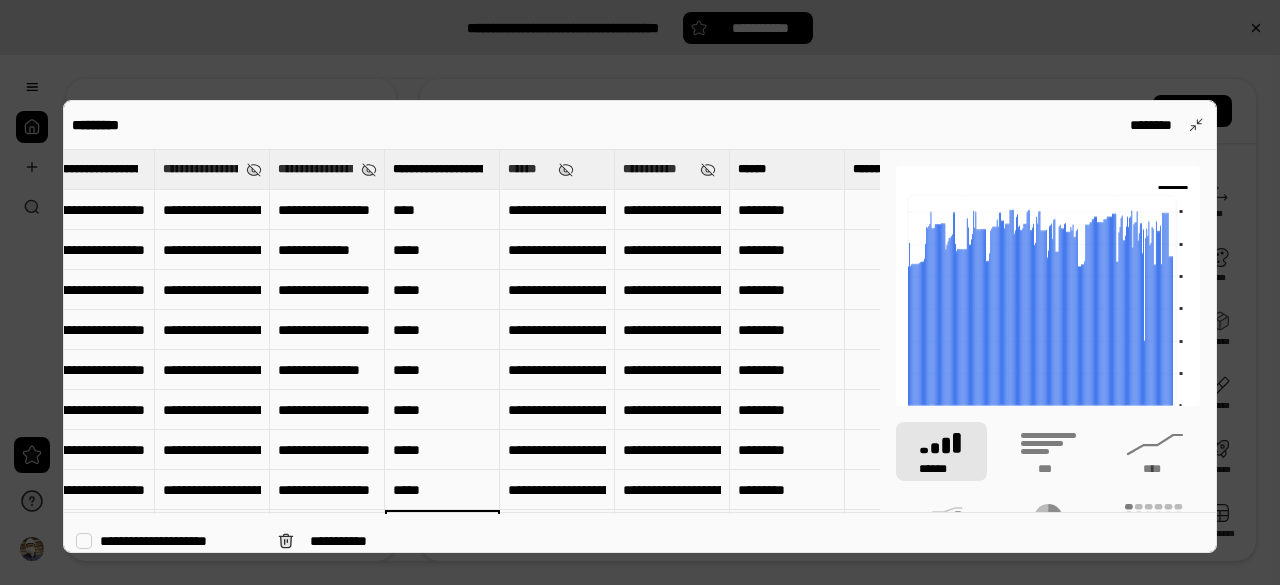 type on "[REDACTED]" 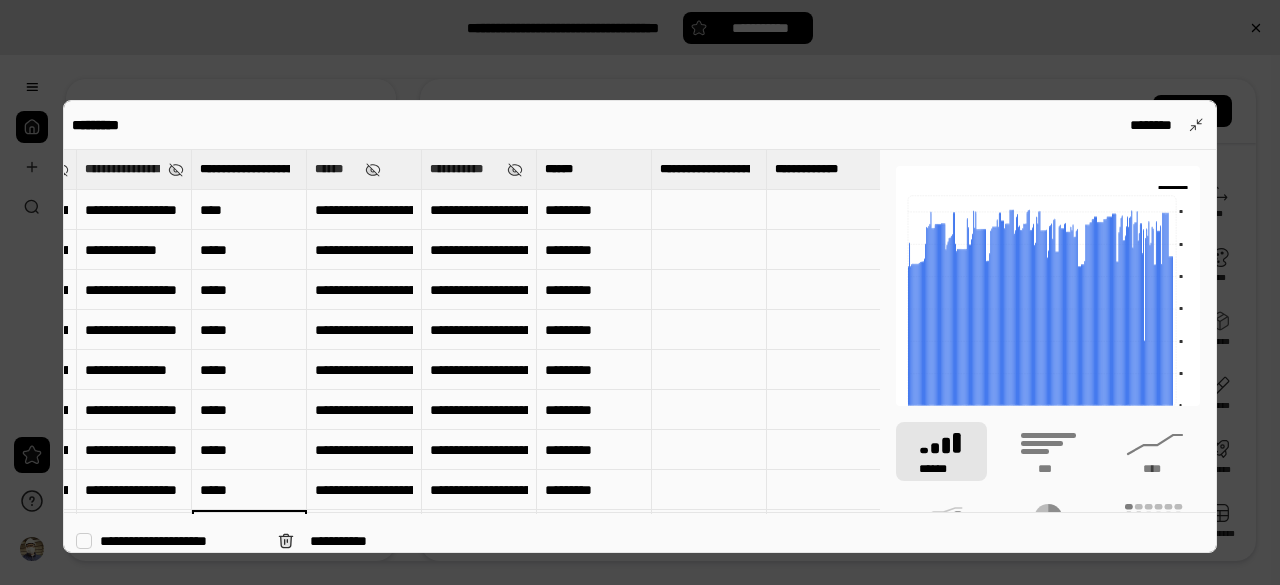 type on "[REDACTED]" 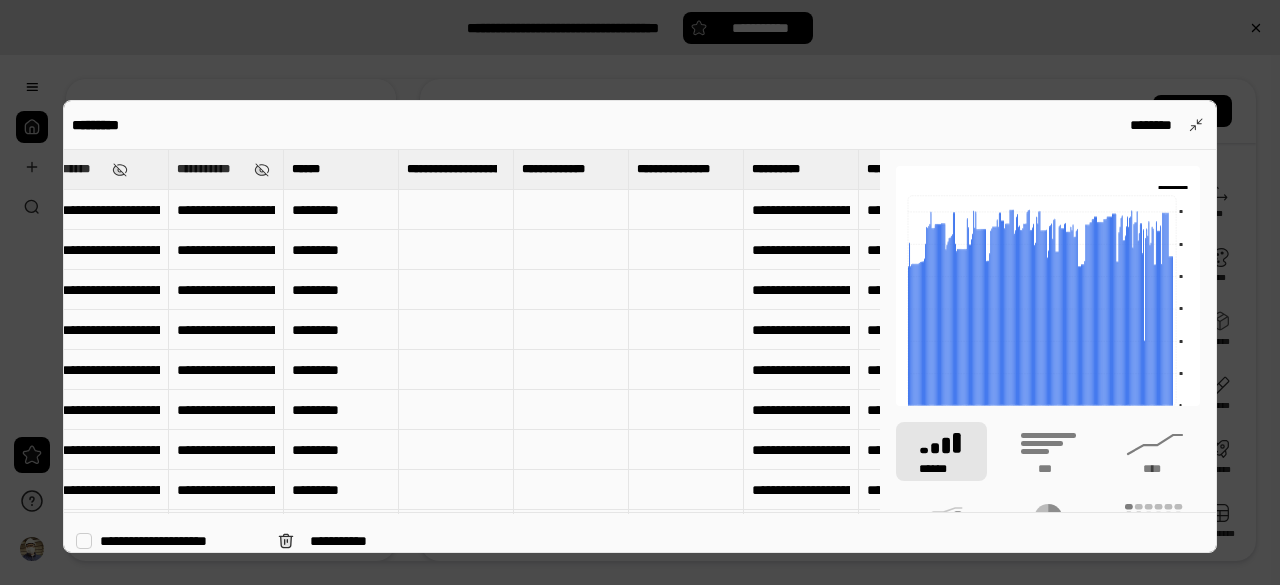 type on "[REDACTED]" 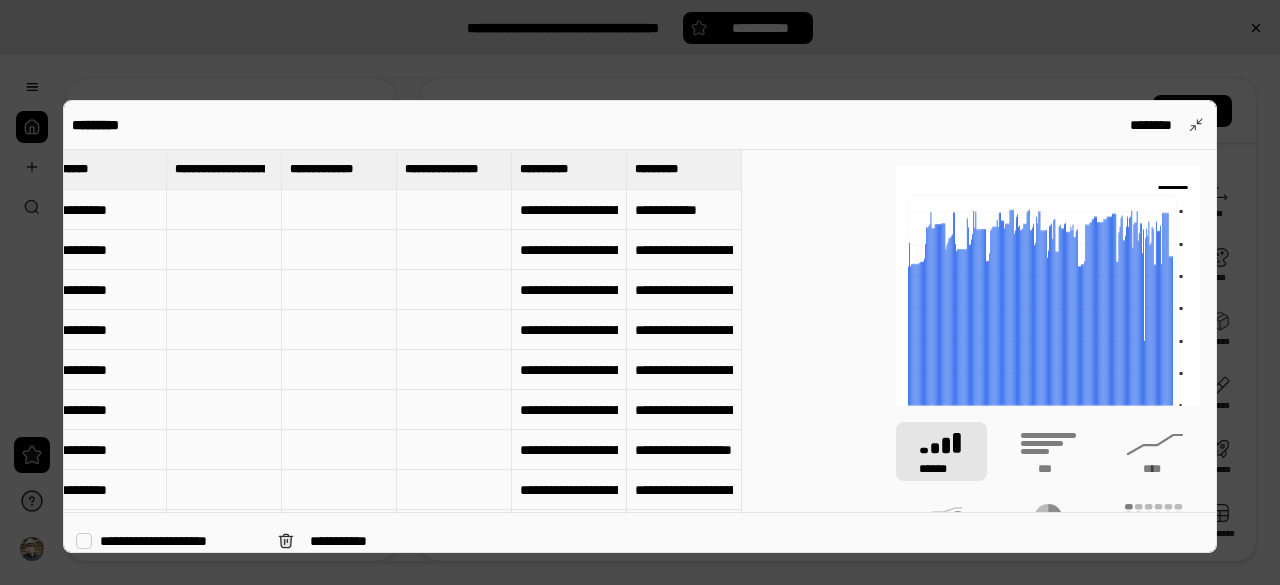 type on "[REDACTED]" 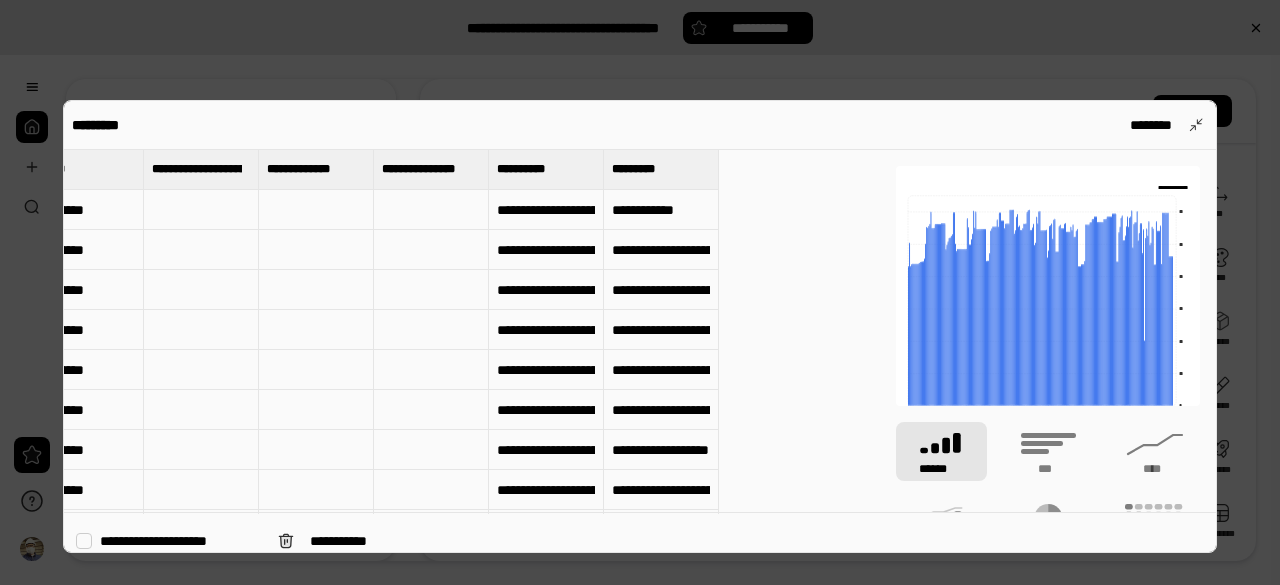 type on "[REDACTED]" 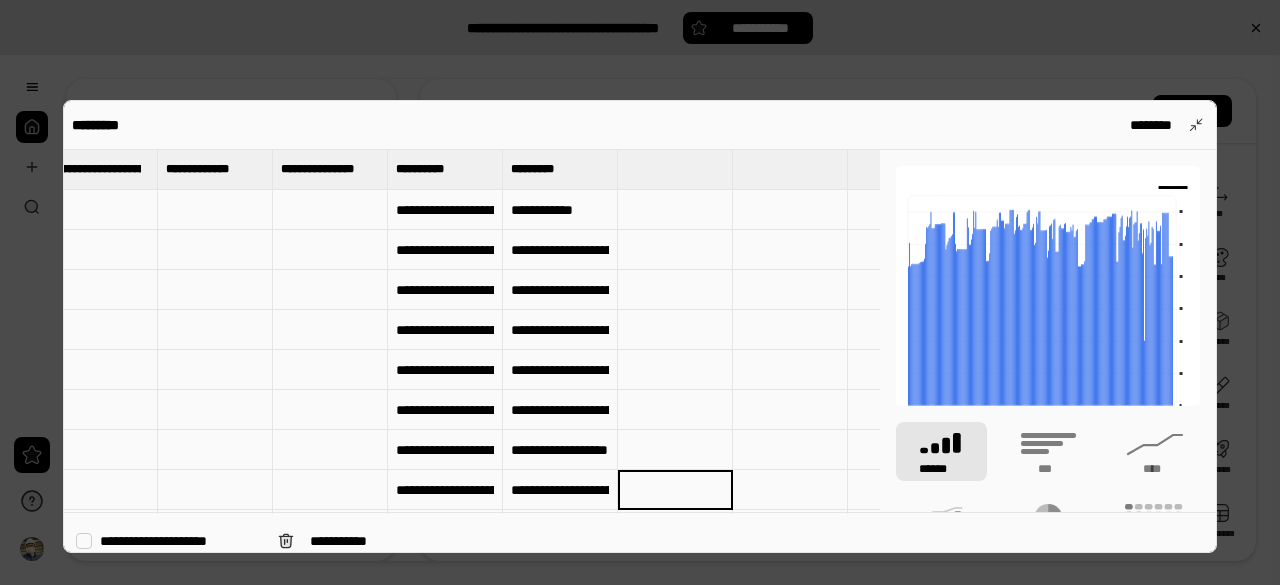 type on "[REDACTED]" 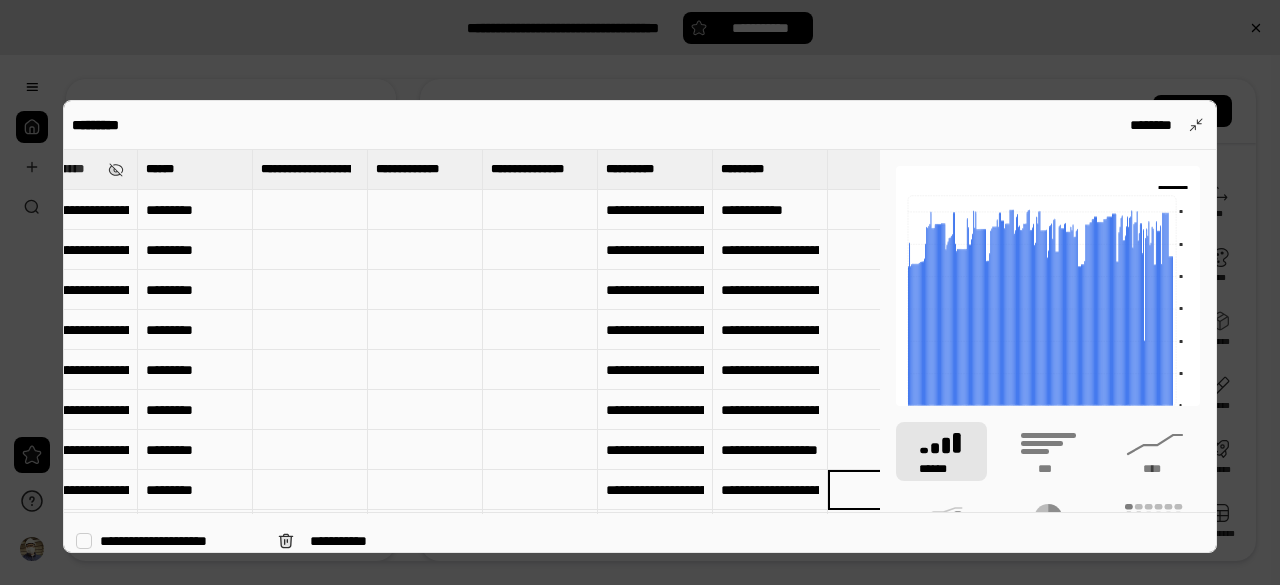 type on "[REDACTED]" 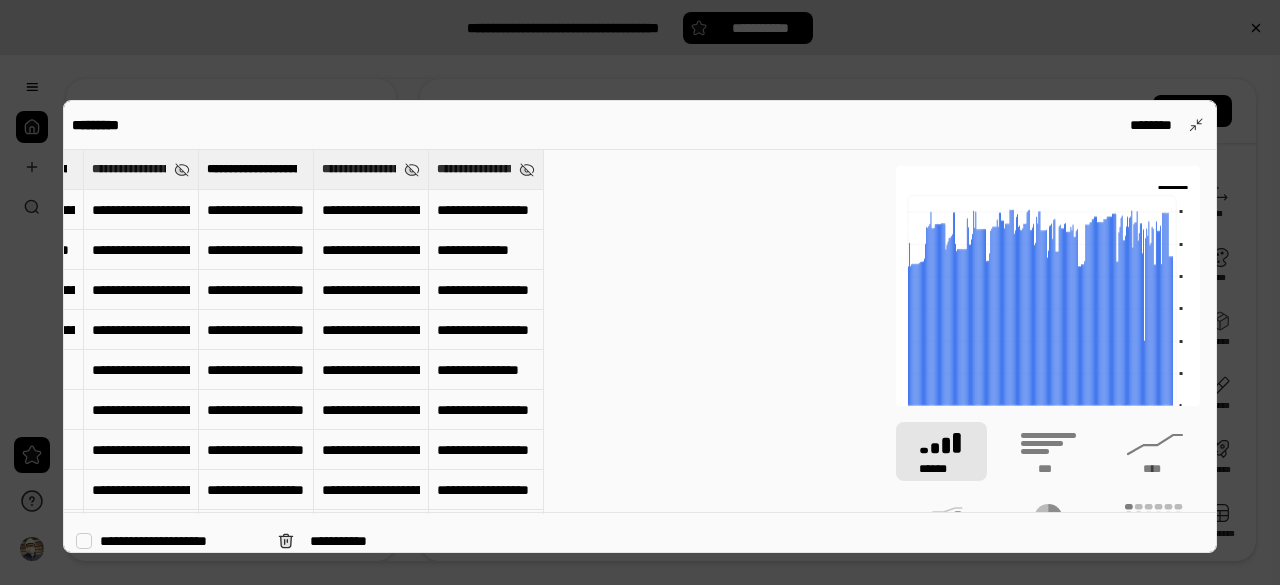 scroll, scrollTop: 0, scrollLeft: 0, axis: both 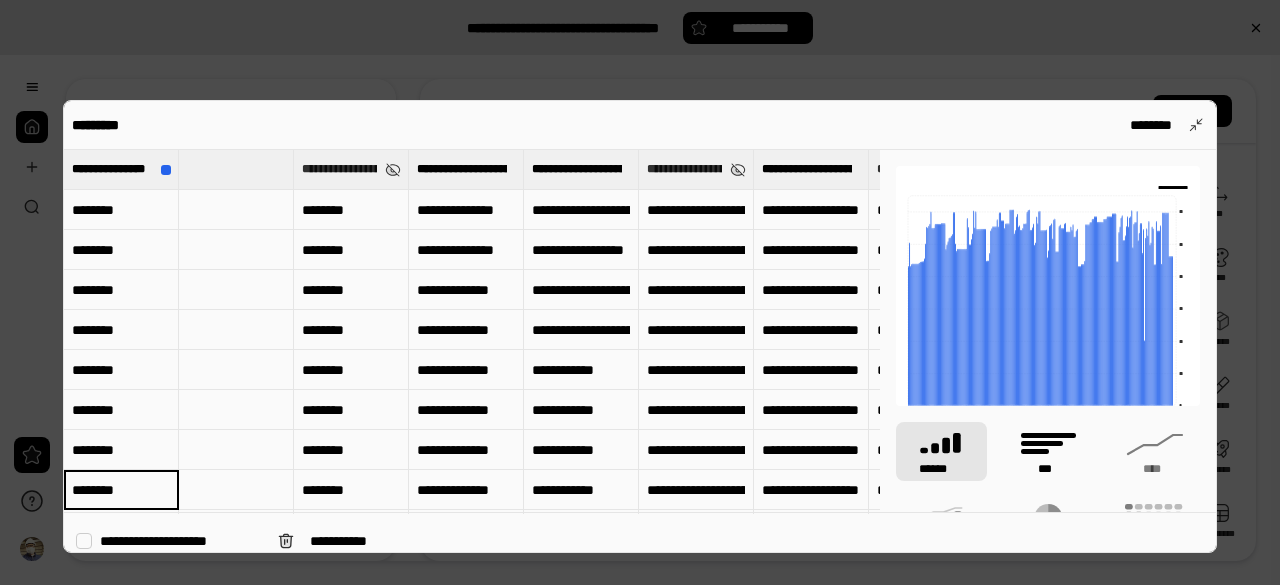 click 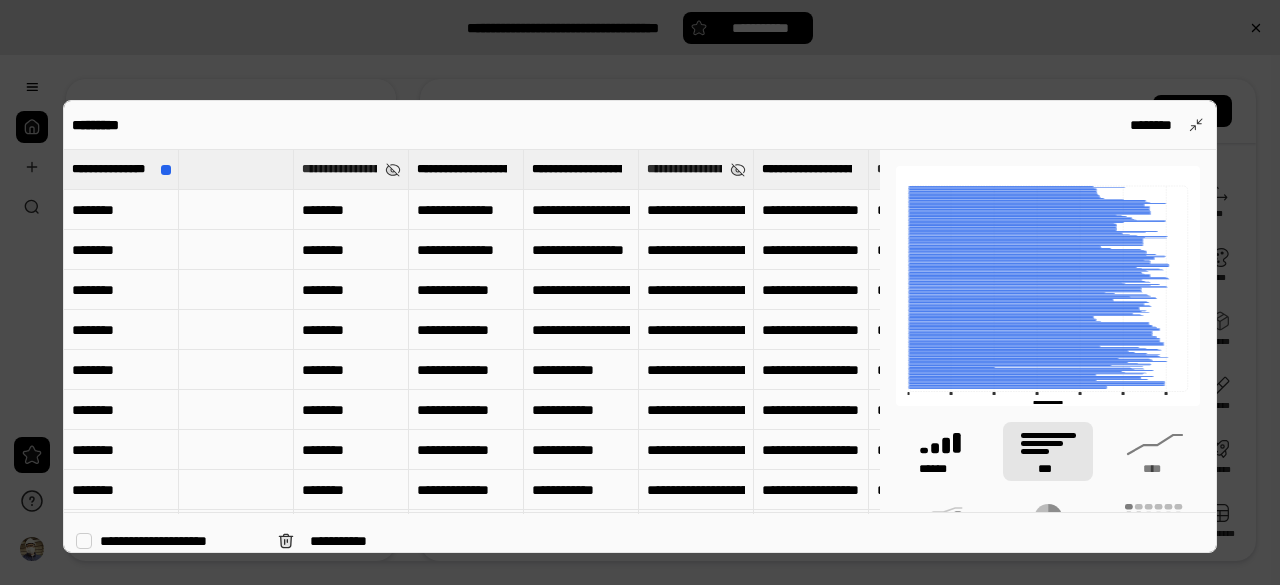 click on "******" at bounding box center (941, 451) 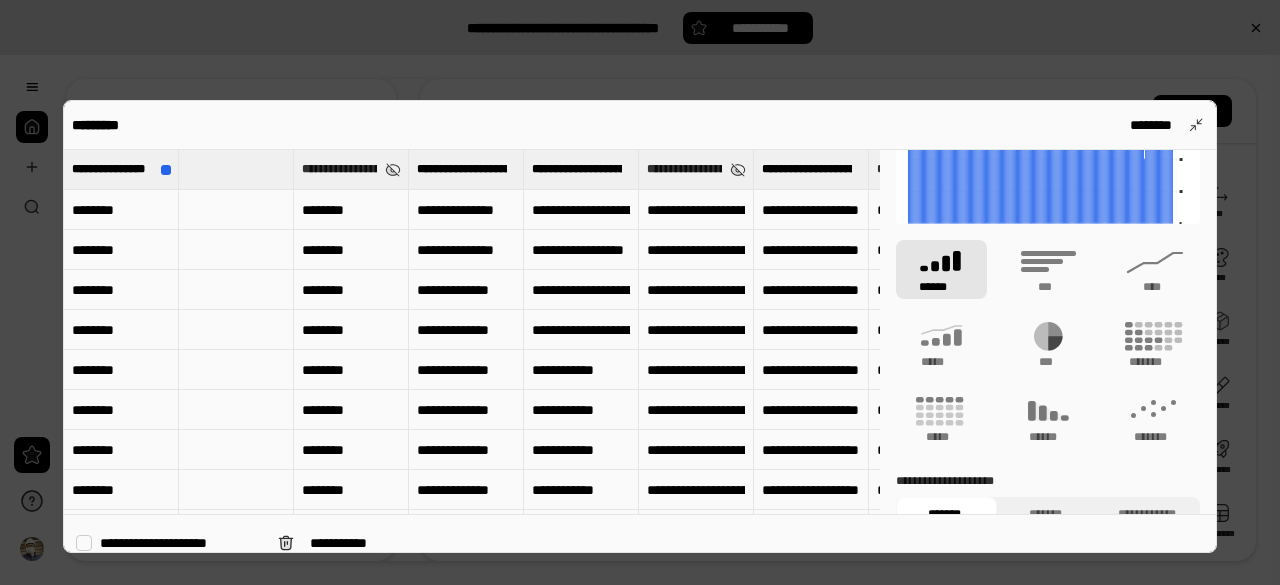 scroll, scrollTop: 354, scrollLeft: 0, axis: vertical 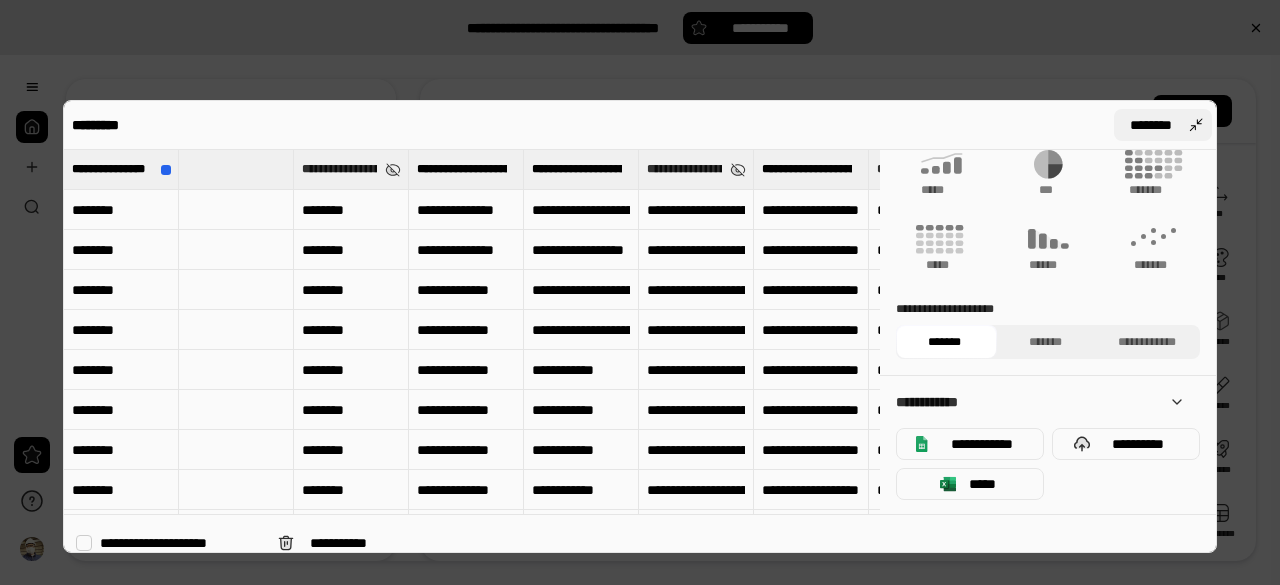 click on "********" at bounding box center [1163, 125] 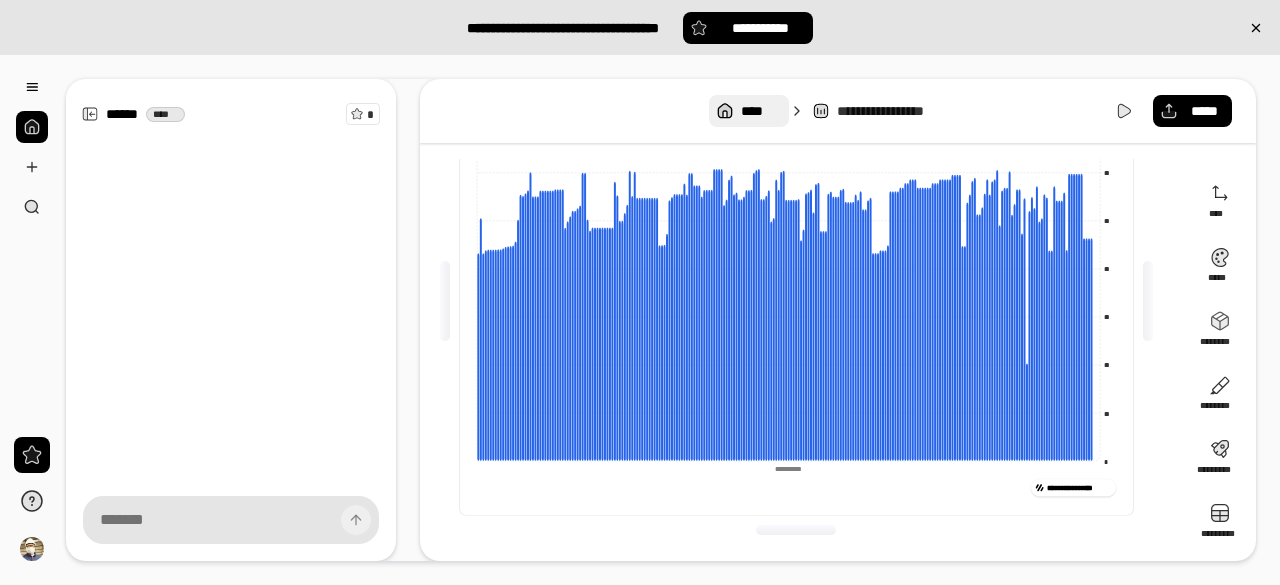 click on "****" at bounding box center [760, 111] 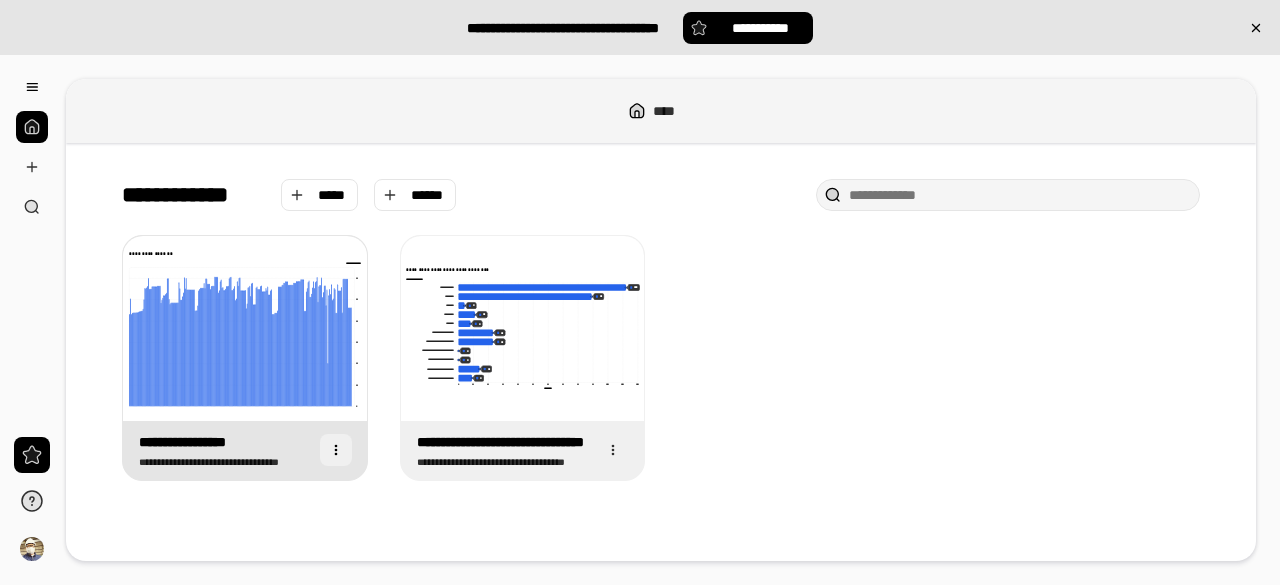click at bounding box center [336, 450] 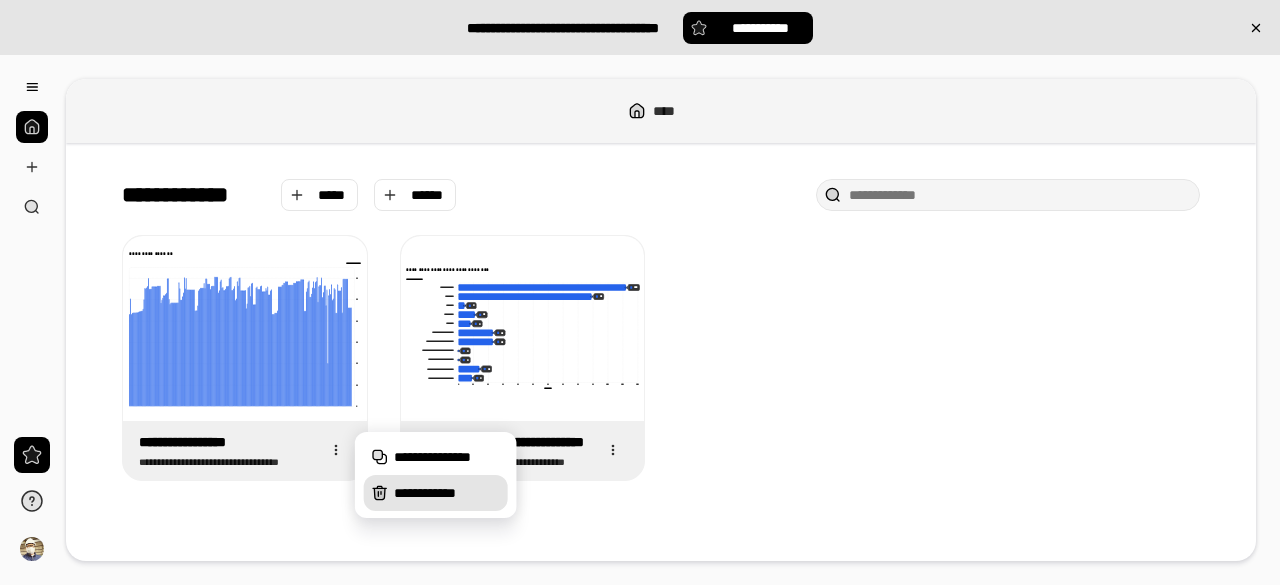 click on "**********" at bounding box center [447, 493] 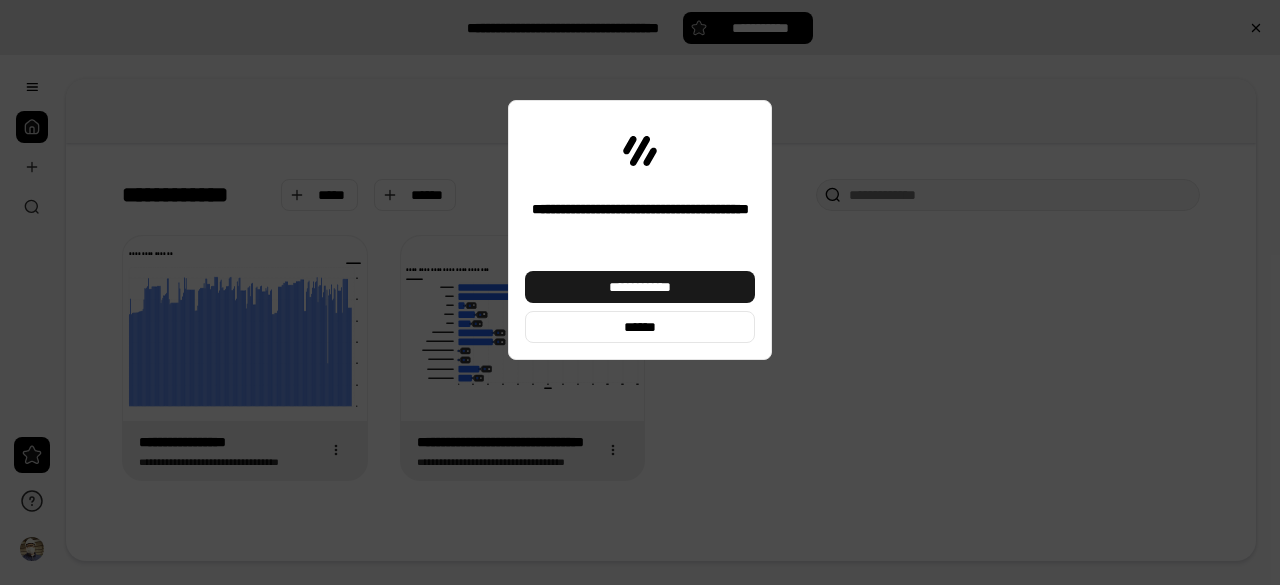 click on "**********" at bounding box center (640, 287) 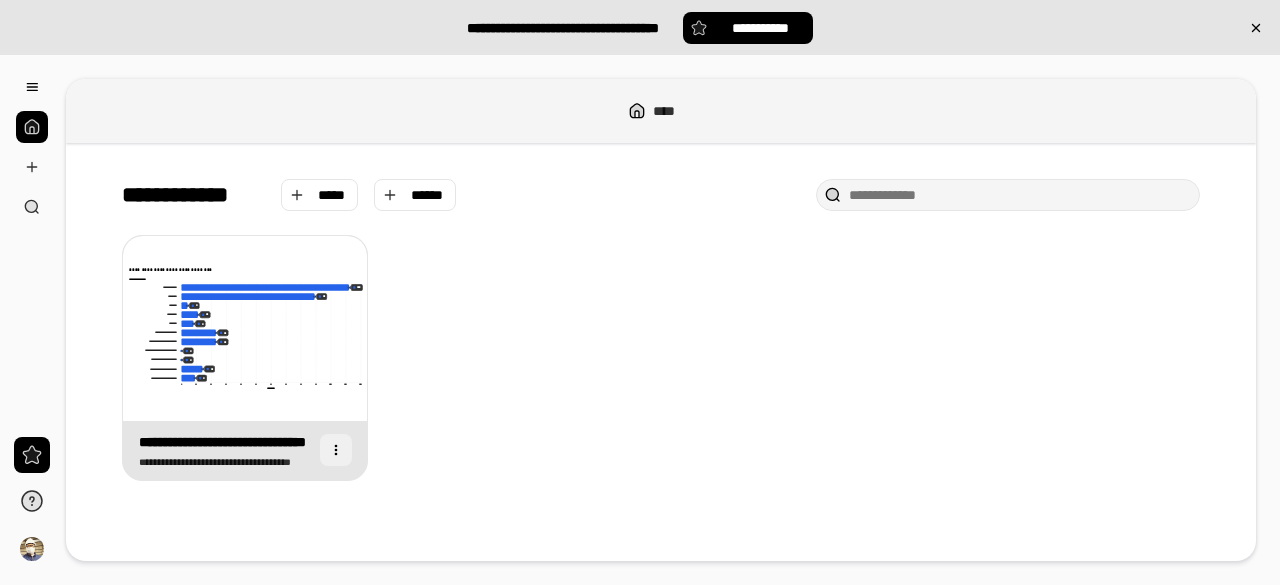 click at bounding box center [336, 450] 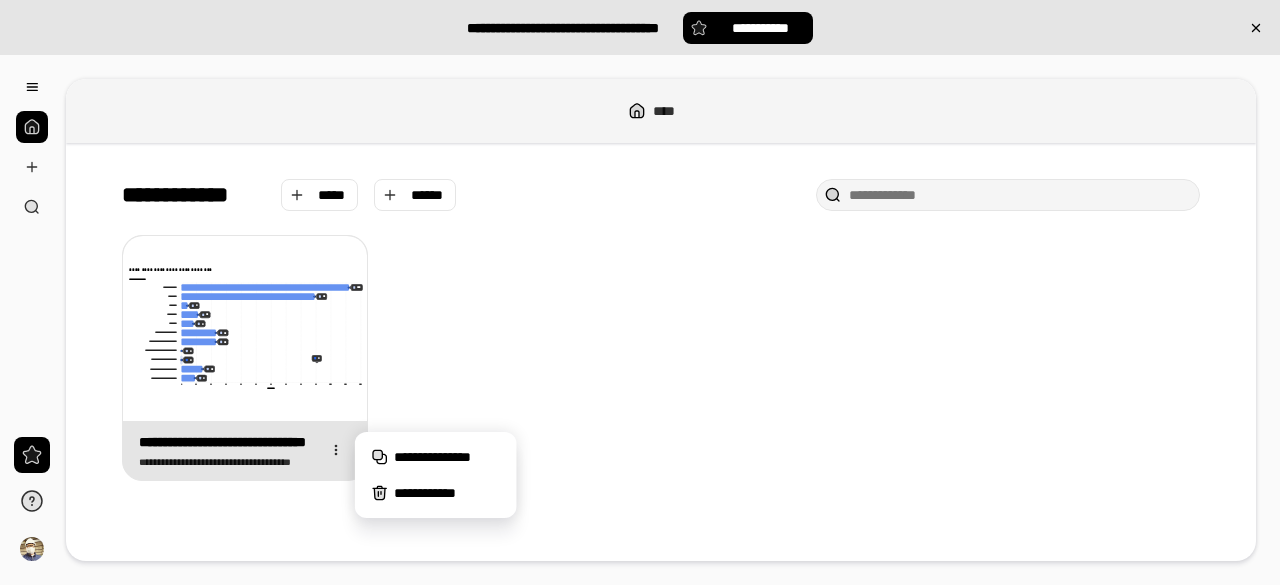 click 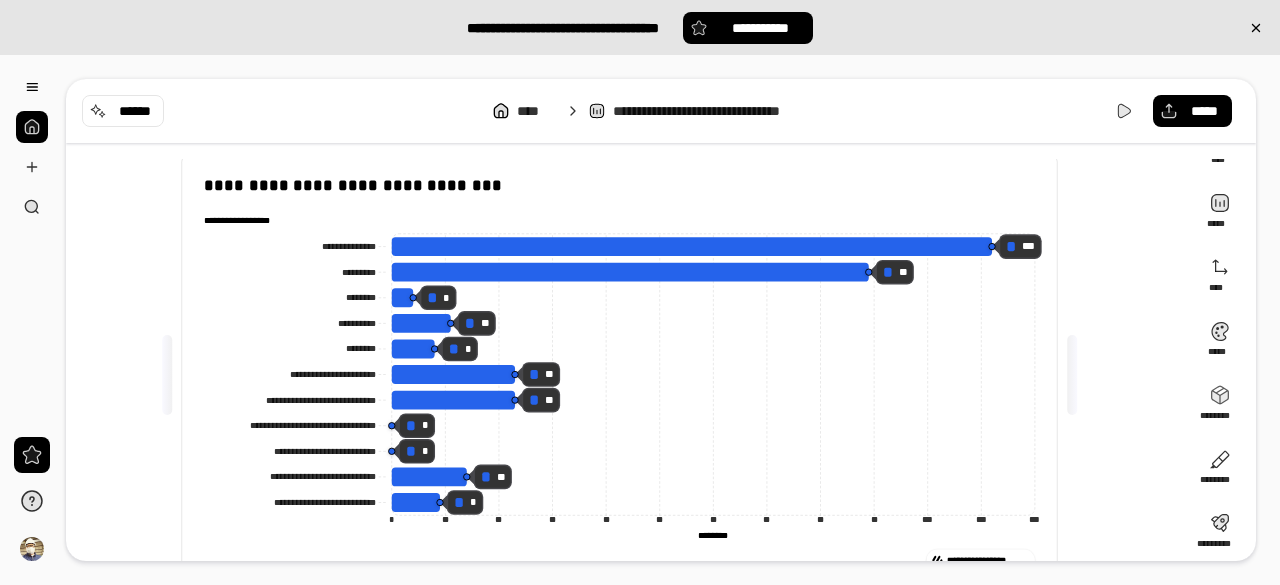 scroll, scrollTop: 44, scrollLeft: 0, axis: vertical 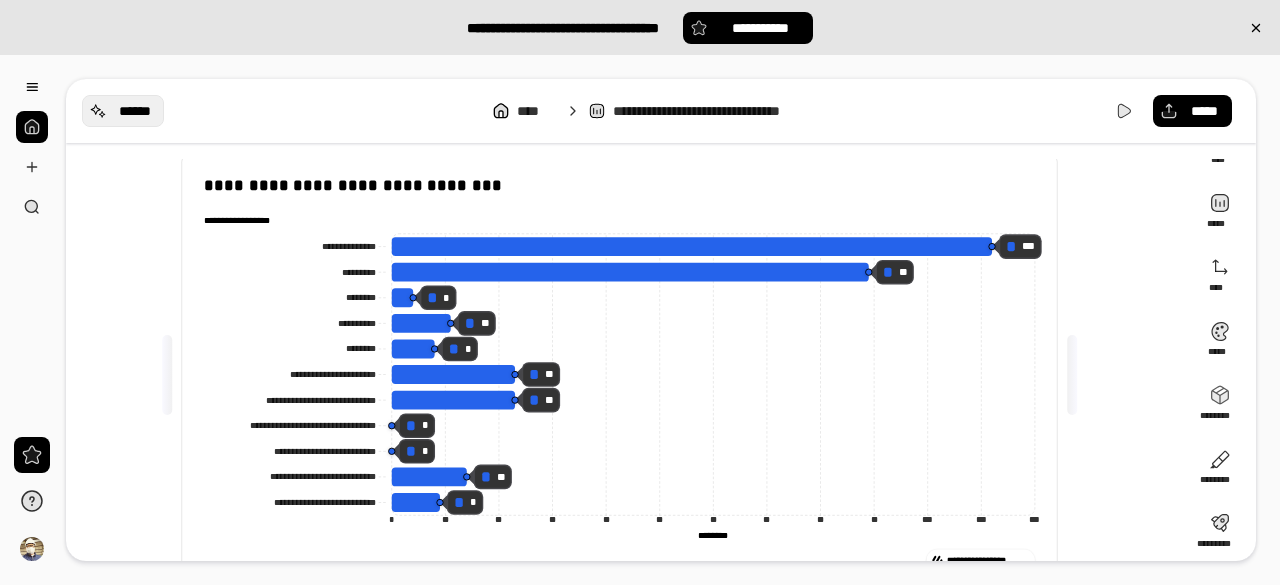 click on "******" at bounding box center [123, 111] 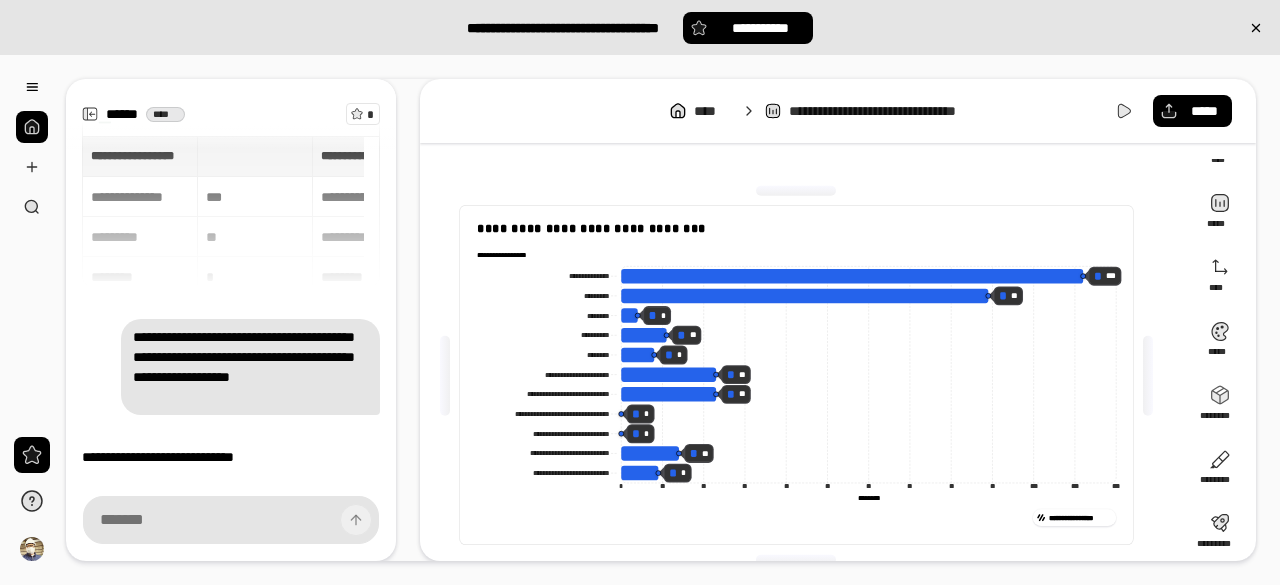 scroll, scrollTop: 263, scrollLeft: 0, axis: vertical 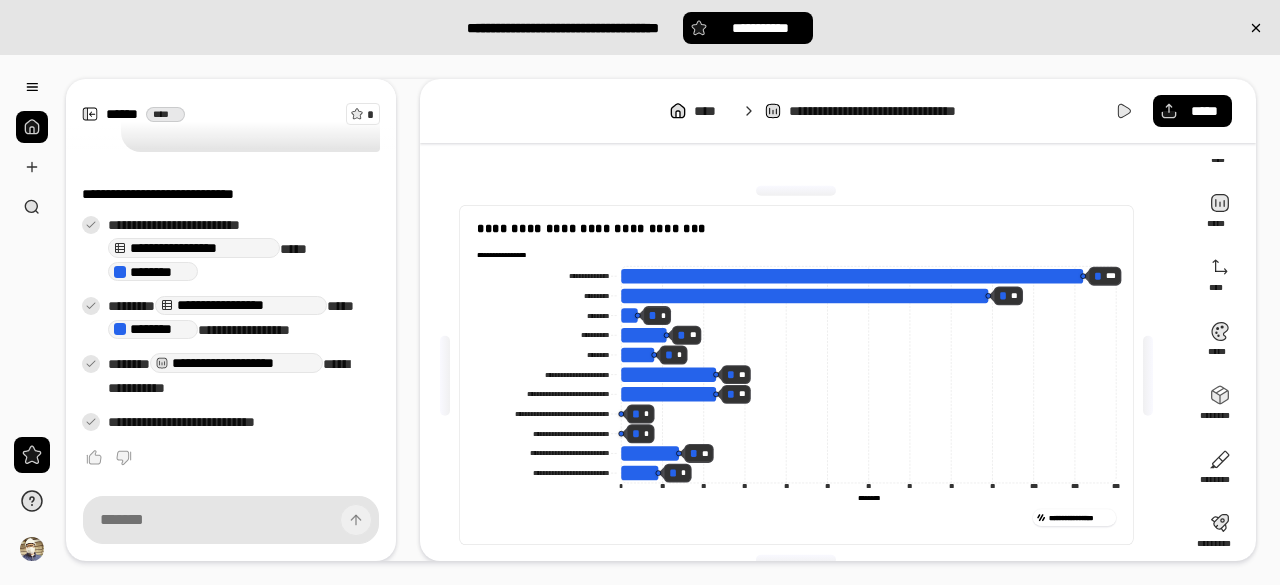 click 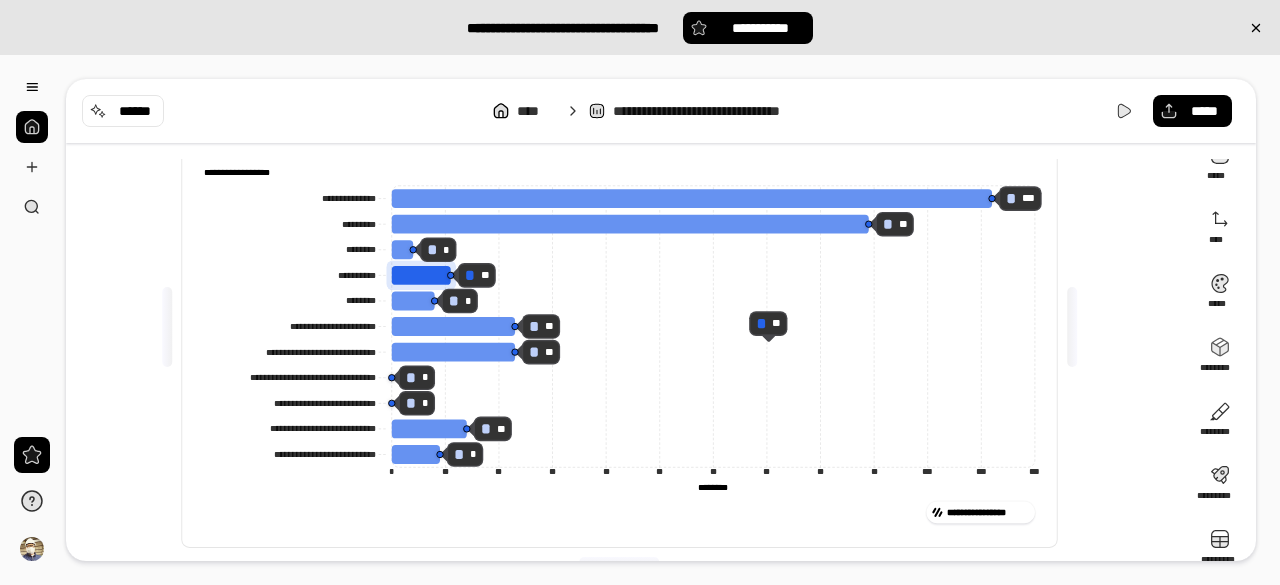 scroll, scrollTop: 118, scrollLeft: 0, axis: vertical 